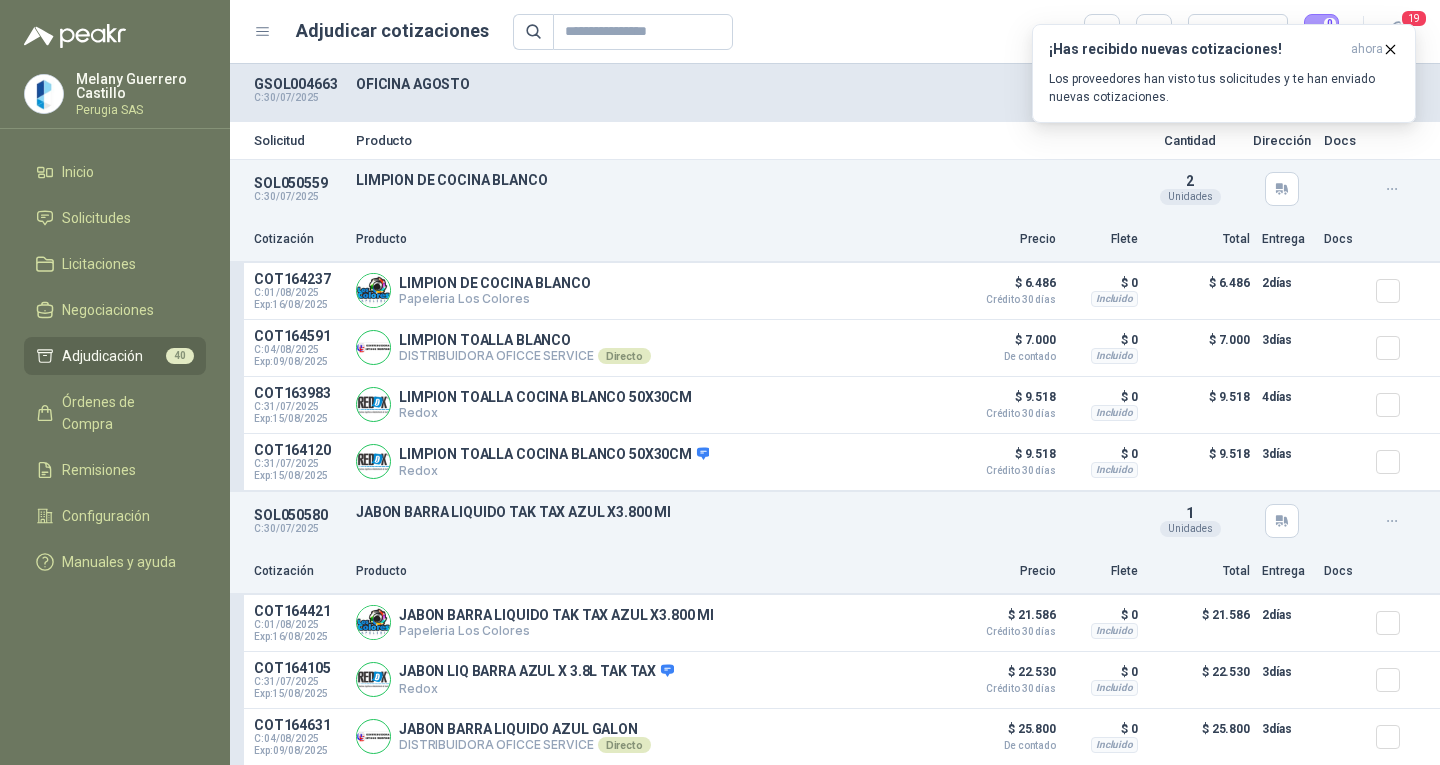 scroll, scrollTop: 0, scrollLeft: 0, axis: both 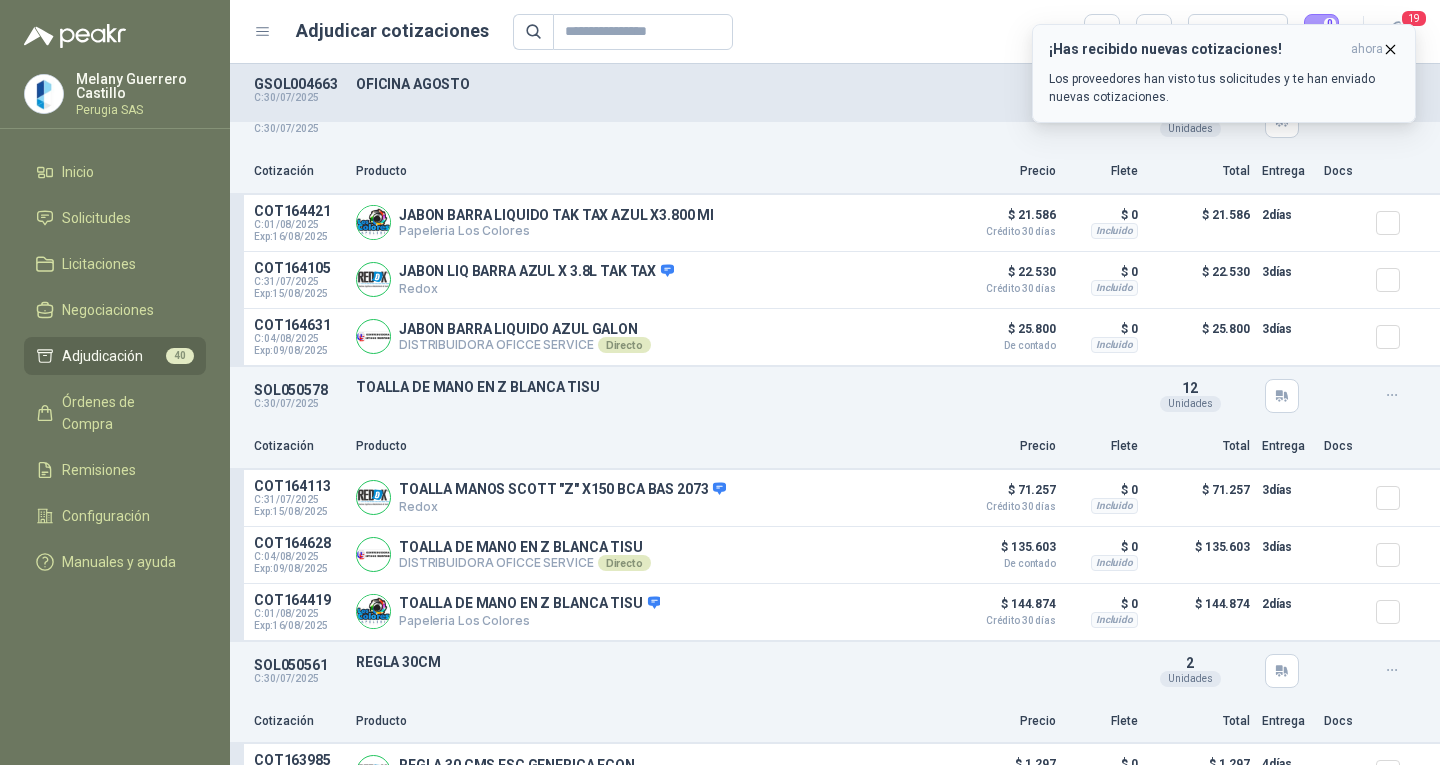 click 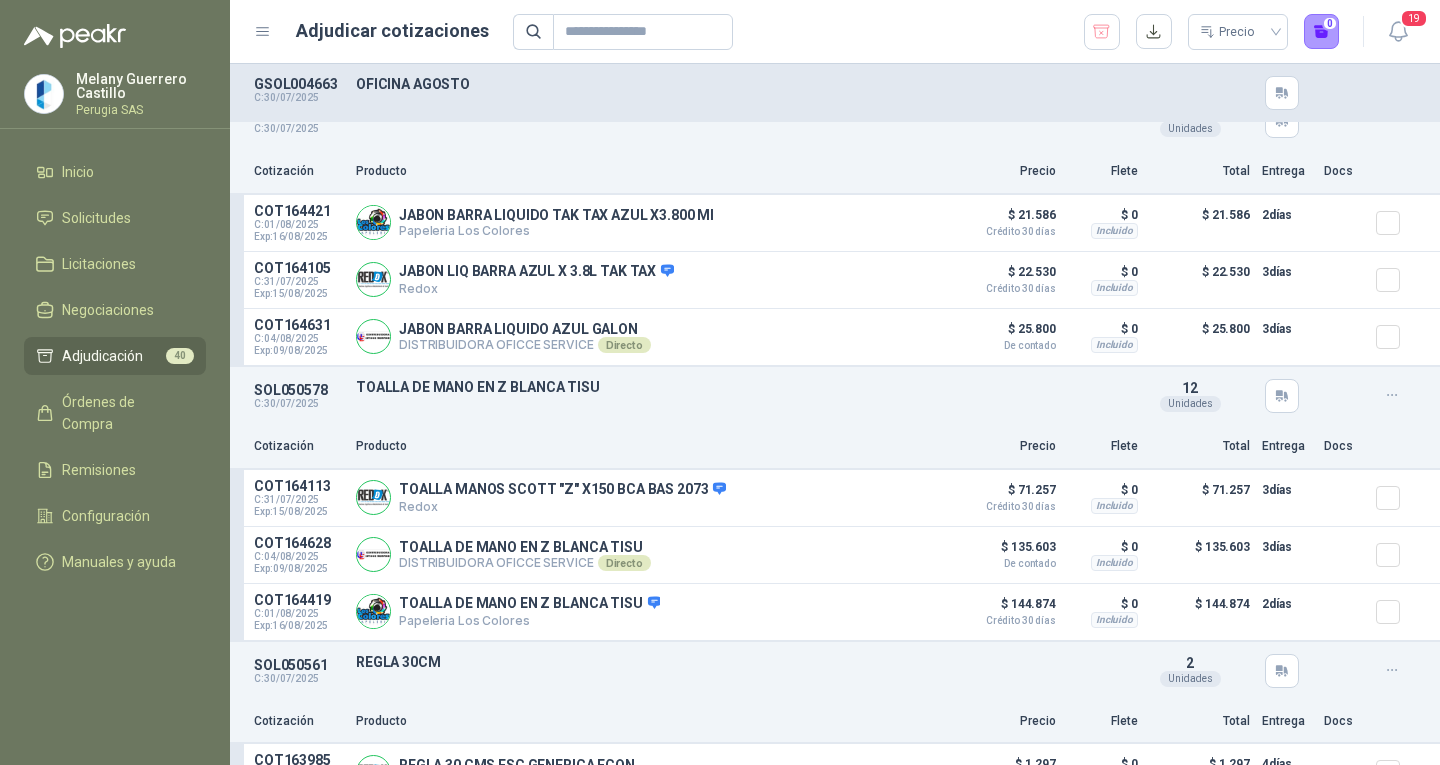 click on "Adjudicación" 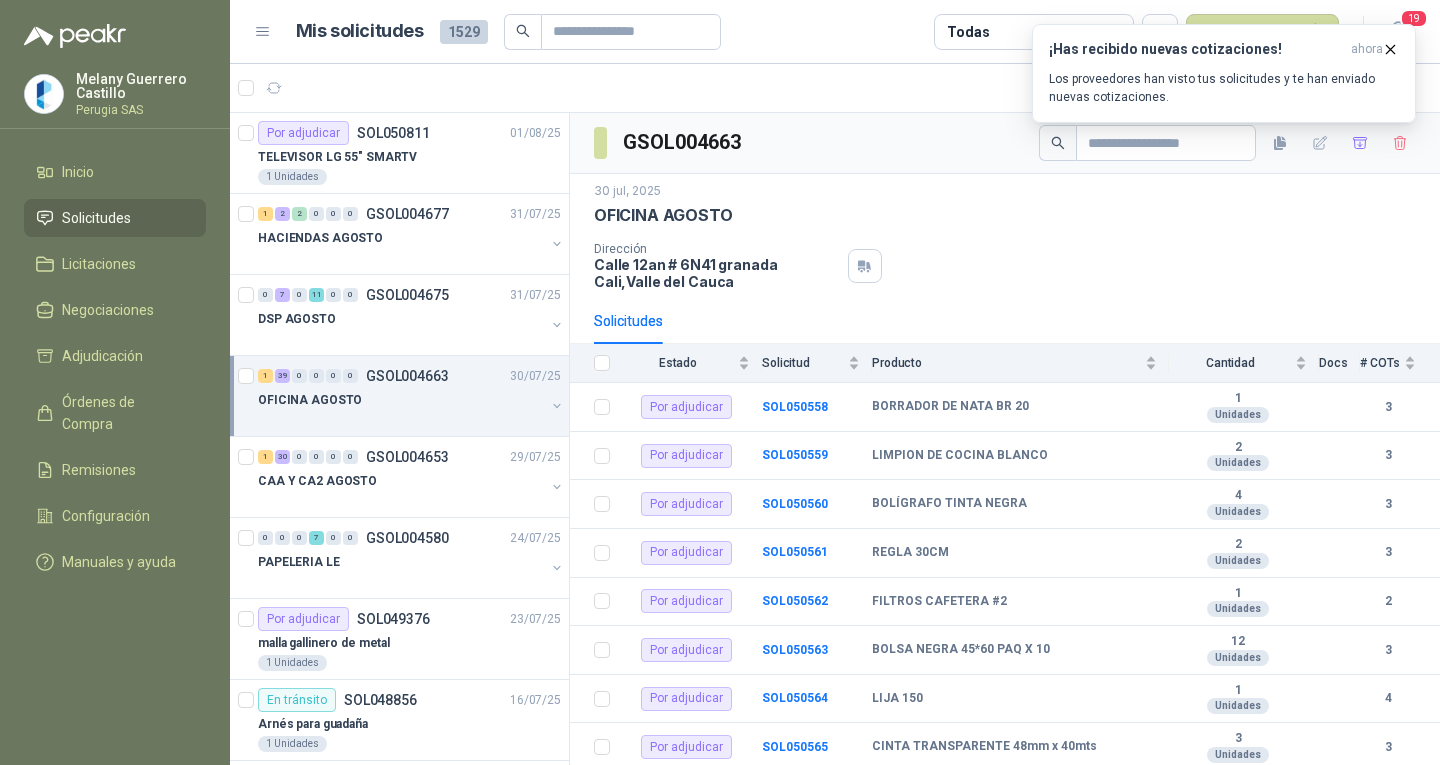 scroll, scrollTop: 0, scrollLeft: 0, axis: both 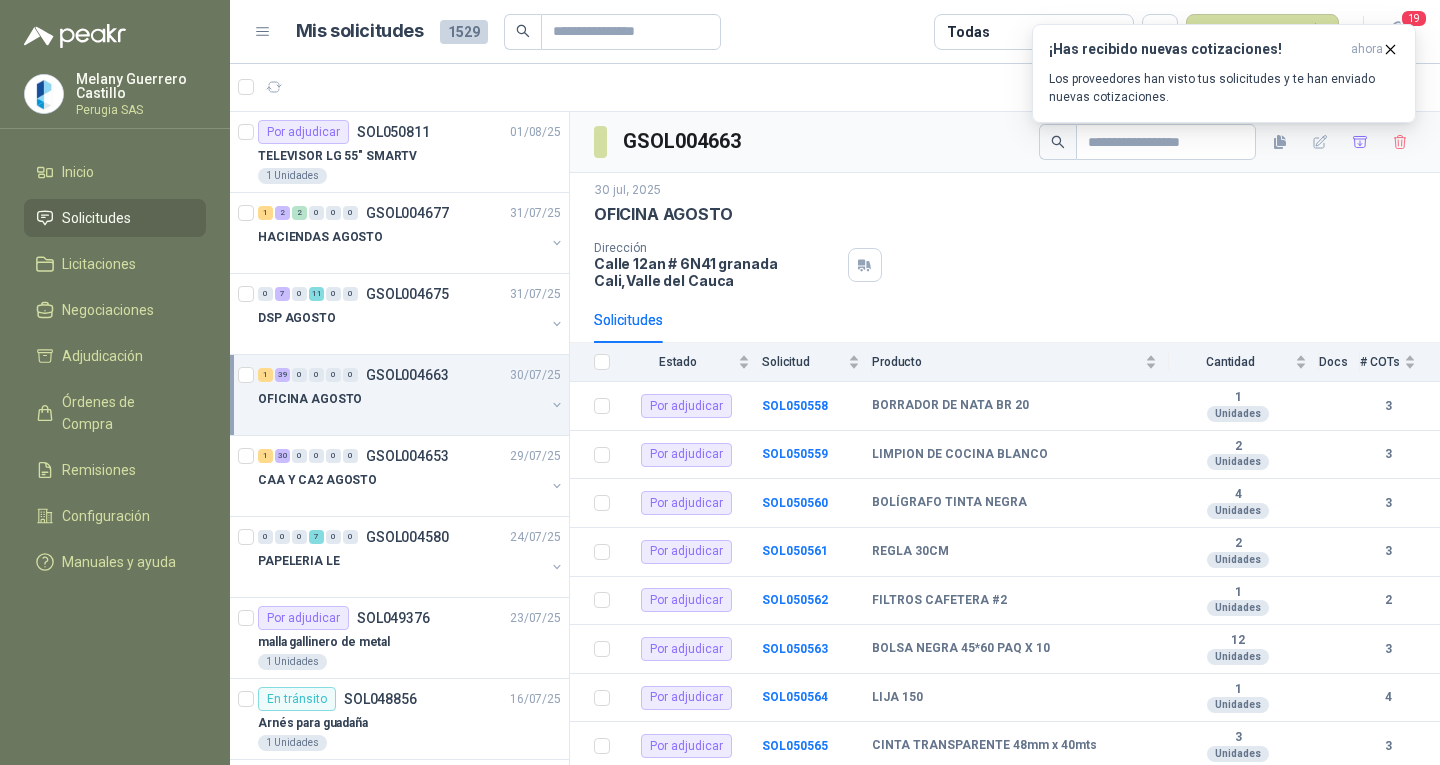 click on "[NUMBER]   [NUMBER]   [NUMBER]   [NUMBER]   [NUMBER]   [NUMBER]   GSOL004663 [DATE]" at bounding box center [411, 375] 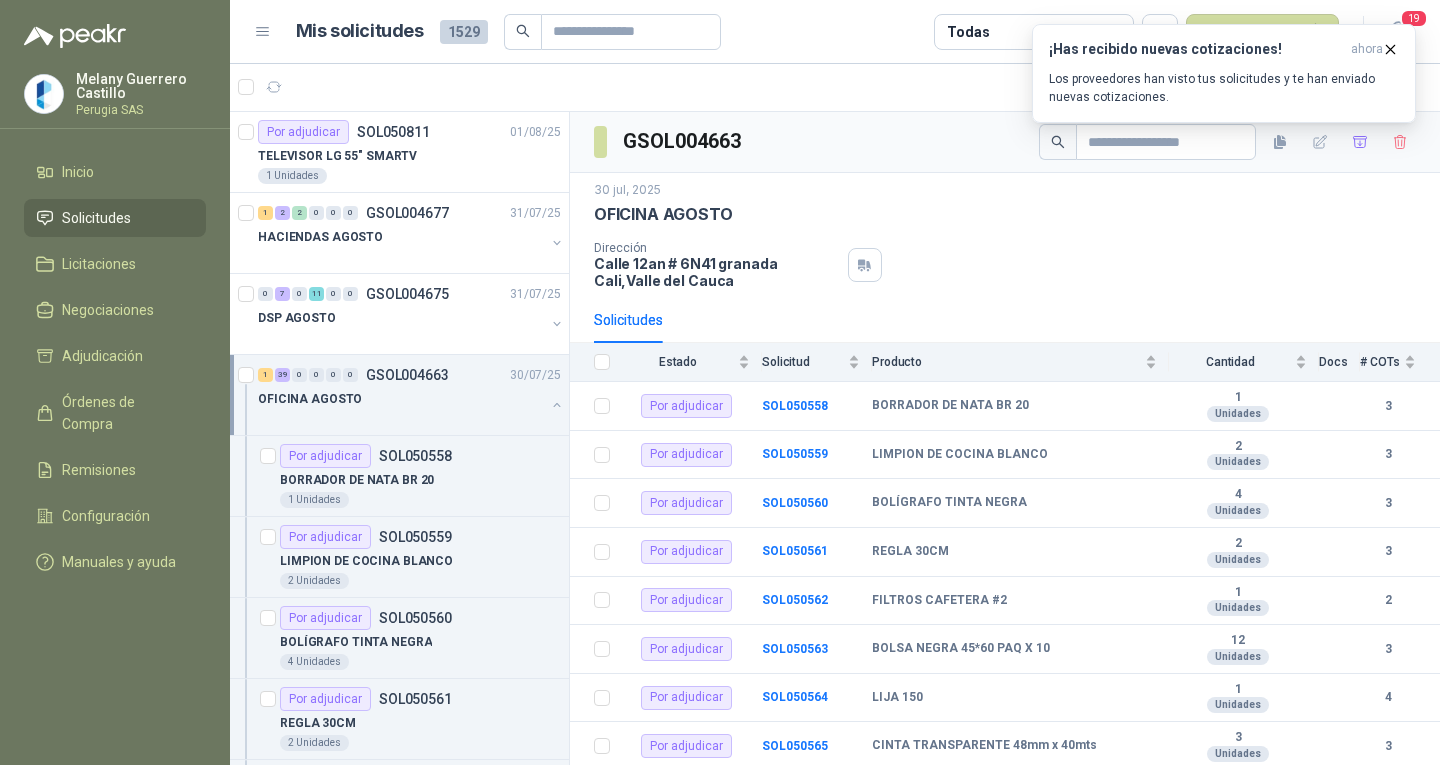 click on "GSOL004663" at bounding box center [407, 375] 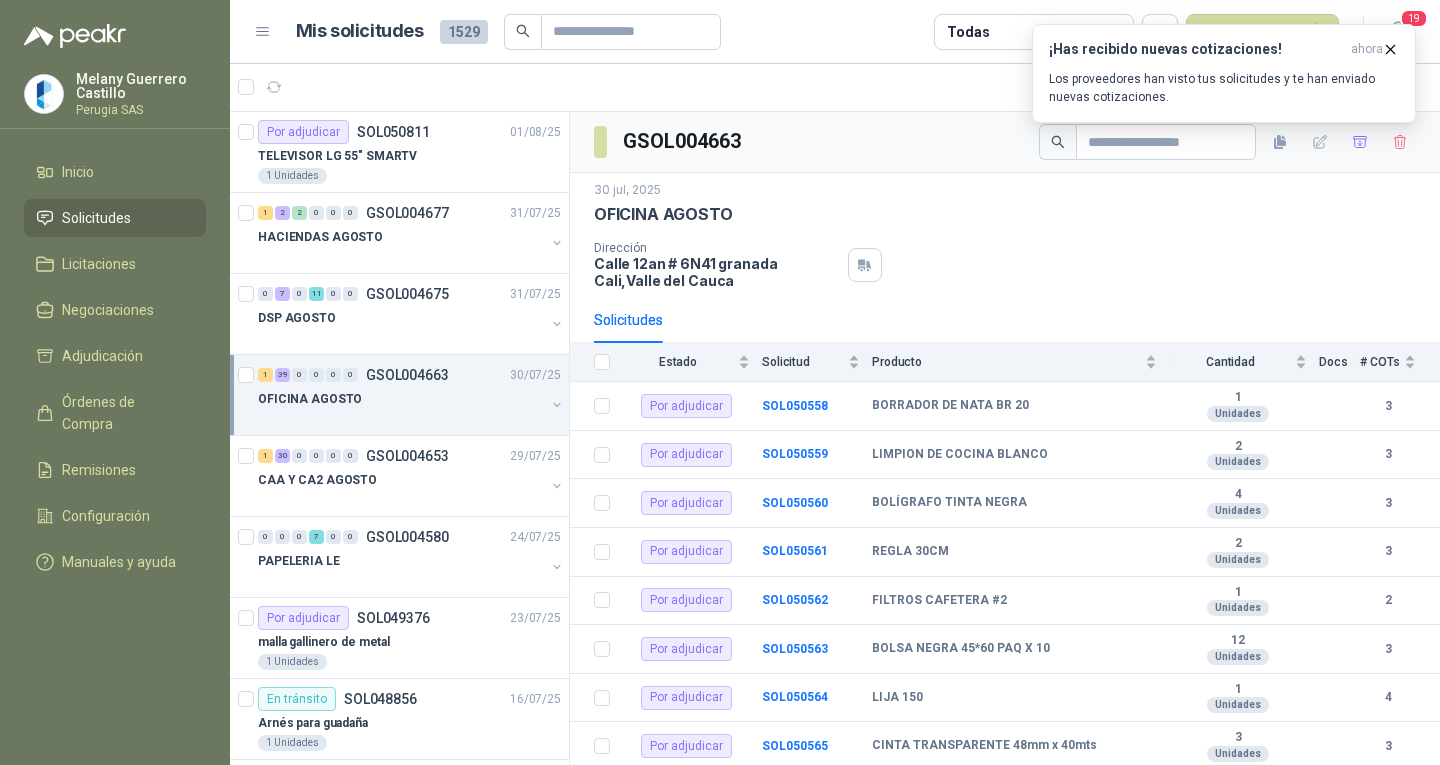 click on "OFICINA AGOSTO" at bounding box center (401, 399) 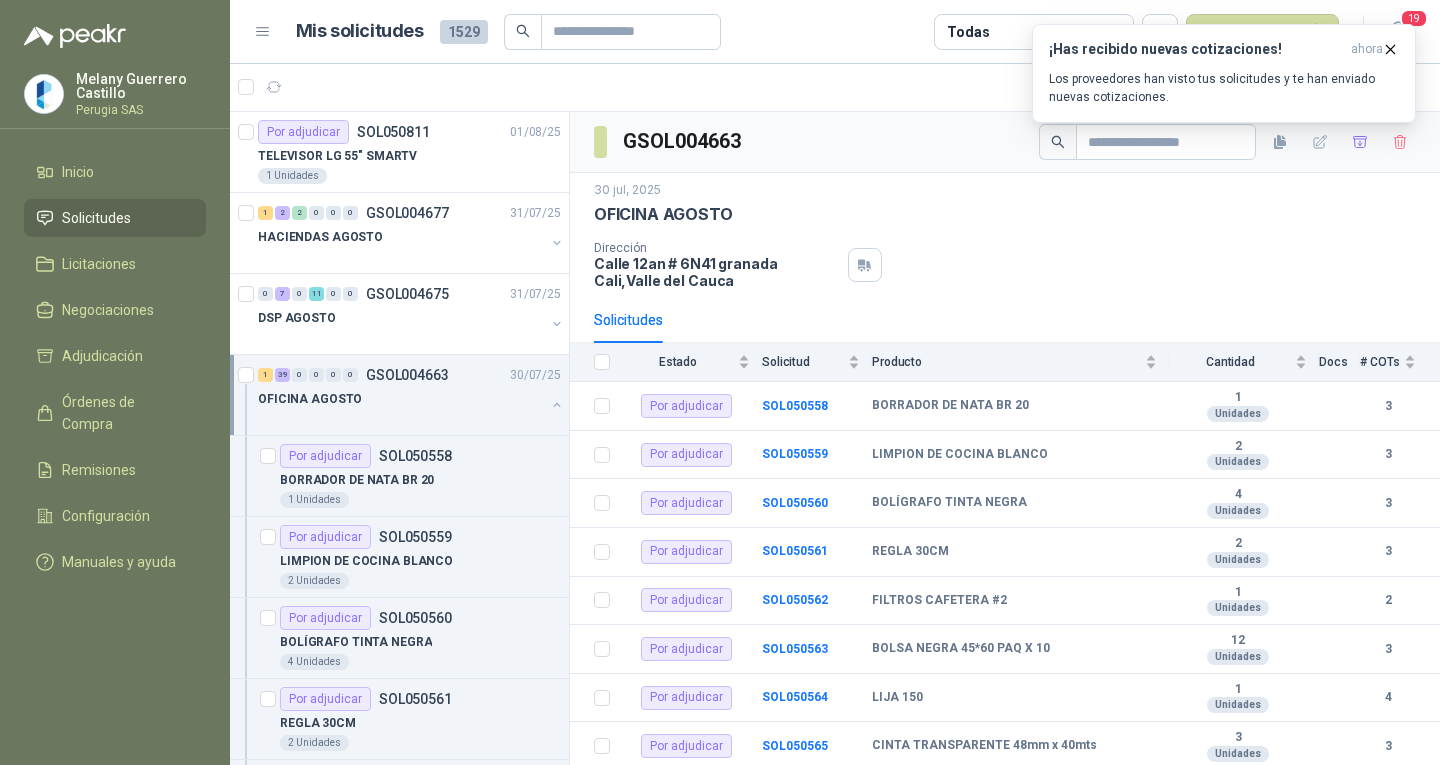 click on "OFICINA AGOSTO" at bounding box center (401, 399) 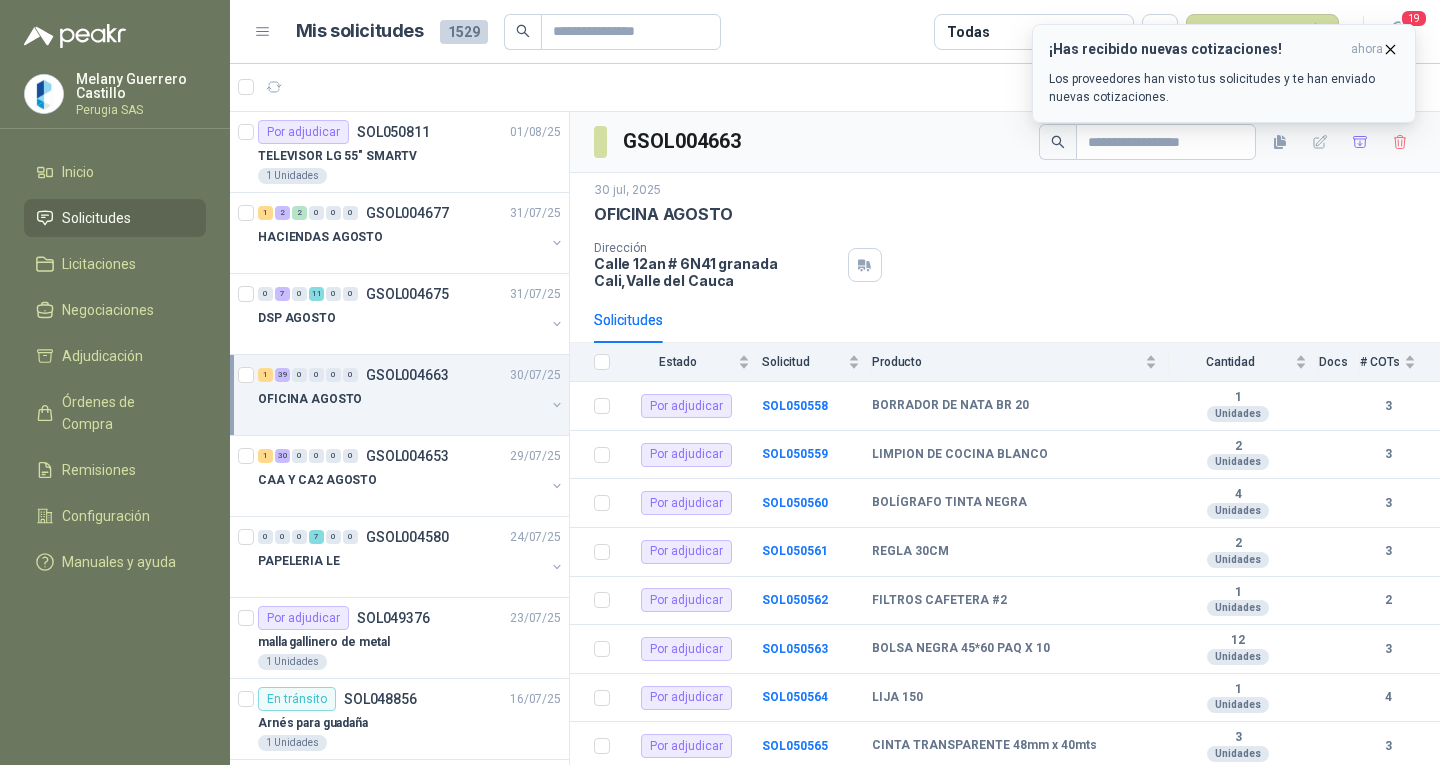 click 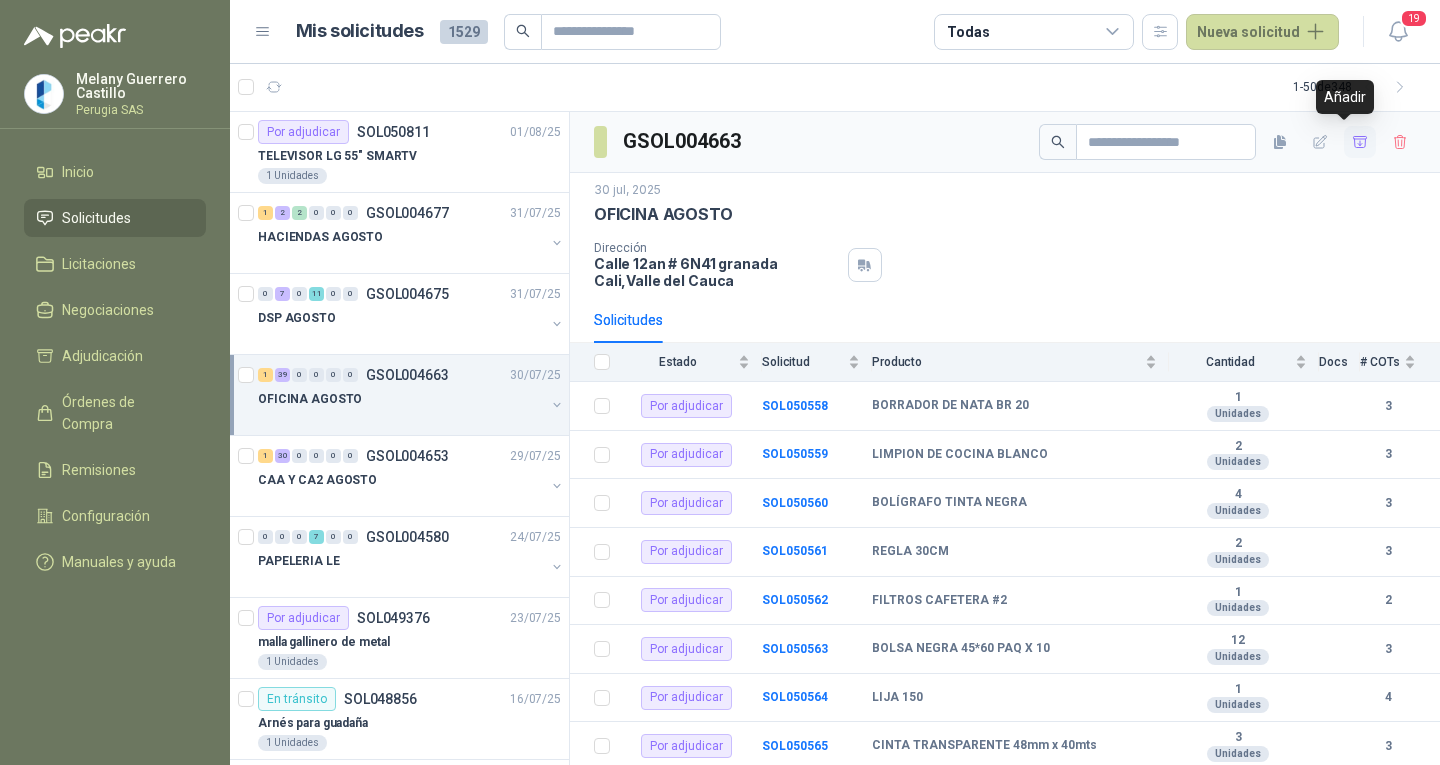 click 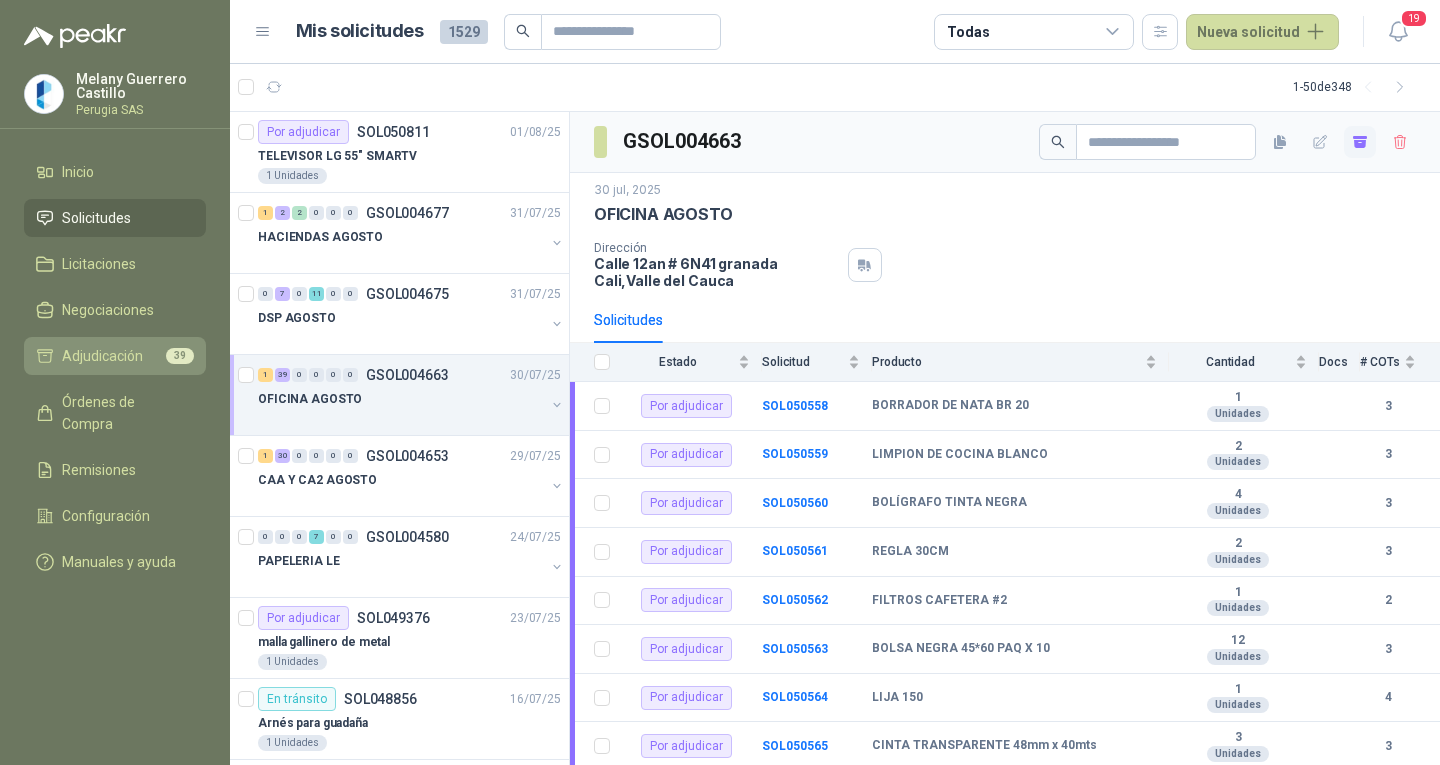 click on "Adjudicación 39" at bounding box center [115, 356] 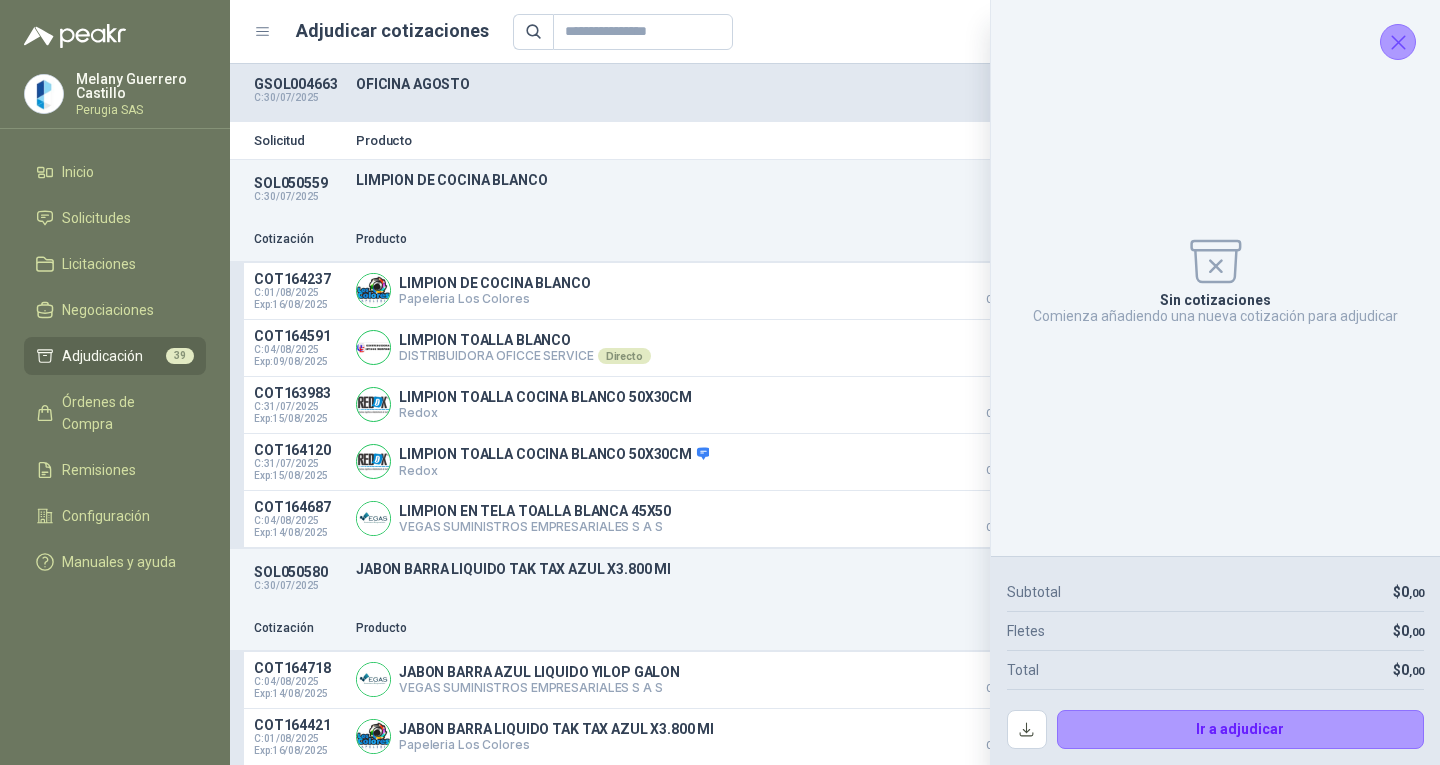 click at bounding box center (1398, 42) 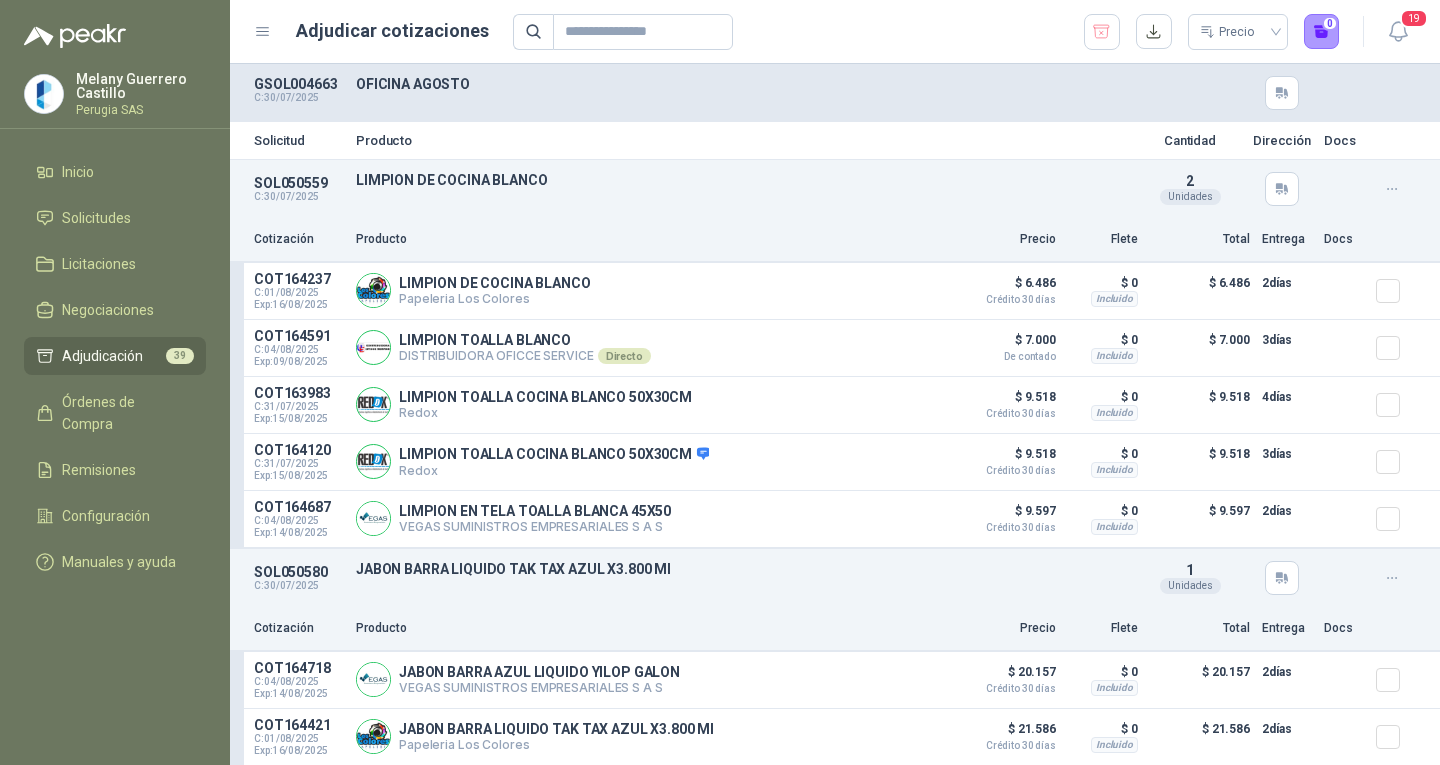 click on "Adjudicación" at bounding box center [102, 356] 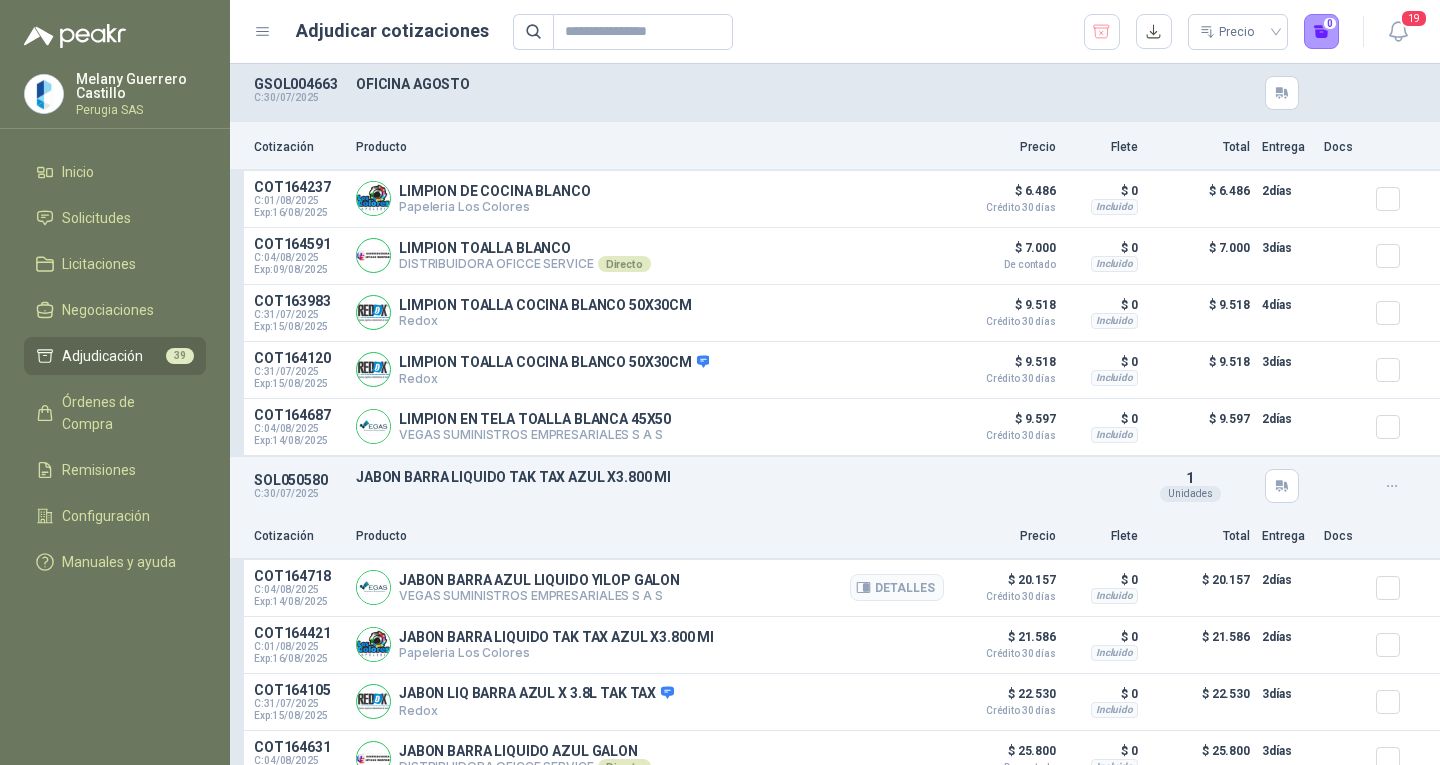 scroll, scrollTop: 0, scrollLeft: 0, axis: both 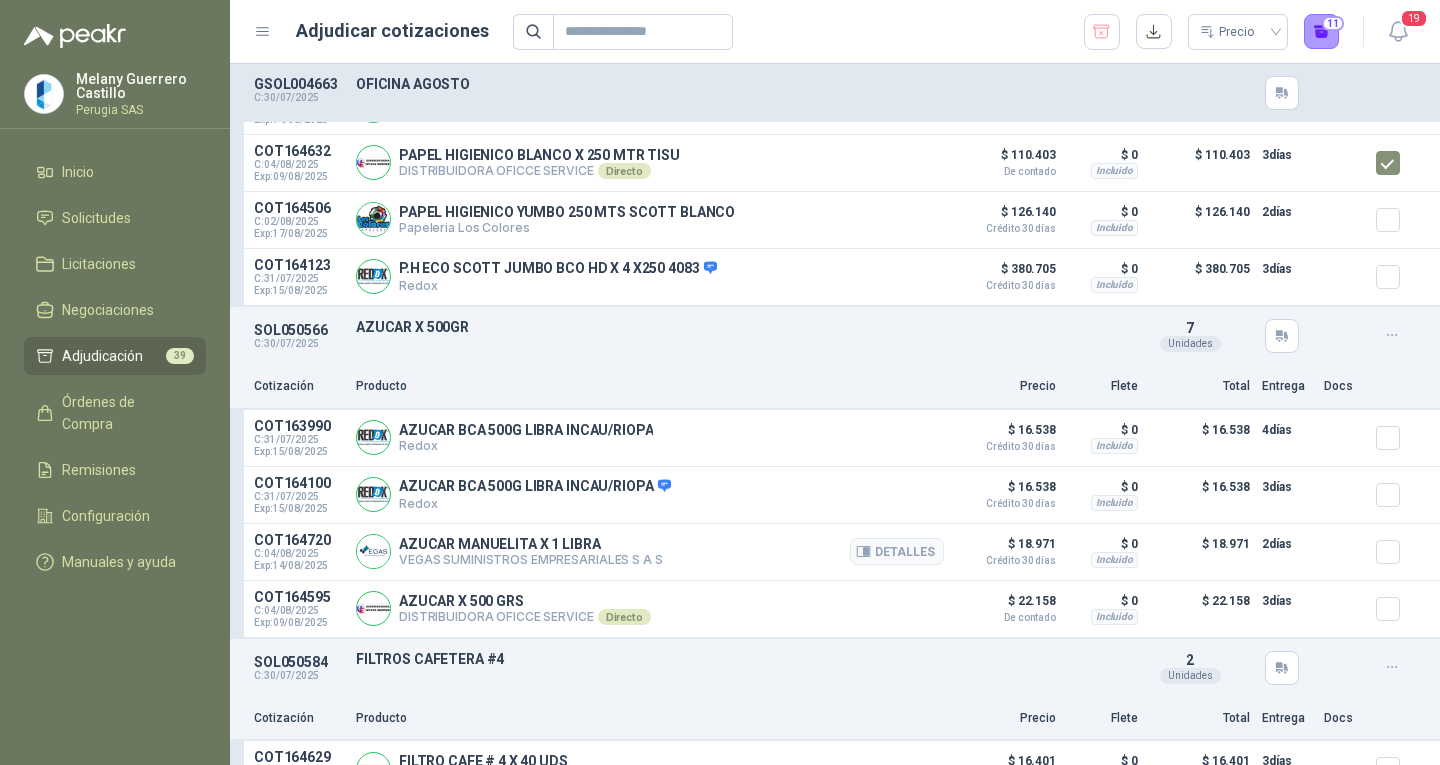 click on "COT164720 C:  [DATE] Exp:  [DATE]  AZUCAR MANUELITA X [NUMBER] LIBRA  VEGAS SUMINISTROS EMPRESARIALES S A S  Detalles $ [PRICE] Crédito [NUMBER] días $ [PRICE] Incluido   $ [PRICE] [NUMBER]  días" at bounding box center [835, 552] 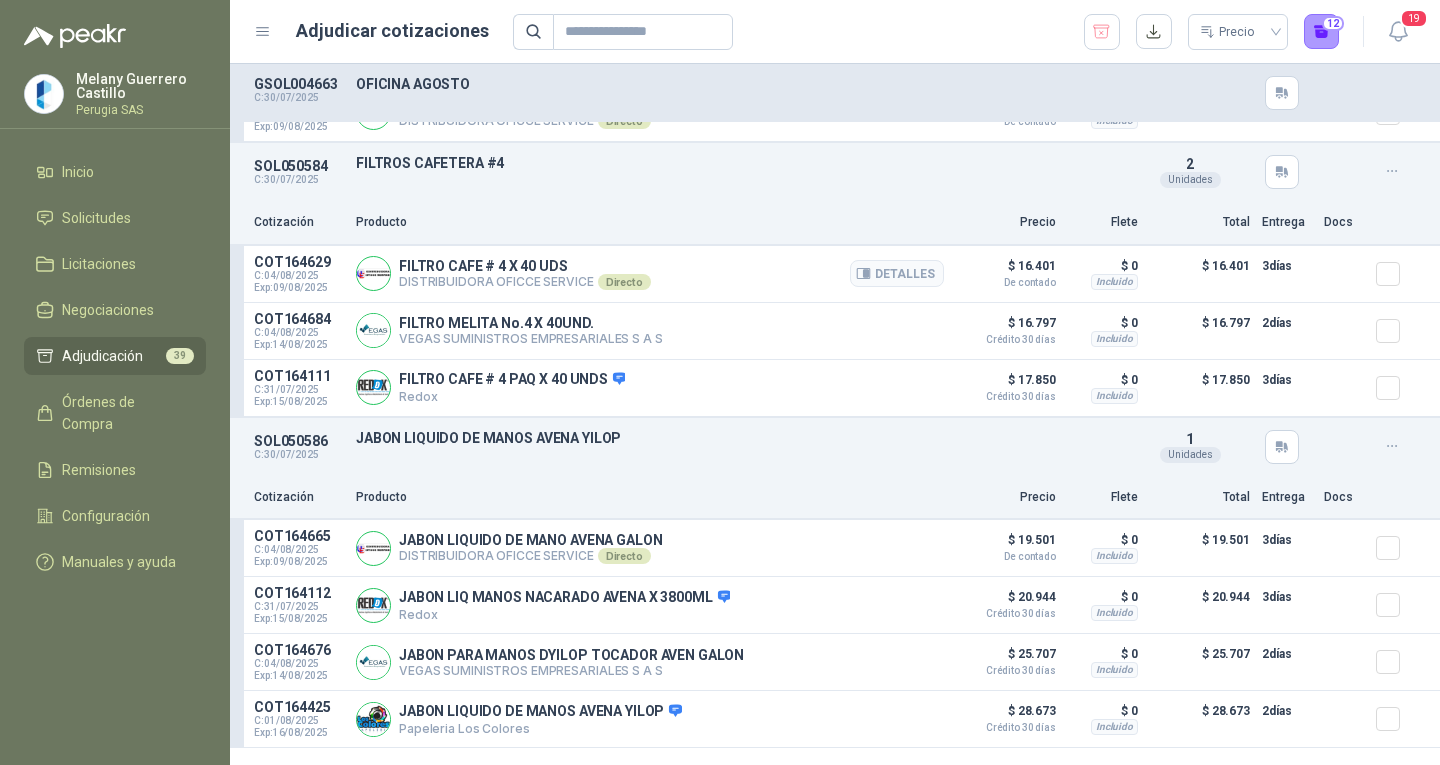 scroll, scrollTop: 4100, scrollLeft: 0, axis: vertical 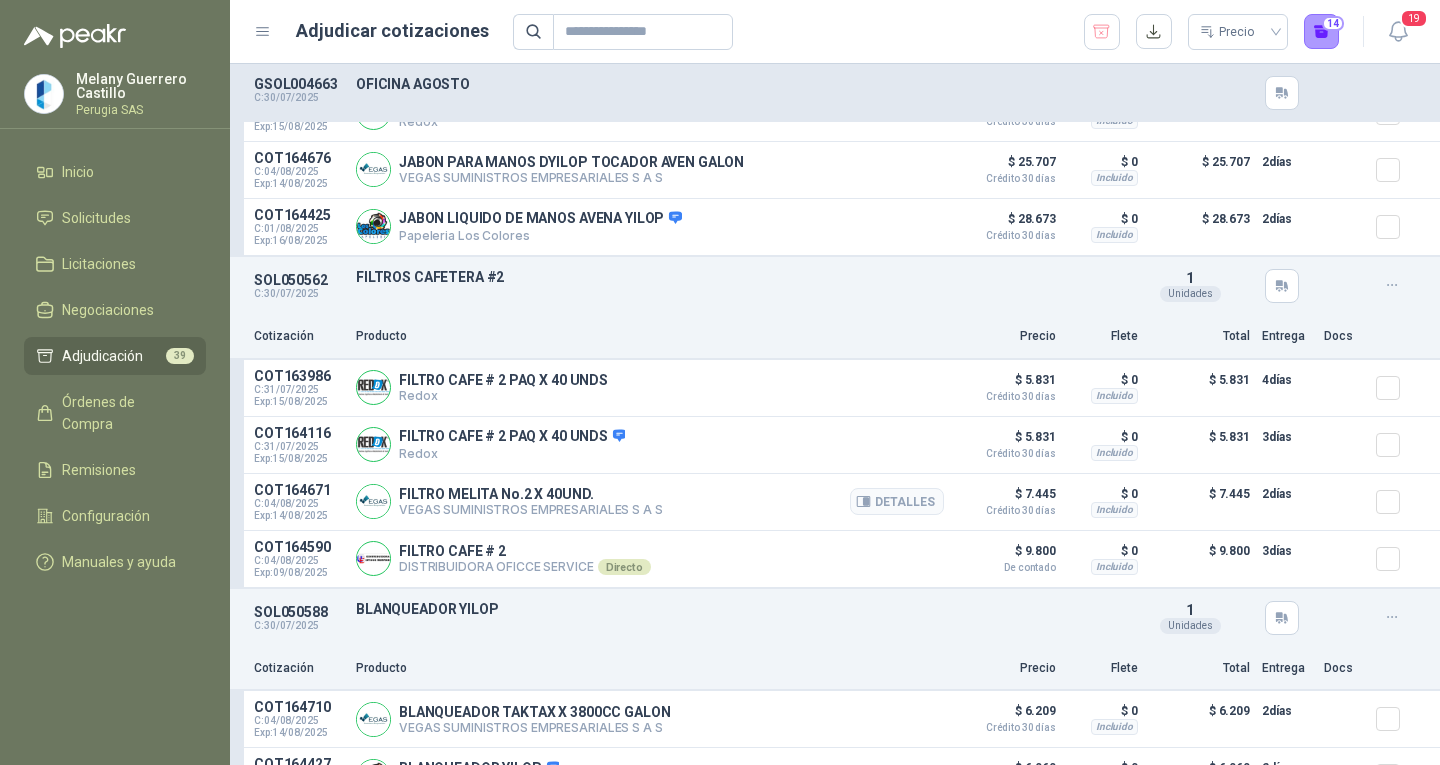 click at bounding box center (1396, 502) 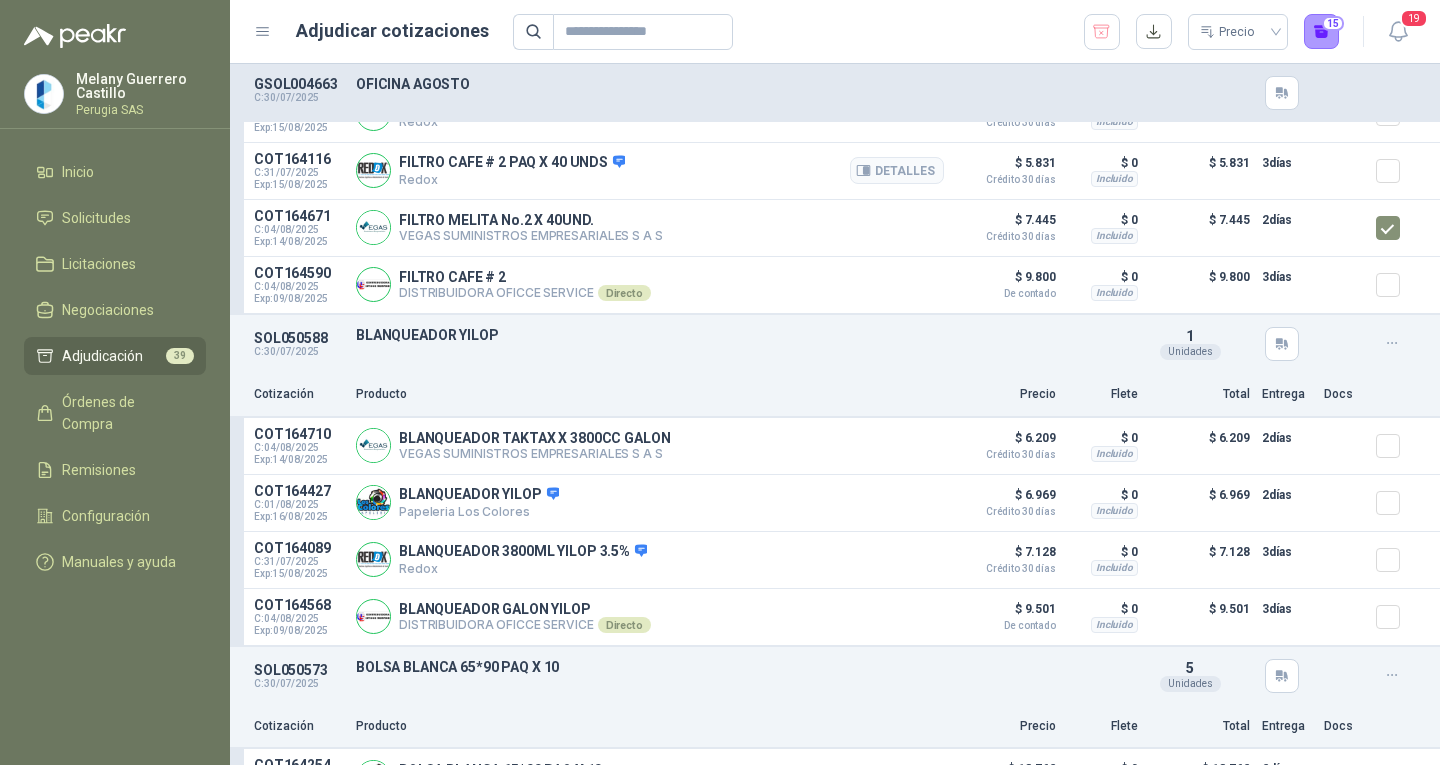 scroll, scrollTop: 4900, scrollLeft: 0, axis: vertical 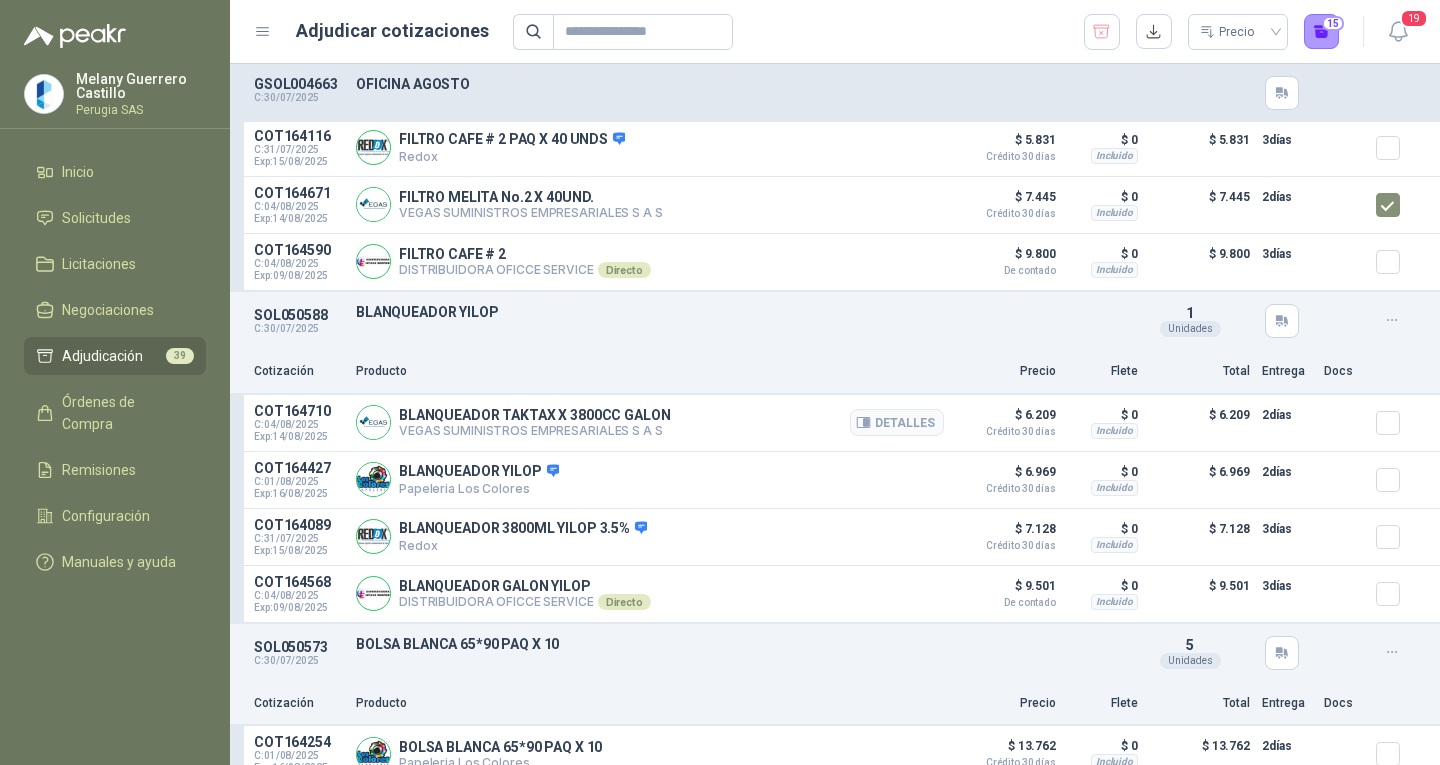 click at bounding box center (1396, 423) 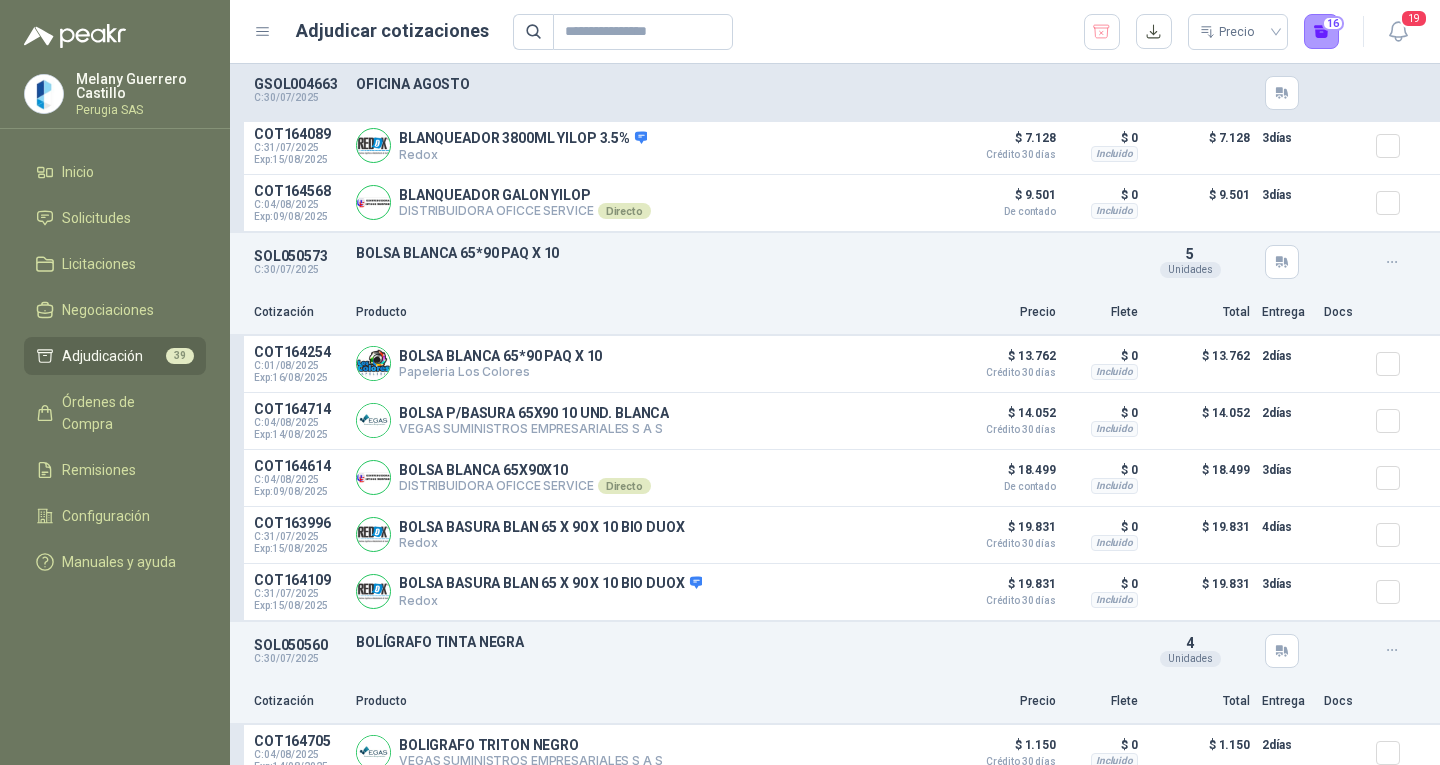 scroll, scrollTop: 5300, scrollLeft: 0, axis: vertical 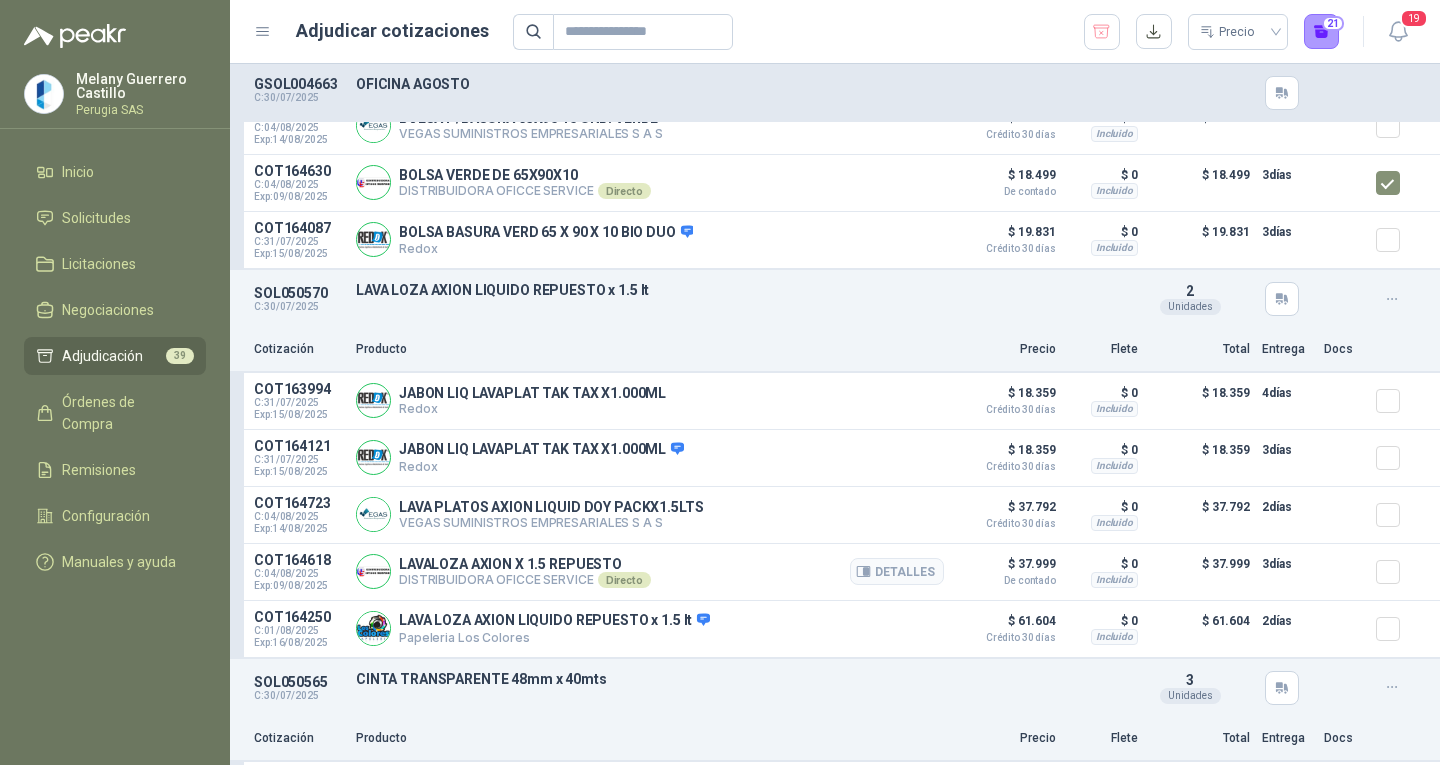 click on "COT164618 C:  [DATE] Exp:  [DATE] LAVALOZA AXION X [NUMBER] REPUESTO DISTRIBUIDORA OFICCE SERVICE  Directo Detalles $ [PRICE] De contado $ [PRICE] Incluido   $ [PRICE] [NUMBER]  días" at bounding box center [835, 572] 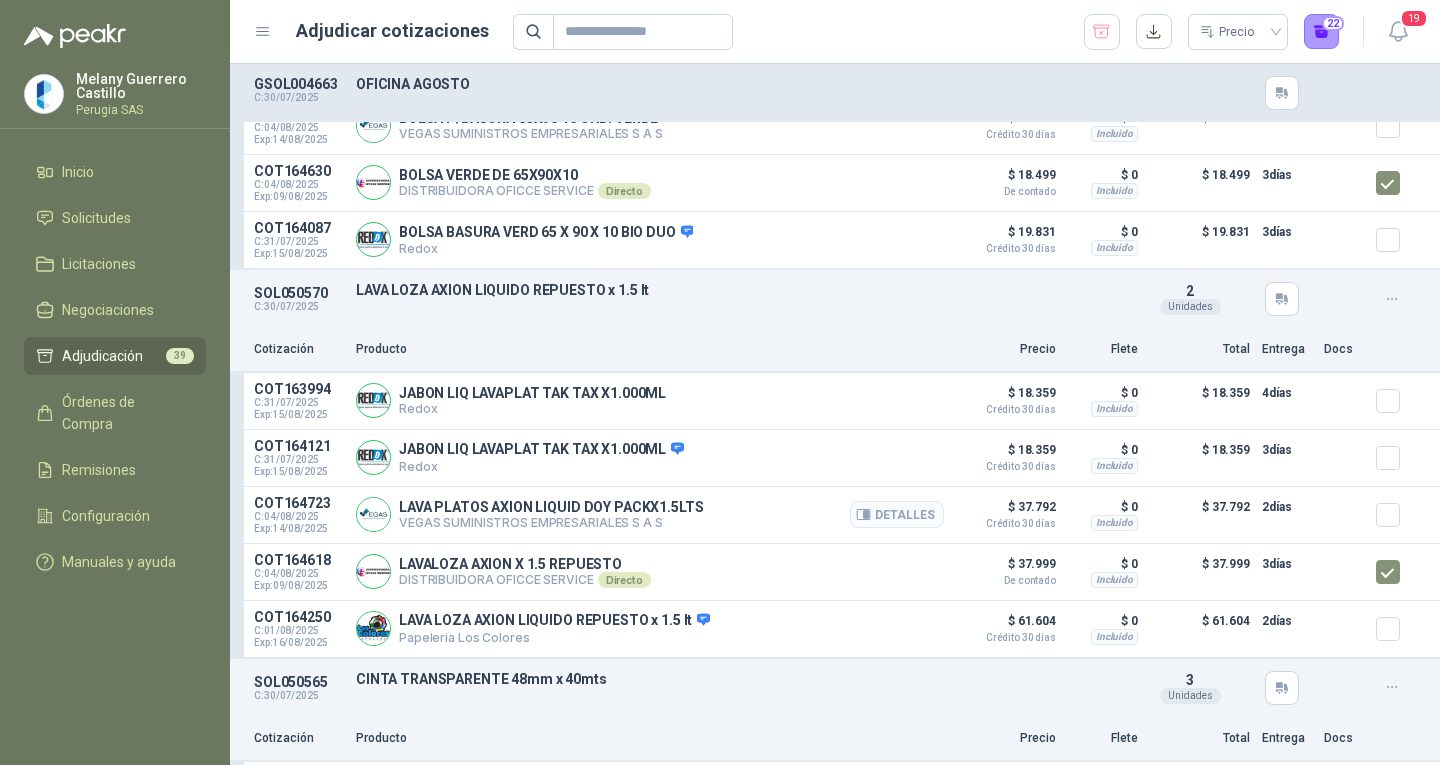 click at bounding box center [1396, 515] 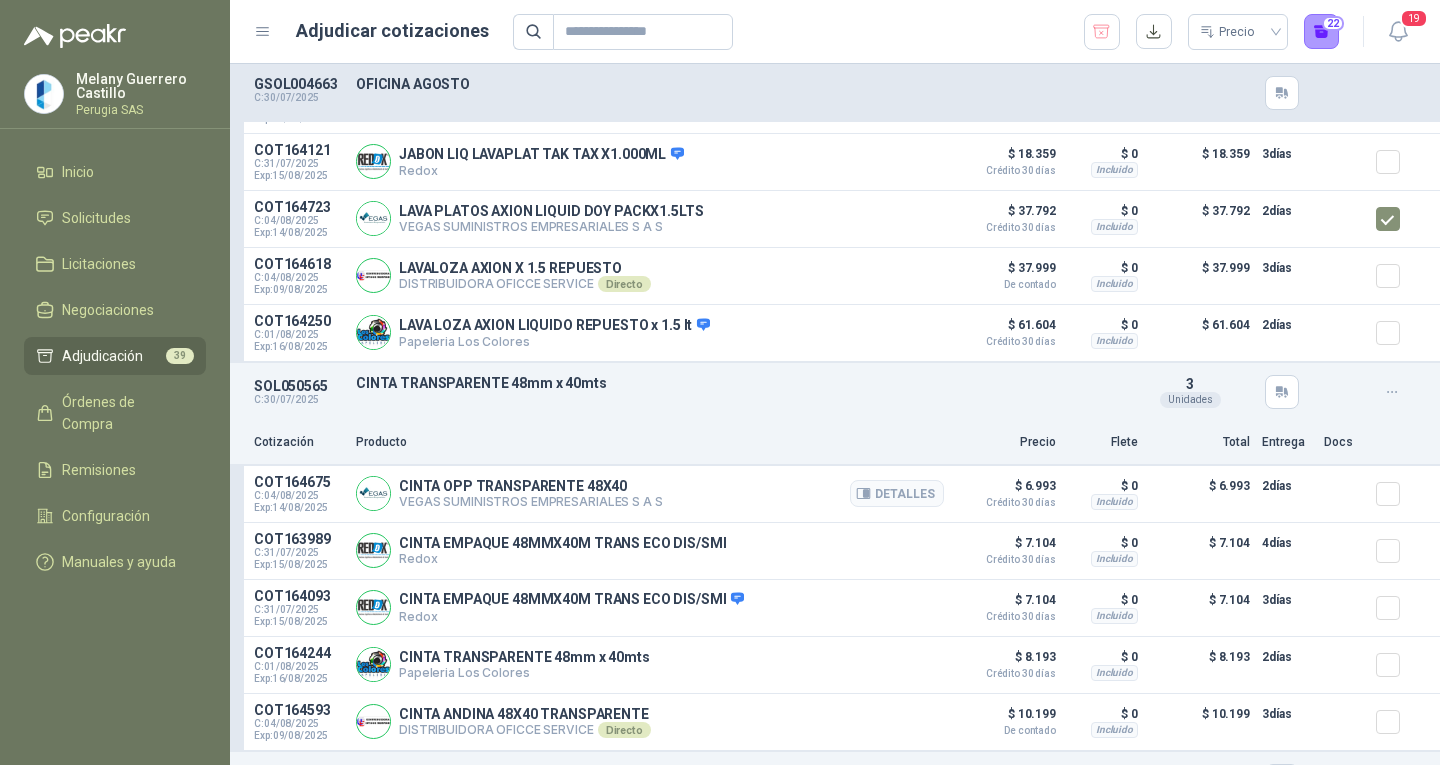 scroll, scrollTop: 7400, scrollLeft: 0, axis: vertical 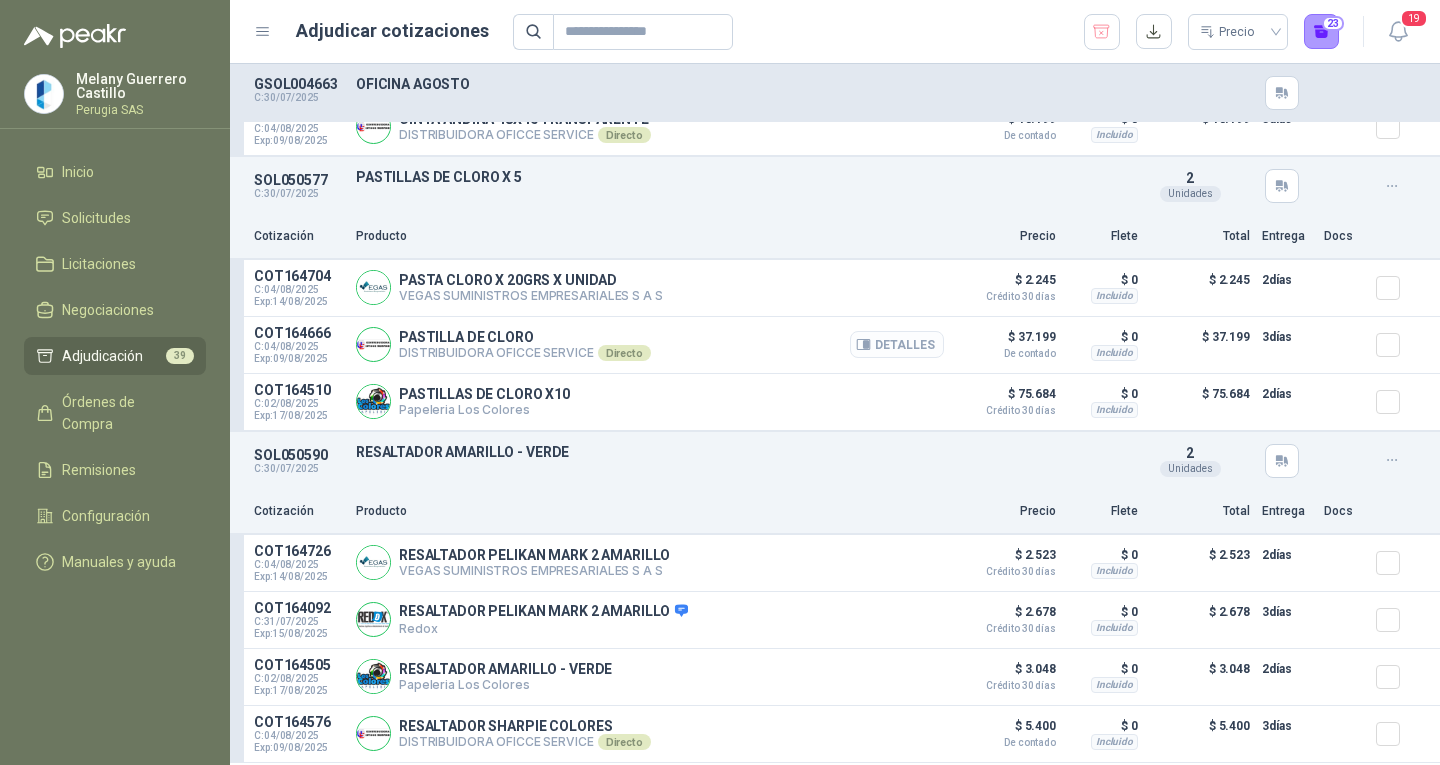 click on "Detalles" at bounding box center [897, 344] 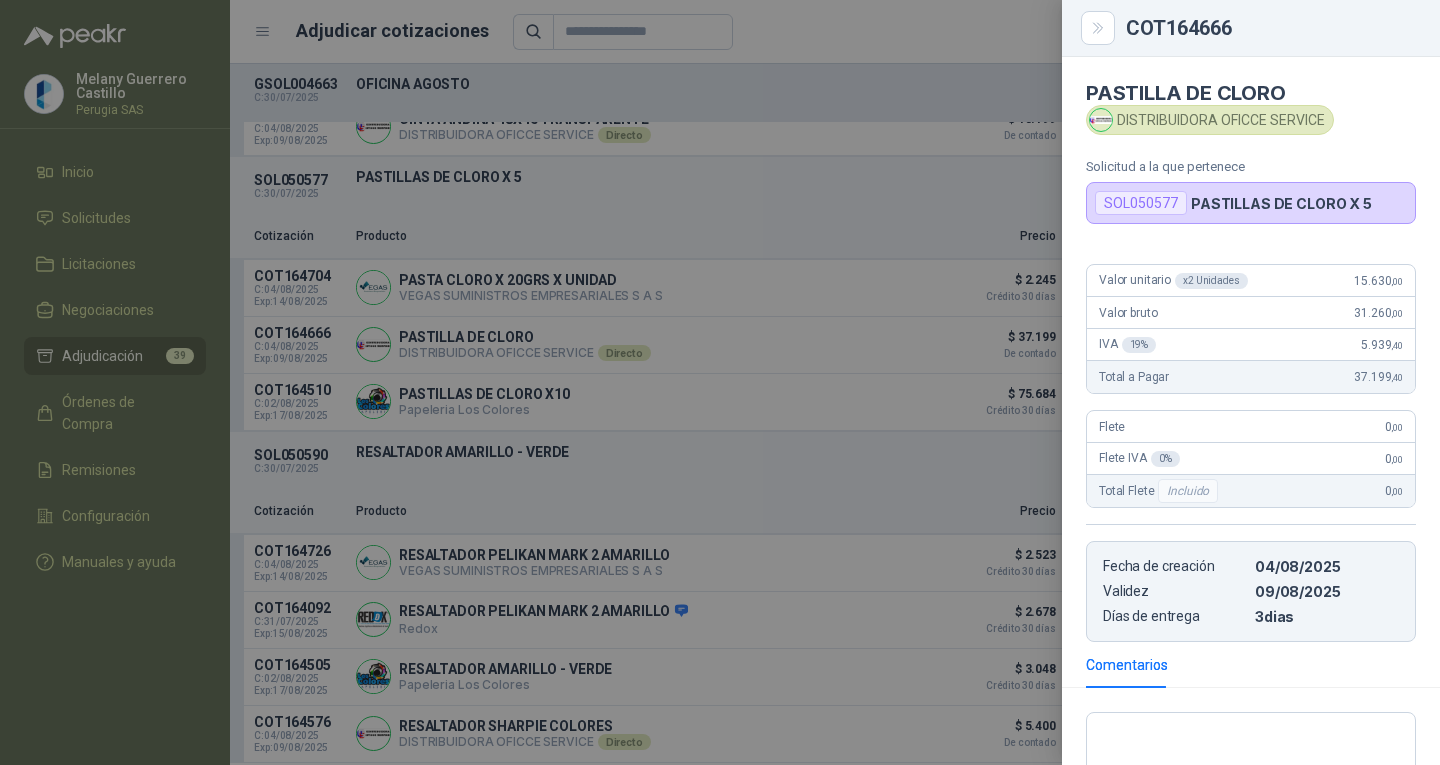 click at bounding box center (720, 382) 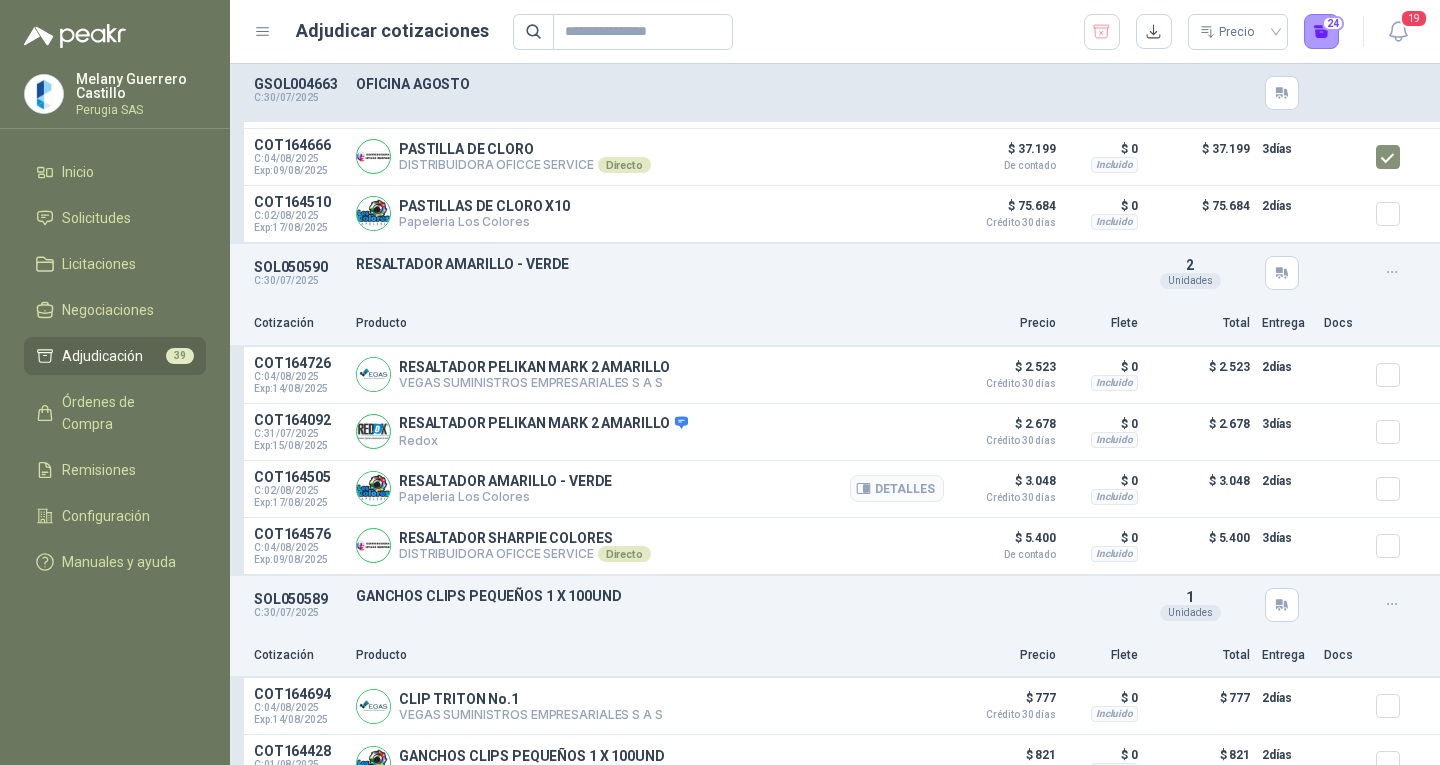 scroll, scrollTop: 8100, scrollLeft: 0, axis: vertical 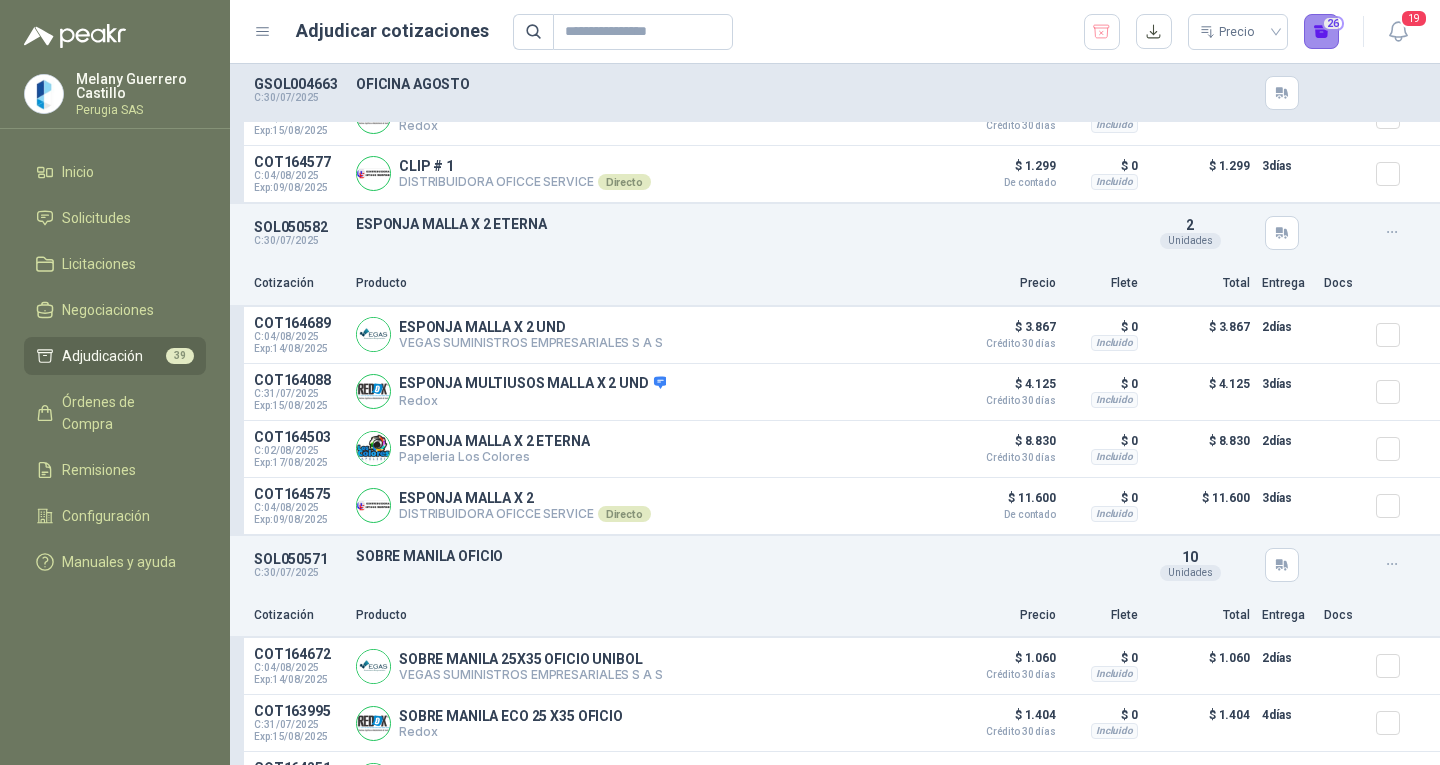 click on "26" at bounding box center (1322, 32) 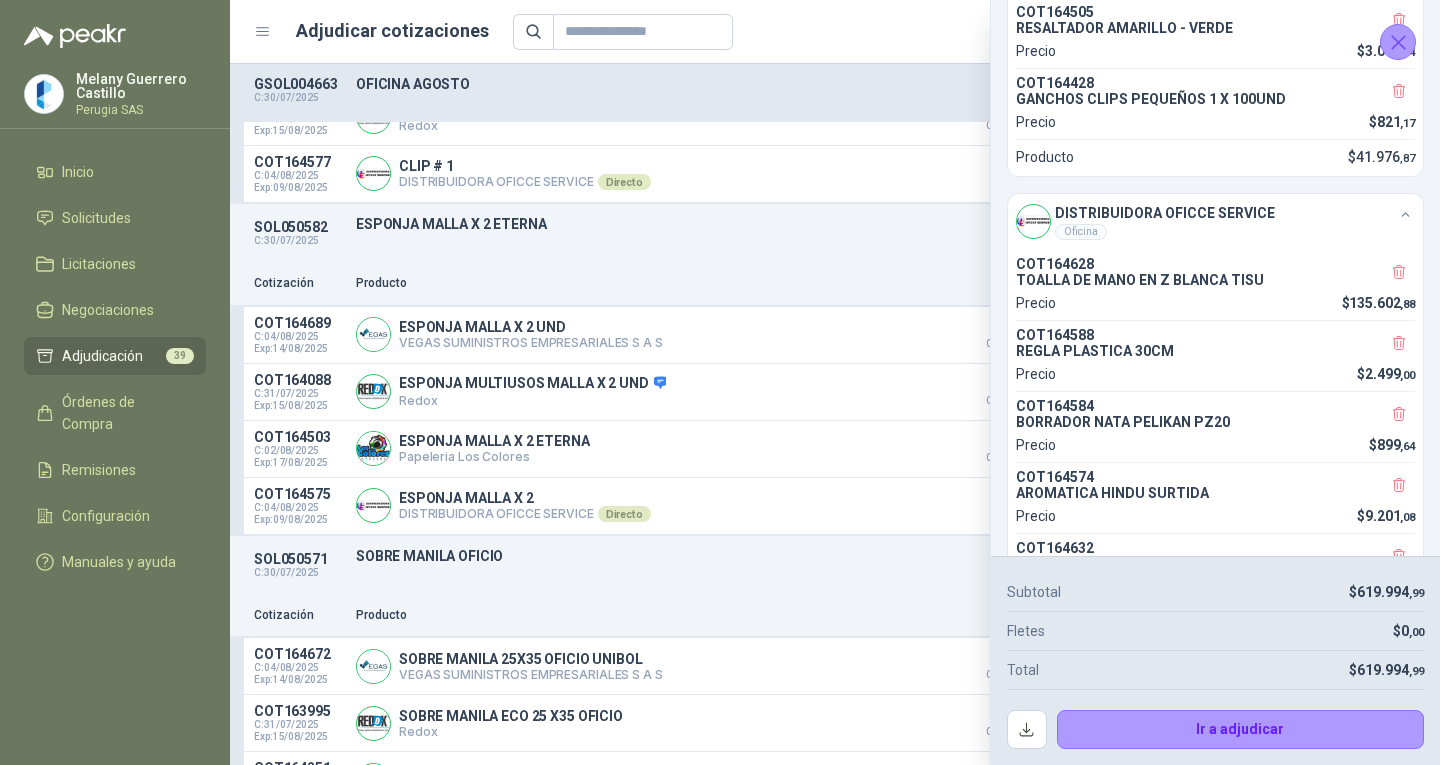 scroll, scrollTop: 0, scrollLeft: 0, axis: both 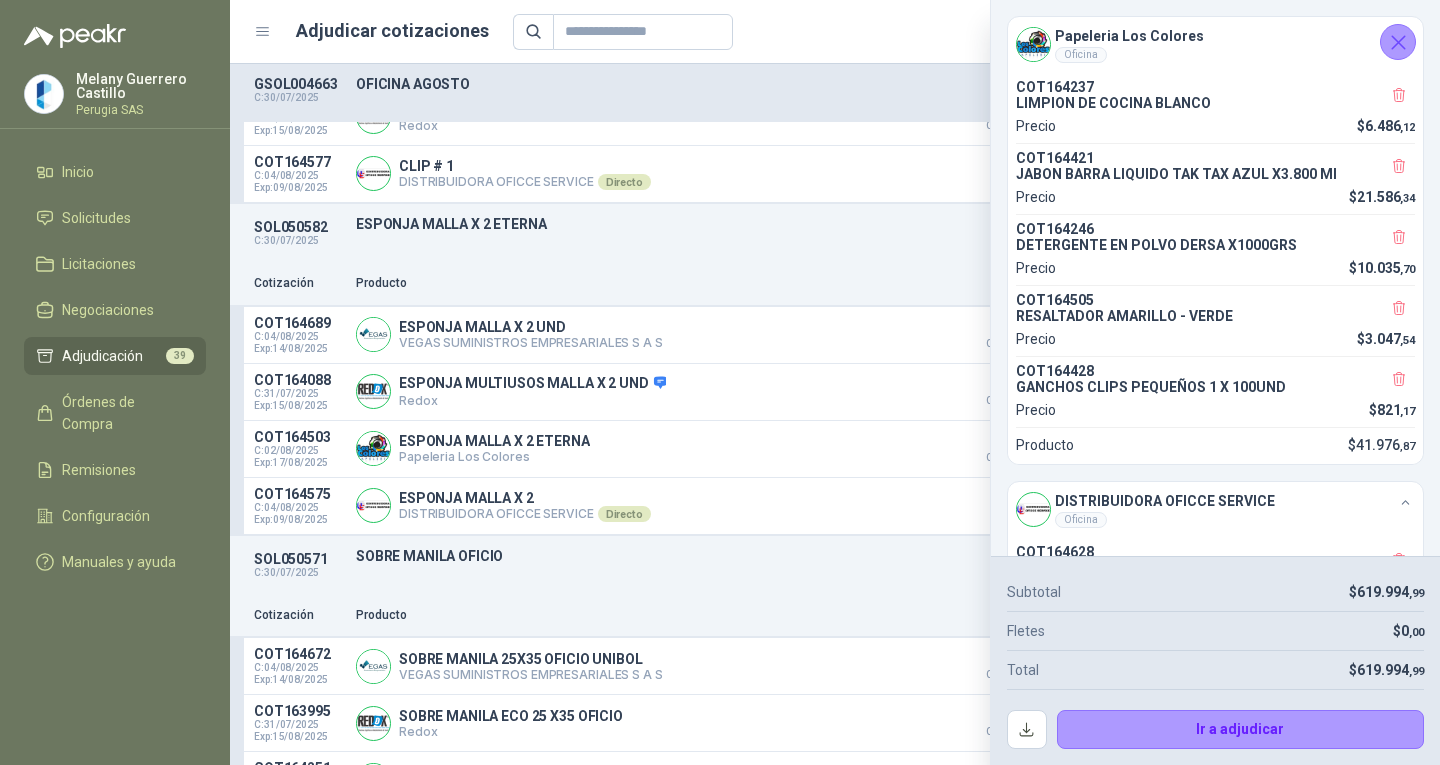 click 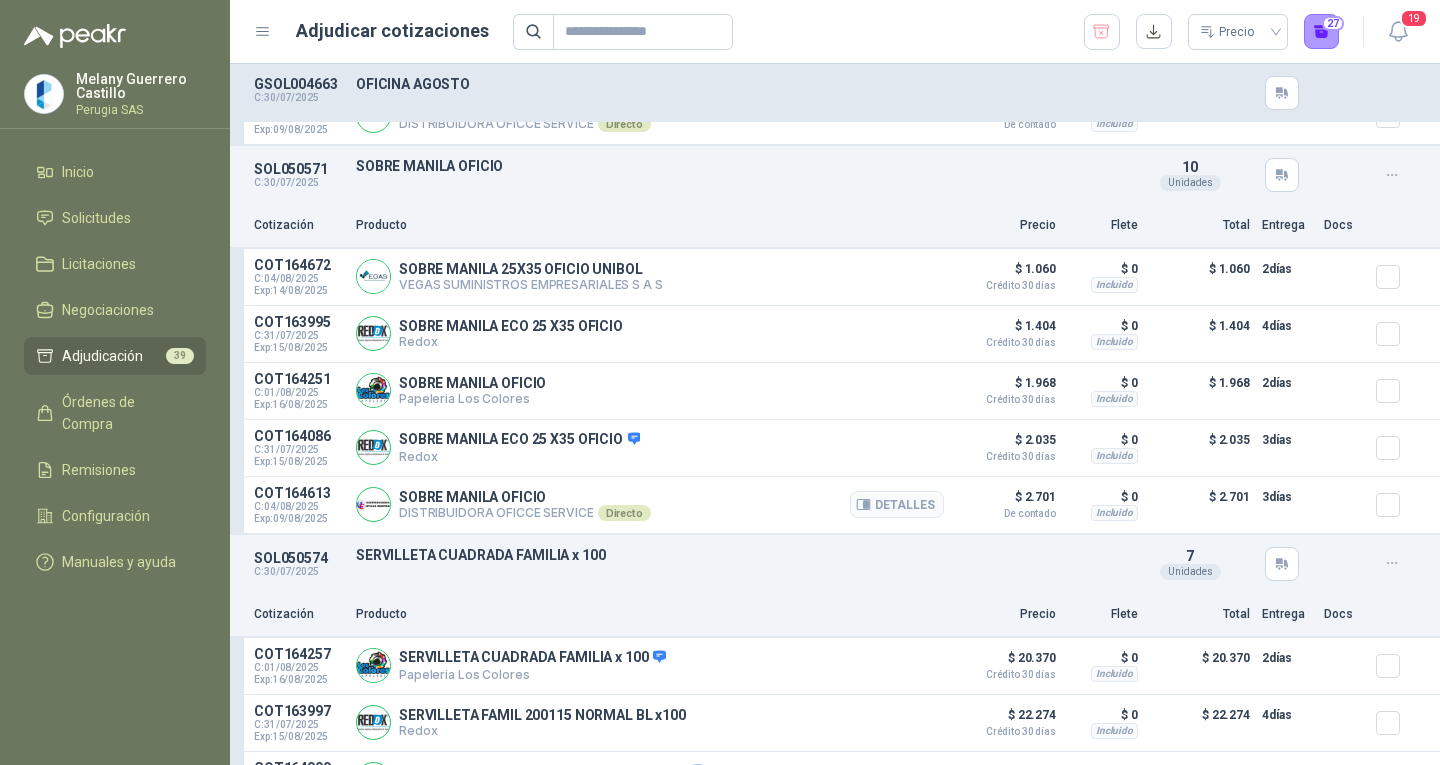 scroll, scrollTop: 9200, scrollLeft: 0, axis: vertical 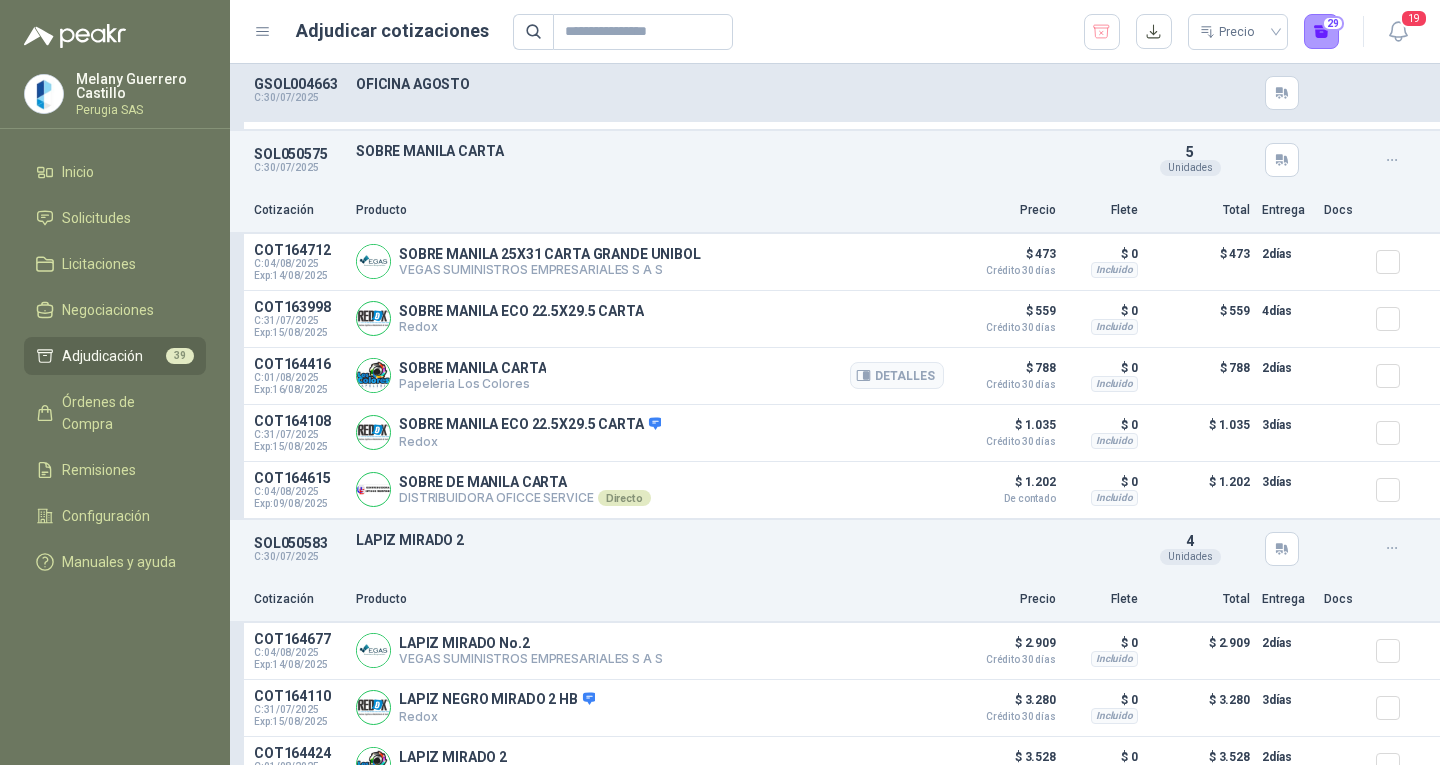 click at bounding box center (1396, 376) 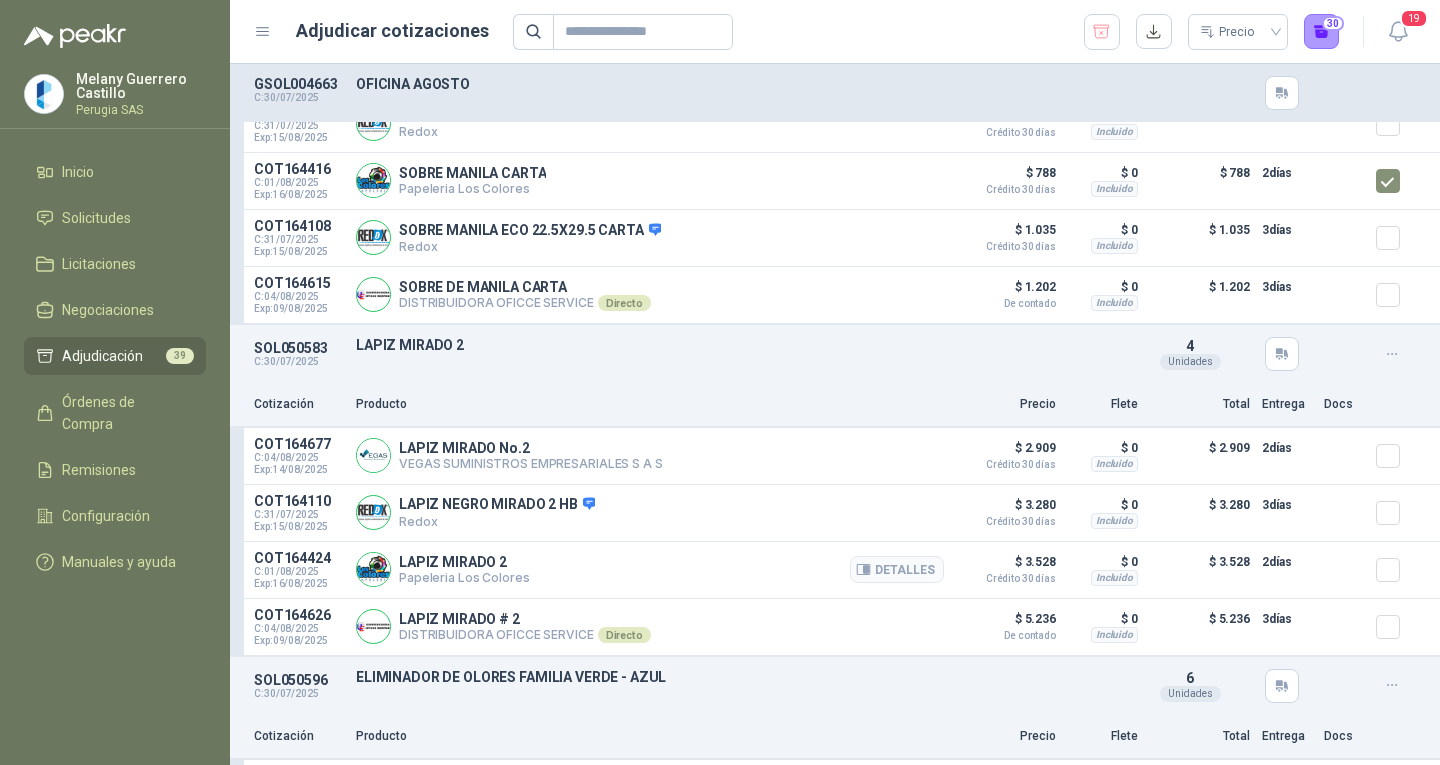 scroll, scrollTop: 10300, scrollLeft: 0, axis: vertical 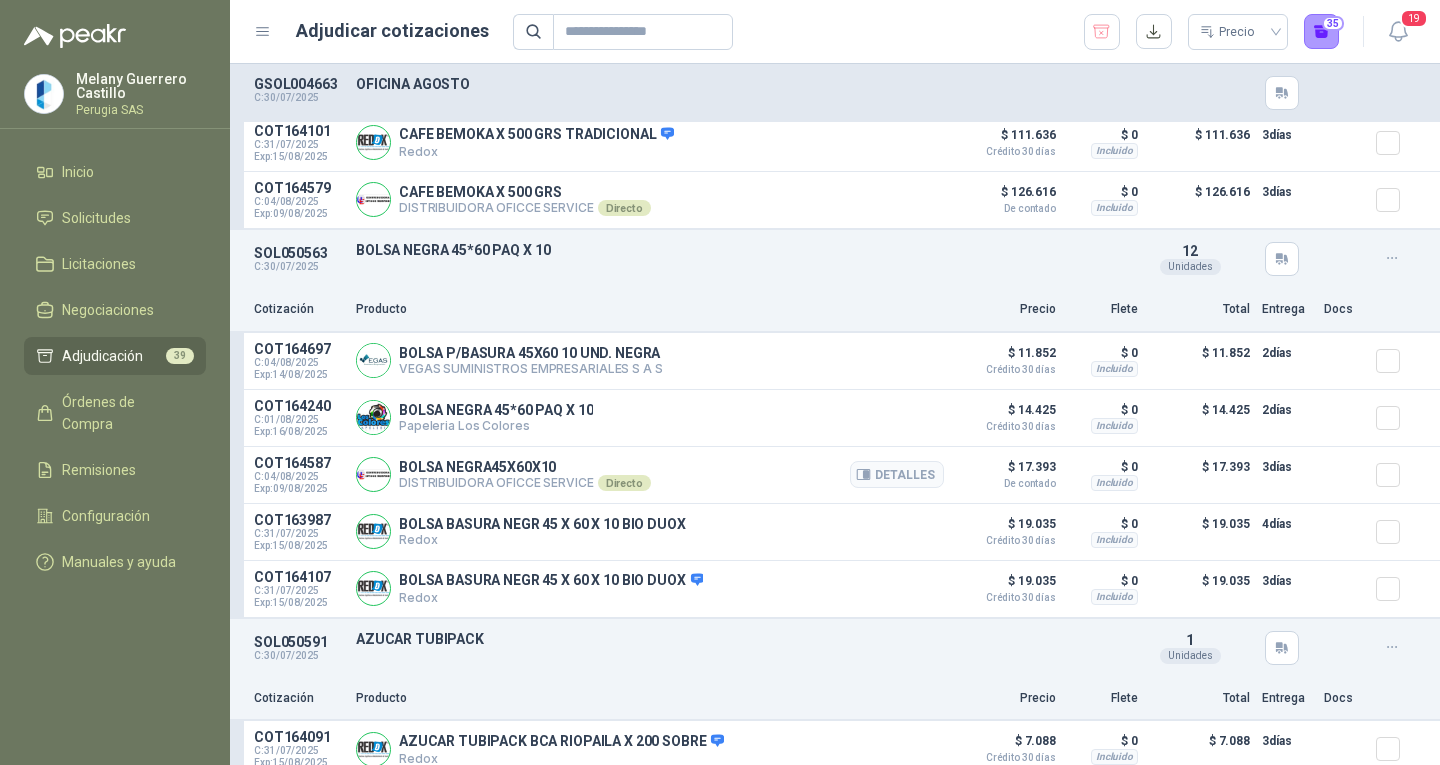 drag, startPoint x: 1384, startPoint y: 385, endPoint x: 1359, endPoint y: 474, distance: 92.44458 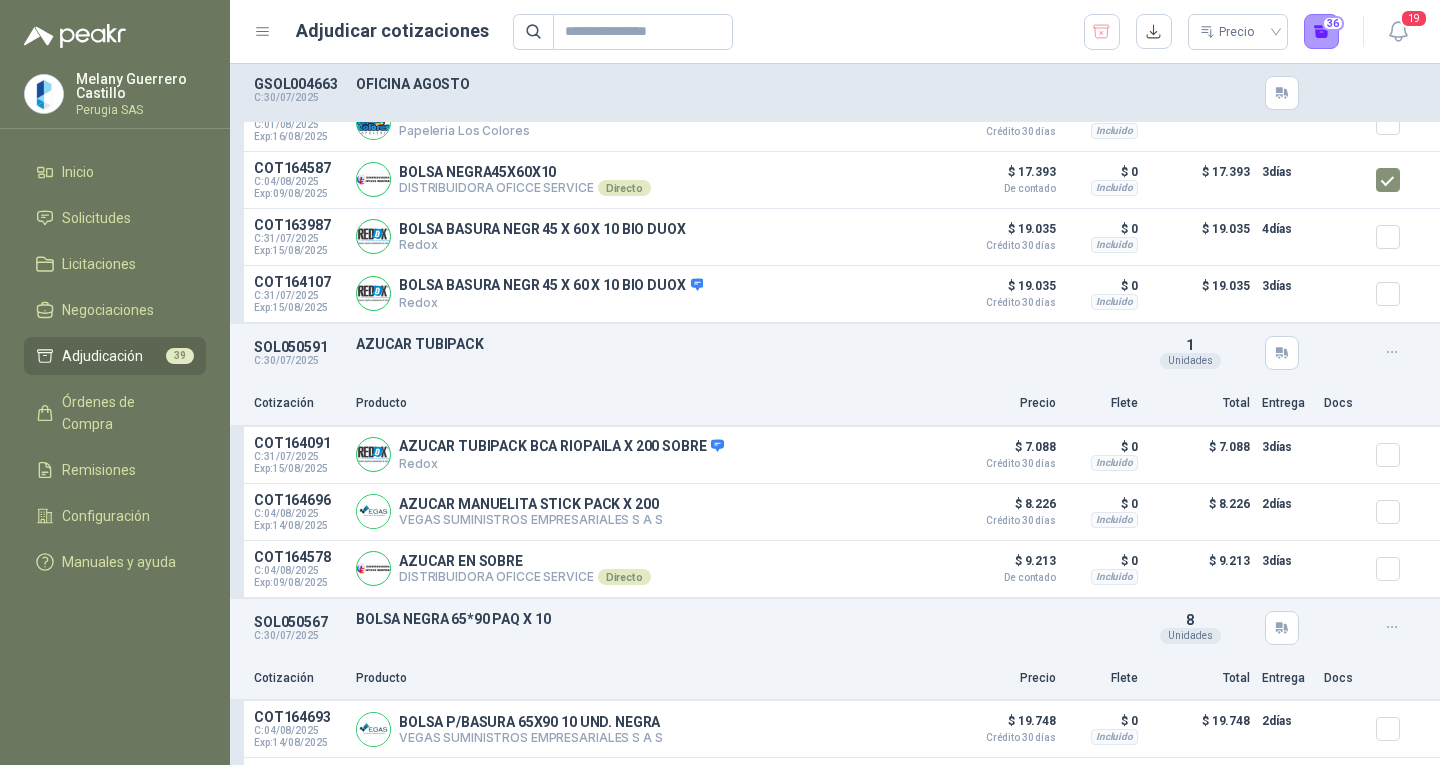 scroll, scrollTop: 12100, scrollLeft: 0, axis: vertical 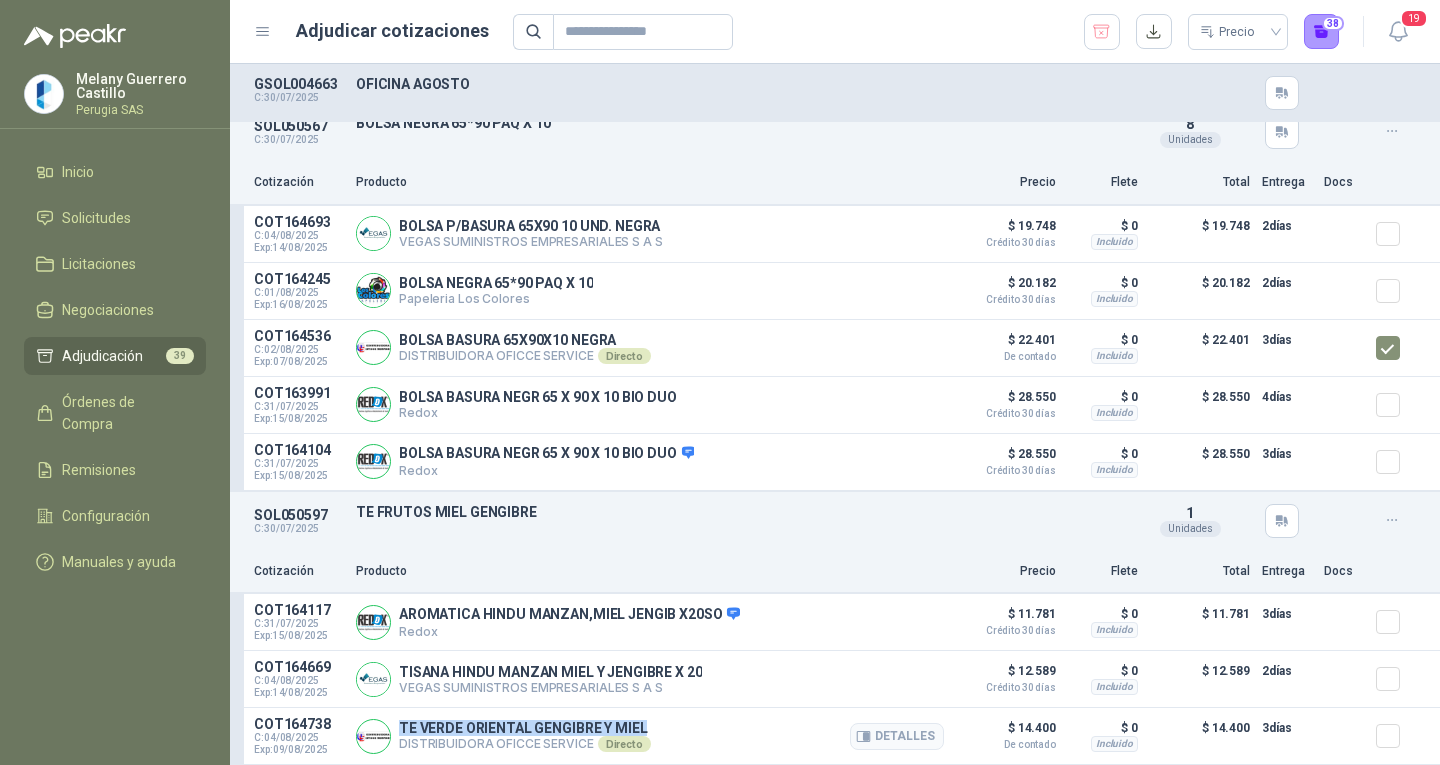 drag, startPoint x: 399, startPoint y: 719, endPoint x: 676, endPoint y: 729, distance: 277.18045 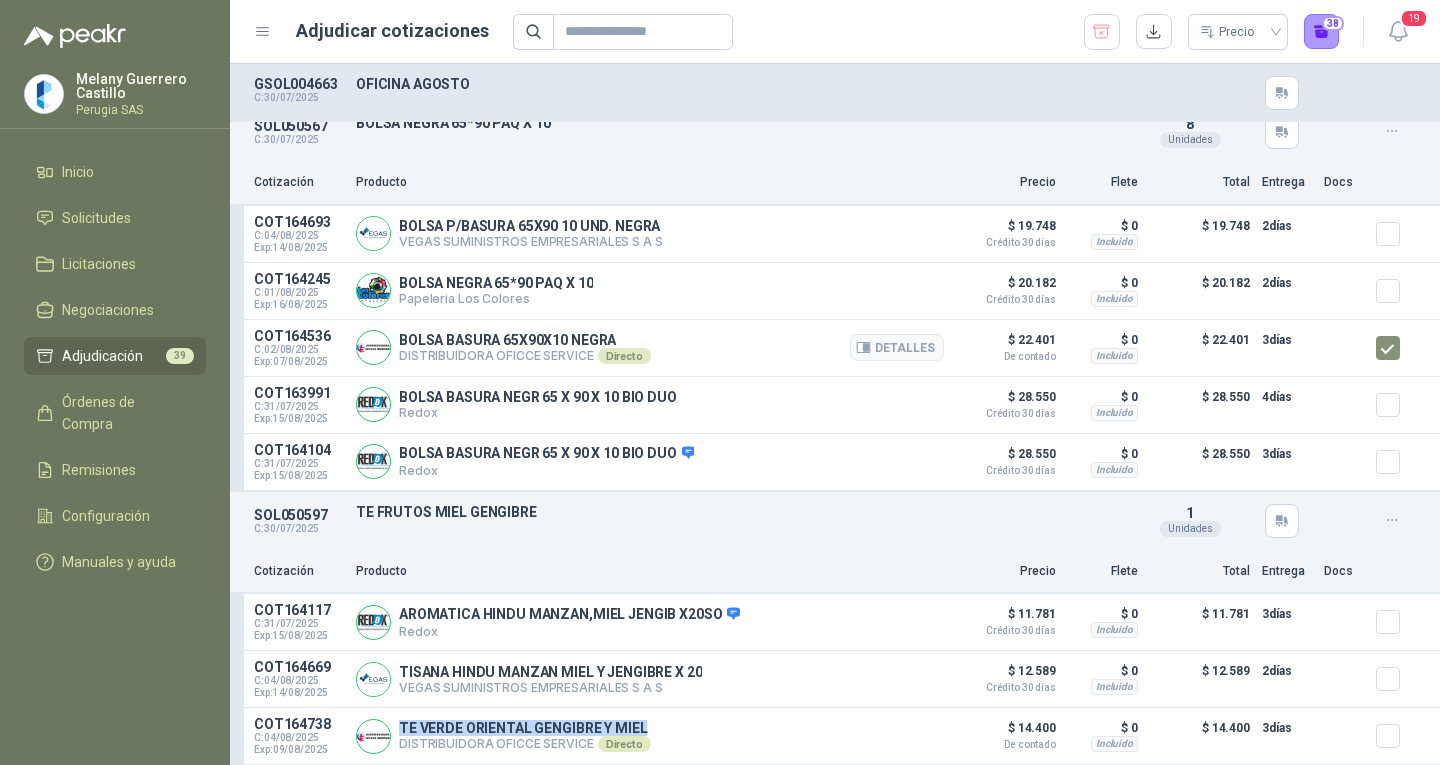 copy on "TE VERDE ORIENTAL GENGIBRE Y MIEL" 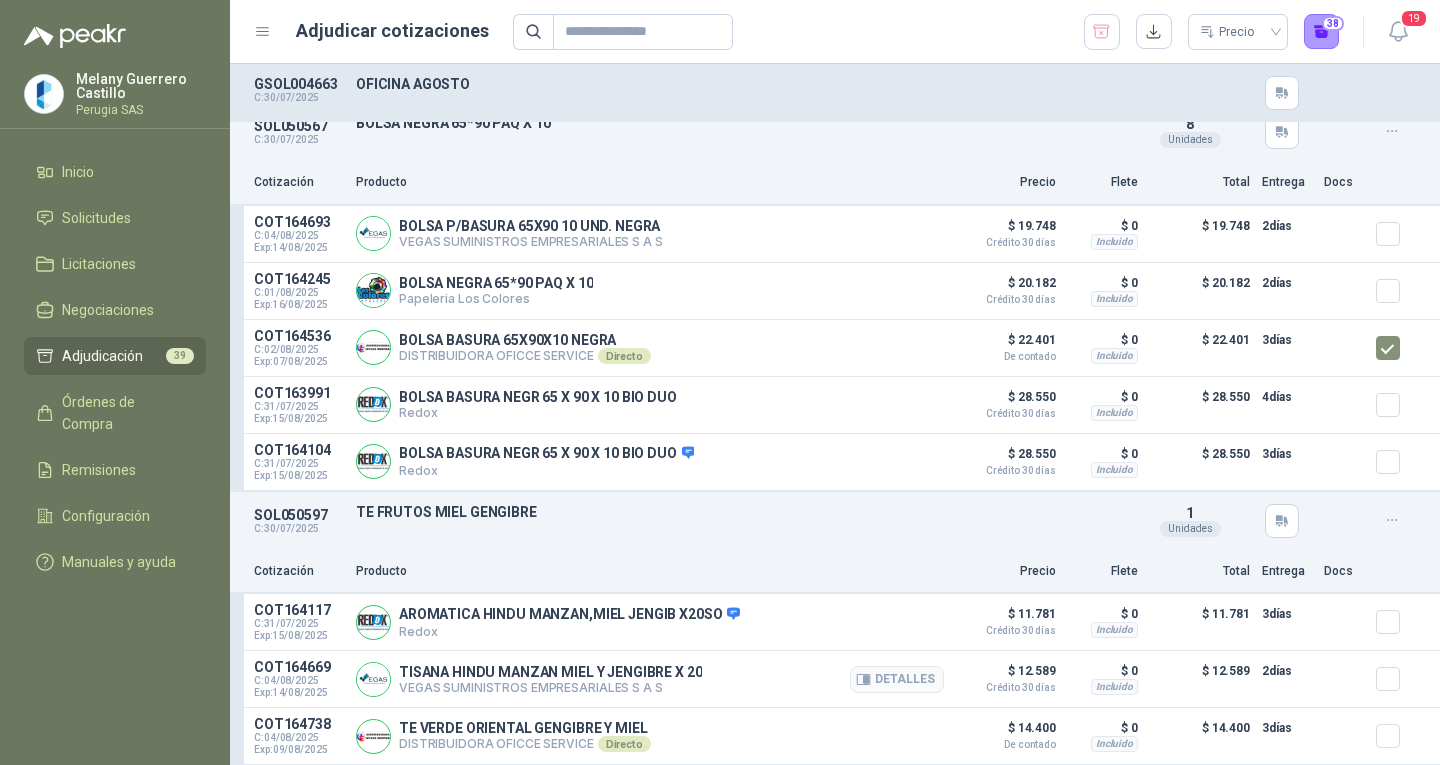 click on "TISANA HINDU MANZAN MIEL Y JENGIBRE X 20 VEGAS SUMINISTROS EMPRESARIALES S A S  Detalles" at bounding box center [650, 679] 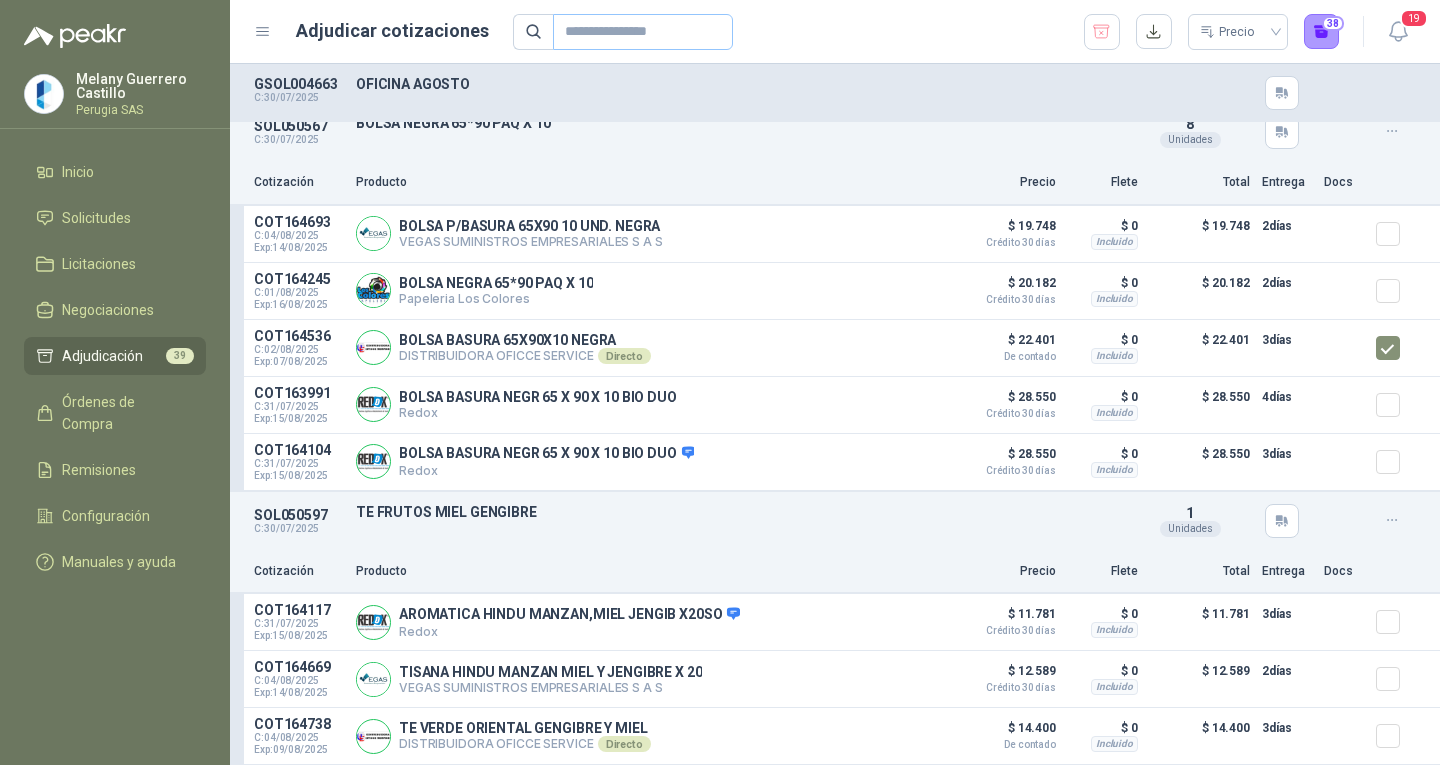 copy on "TISANA HINDU MANZAN MIEL Y JENGIBRE X 20" 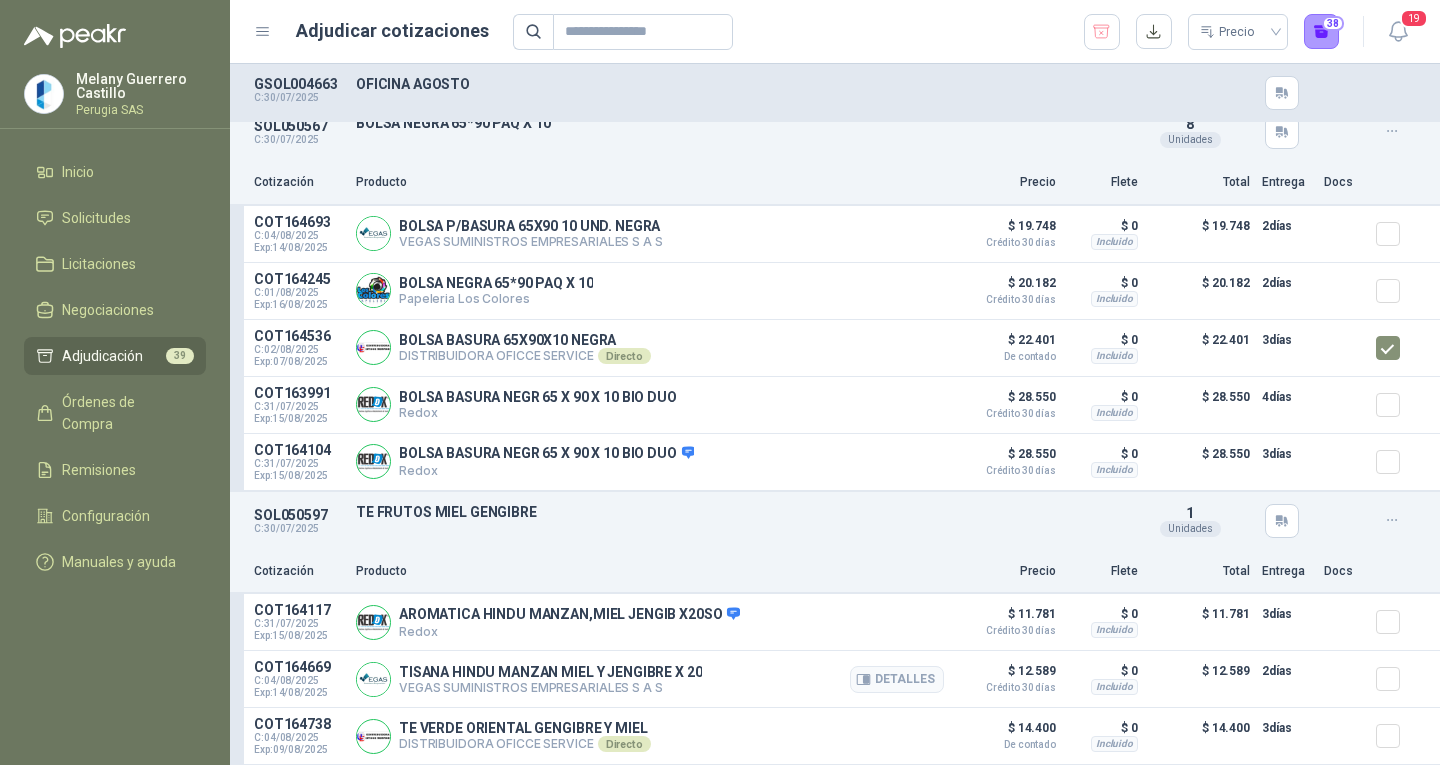 click on "VEGAS SUMINISTROS EMPRESARIALES S A S" at bounding box center [550, 687] 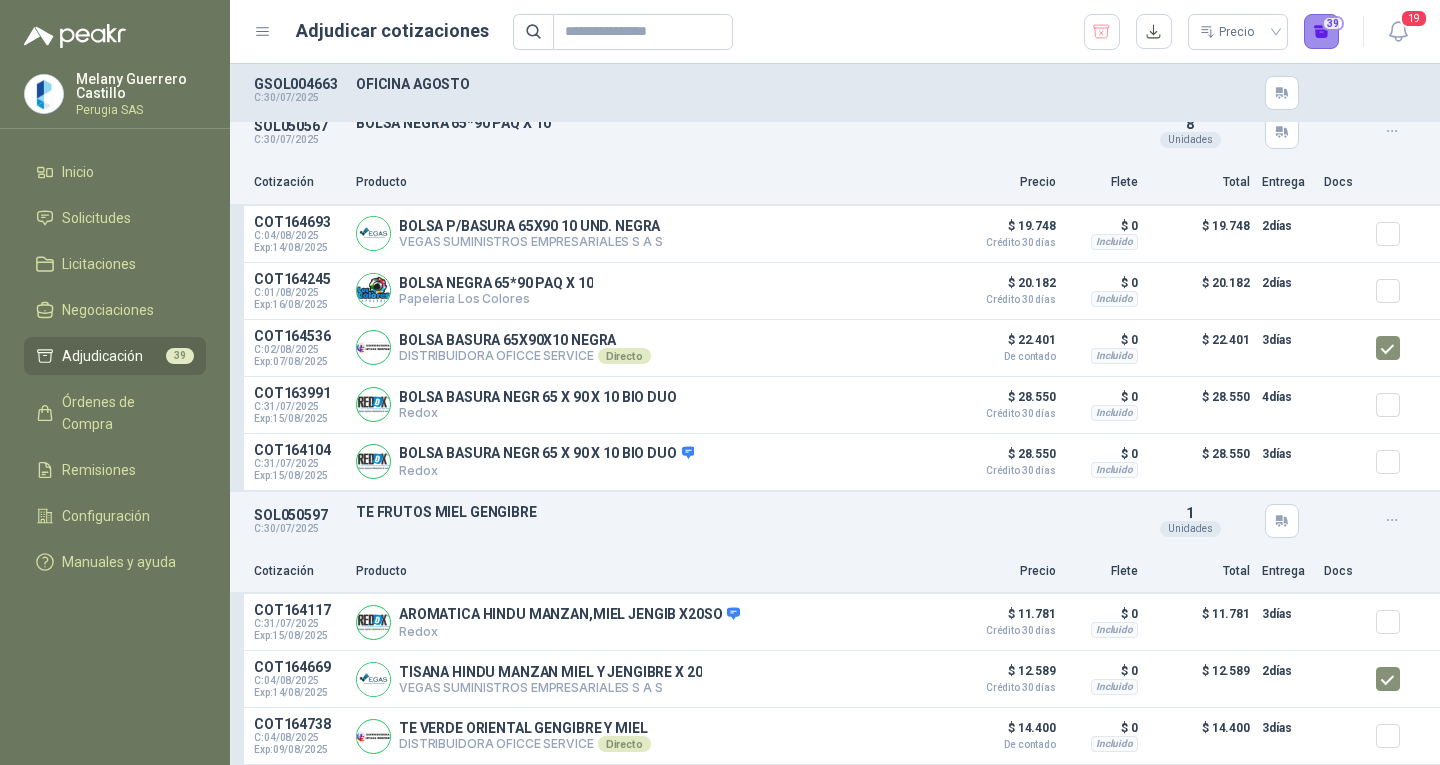 click on "39" at bounding box center (1322, 32) 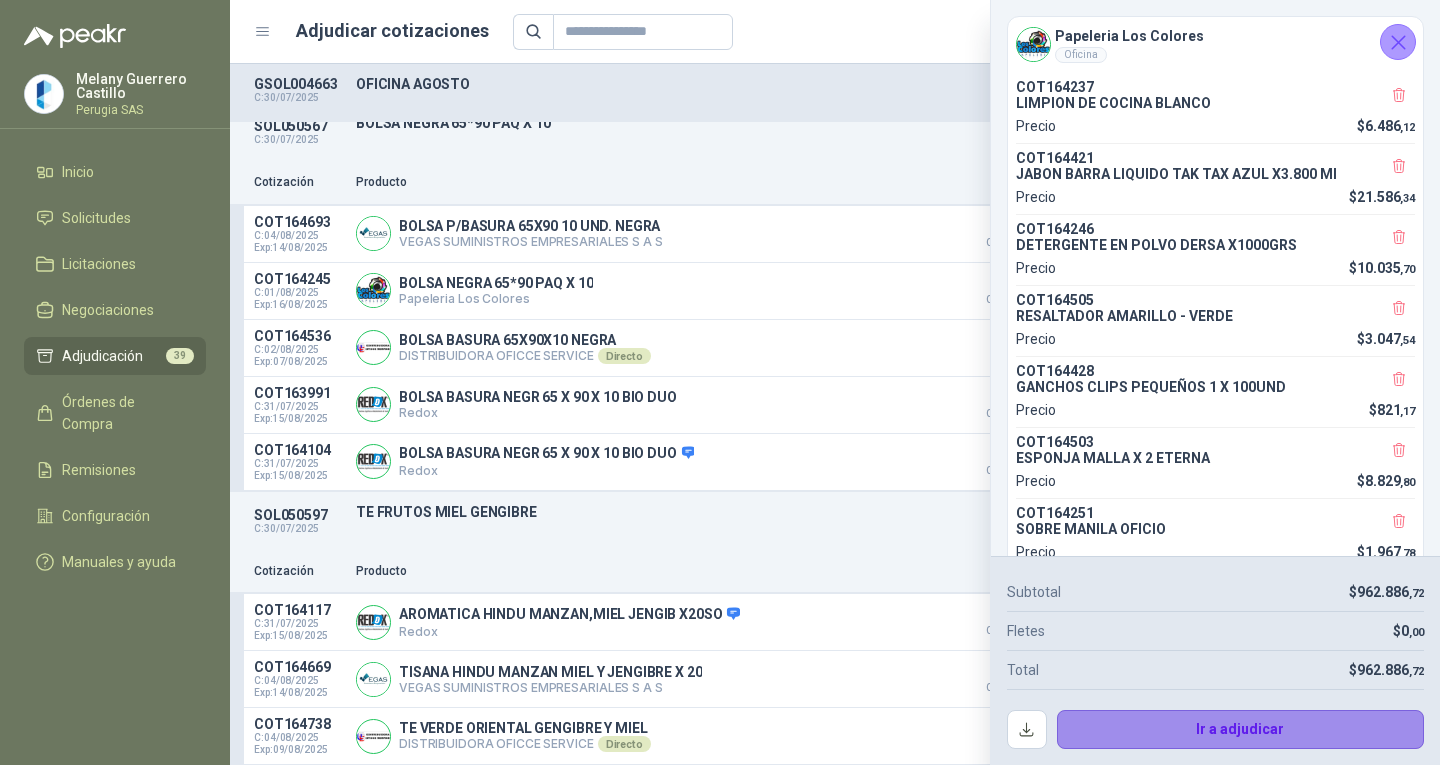 click on "Ir a adjudicar" at bounding box center [1241, 730] 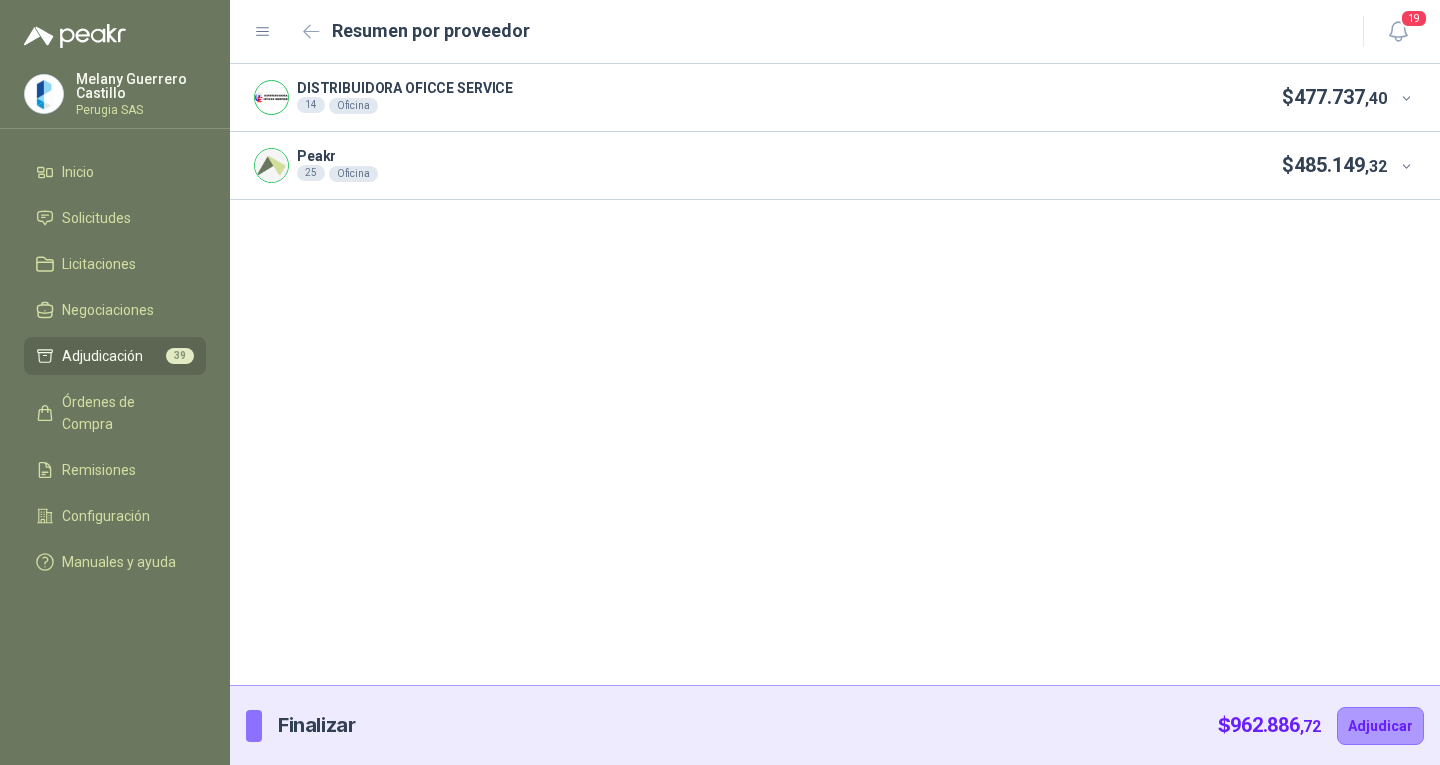 click on "Peakr [NUMBER] Oficina $  [PRICE] ,32" at bounding box center (820, 165) 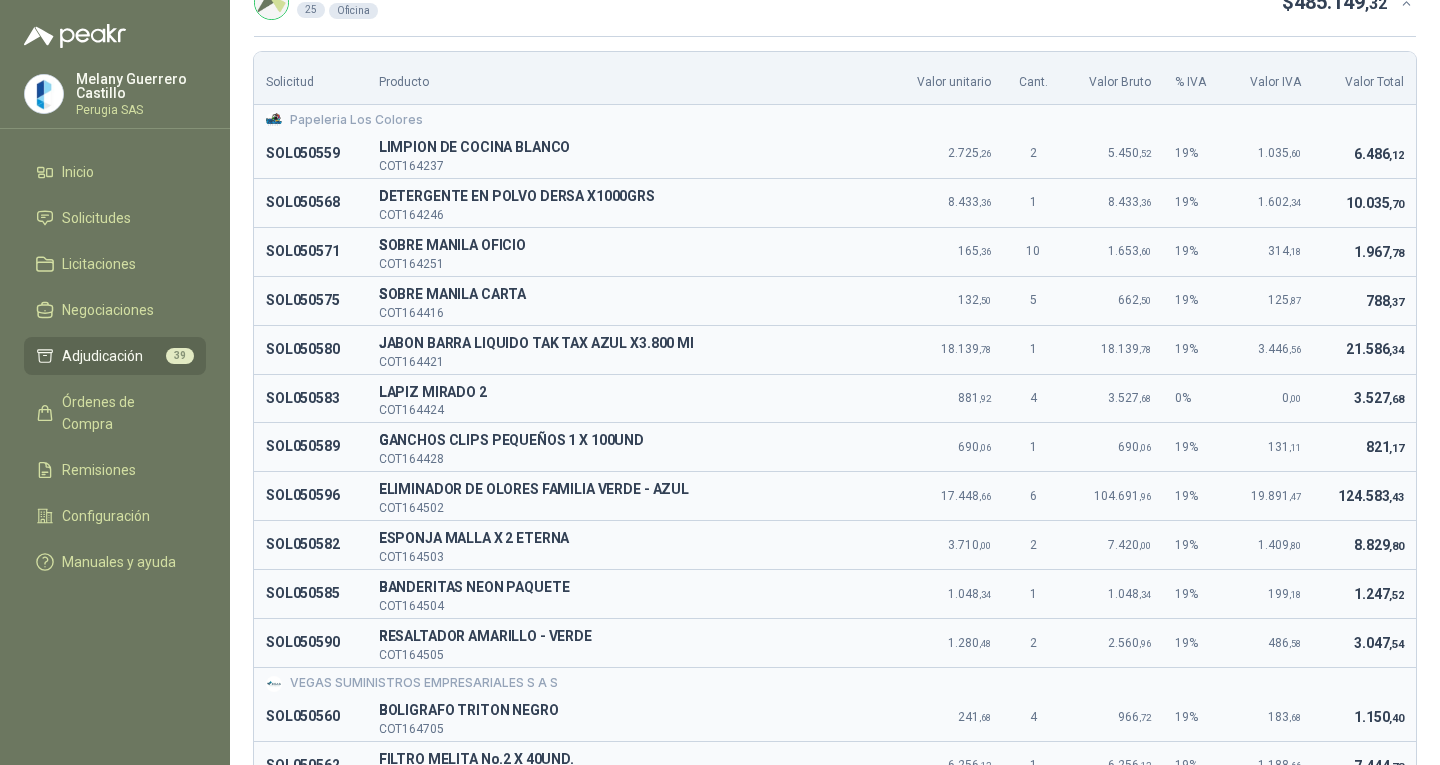 scroll, scrollTop: 0, scrollLeft: 0, axis: both 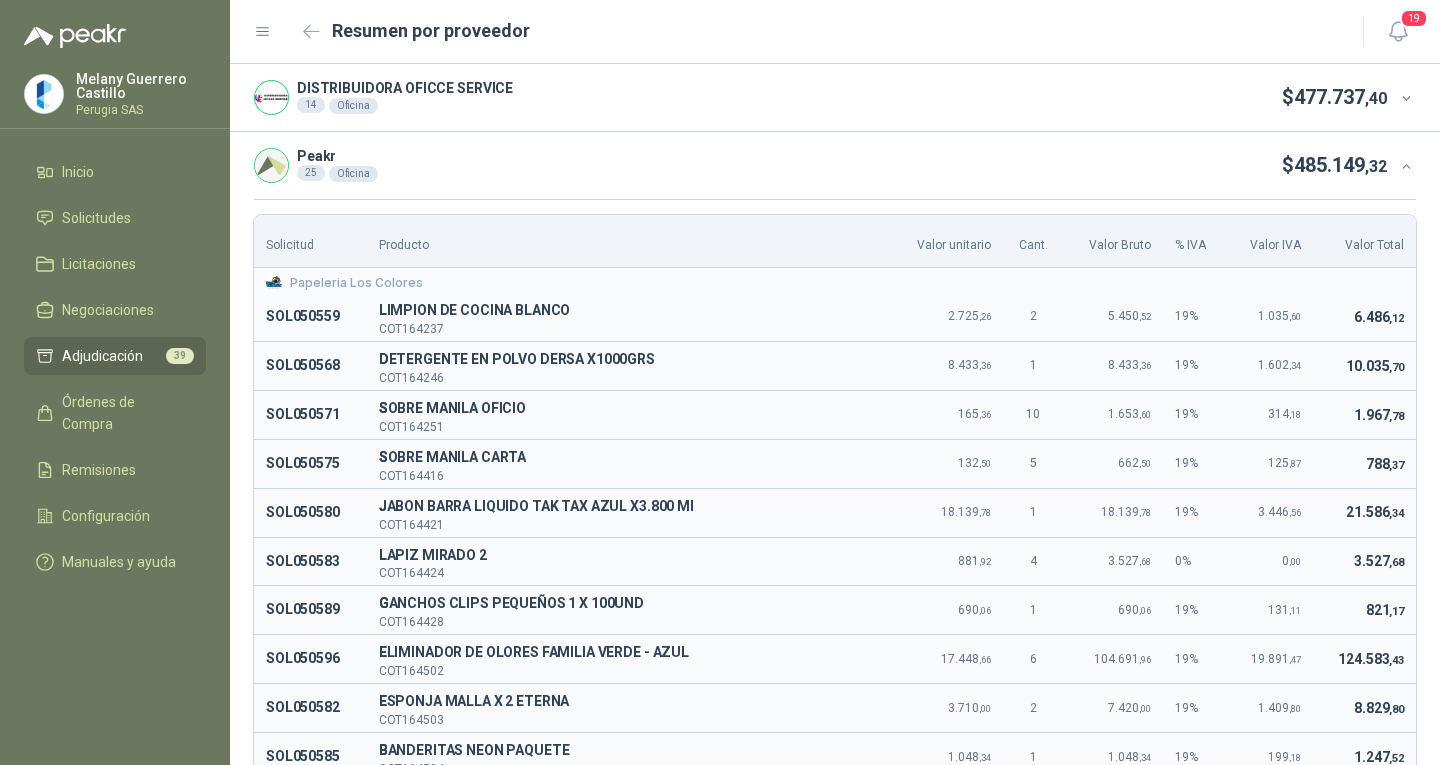 click on "Peakr [NUMBER] Oficina $  [PRICE] ,32" at bounding box center (820, 165) 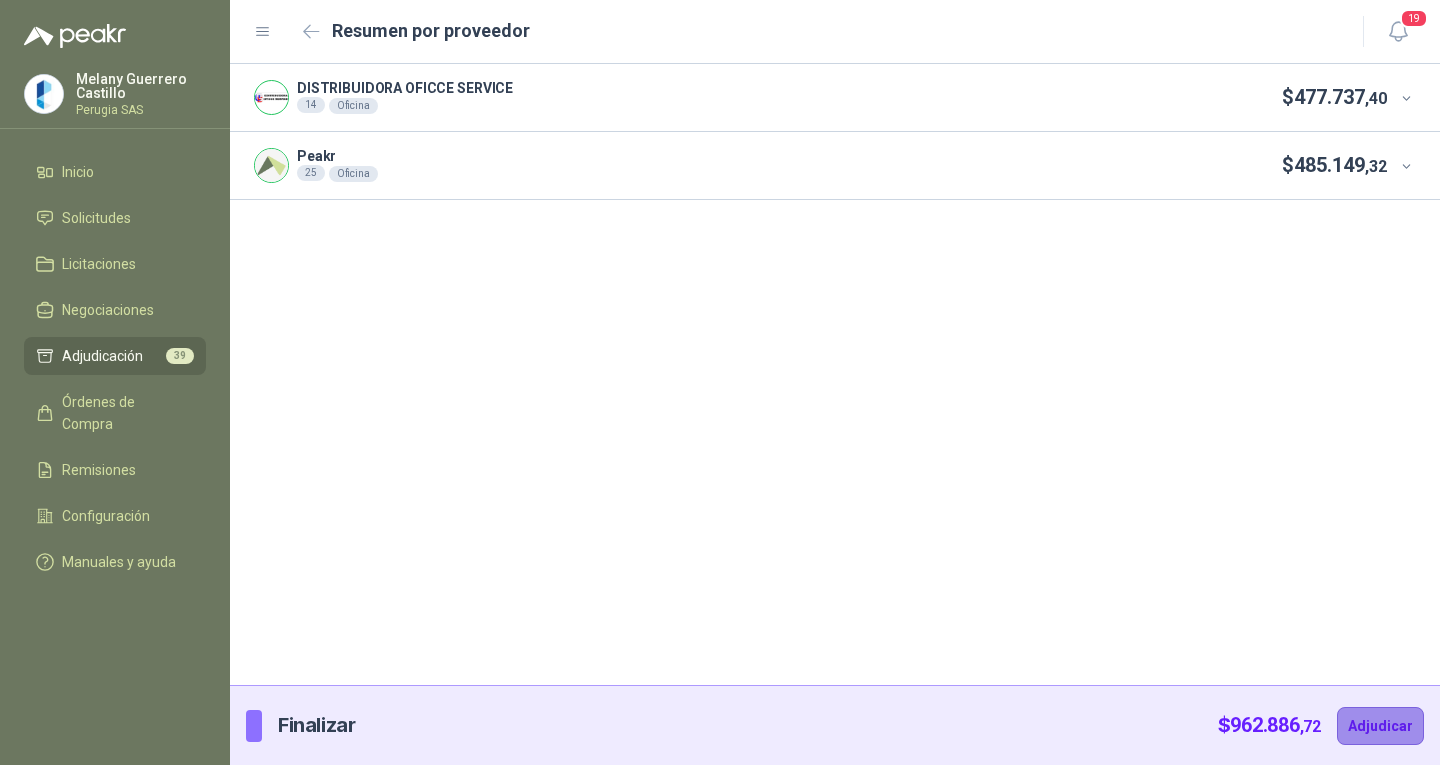 click on "Adjudicar" at bounding box center (1380, 726) 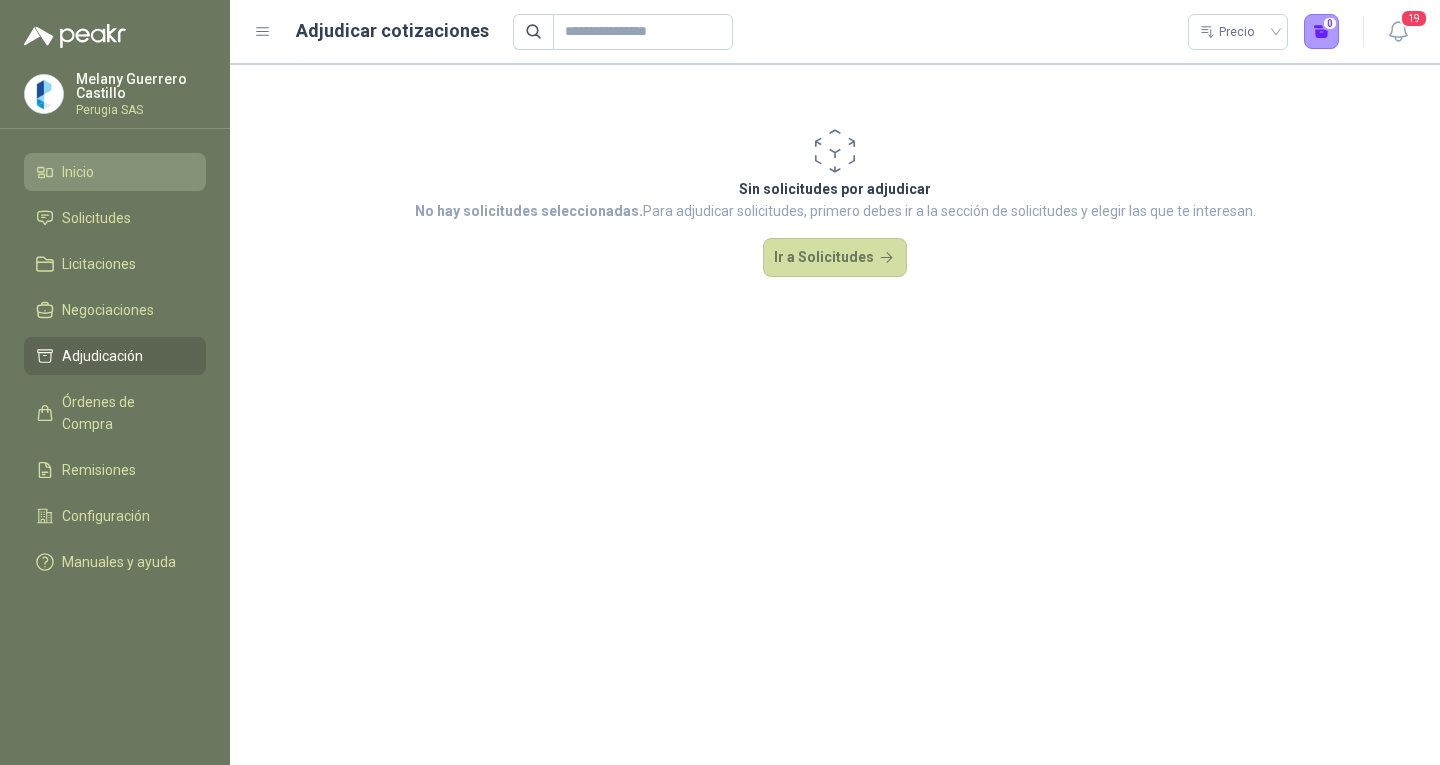 click on "Inicio" at bounding box center (115, 172) 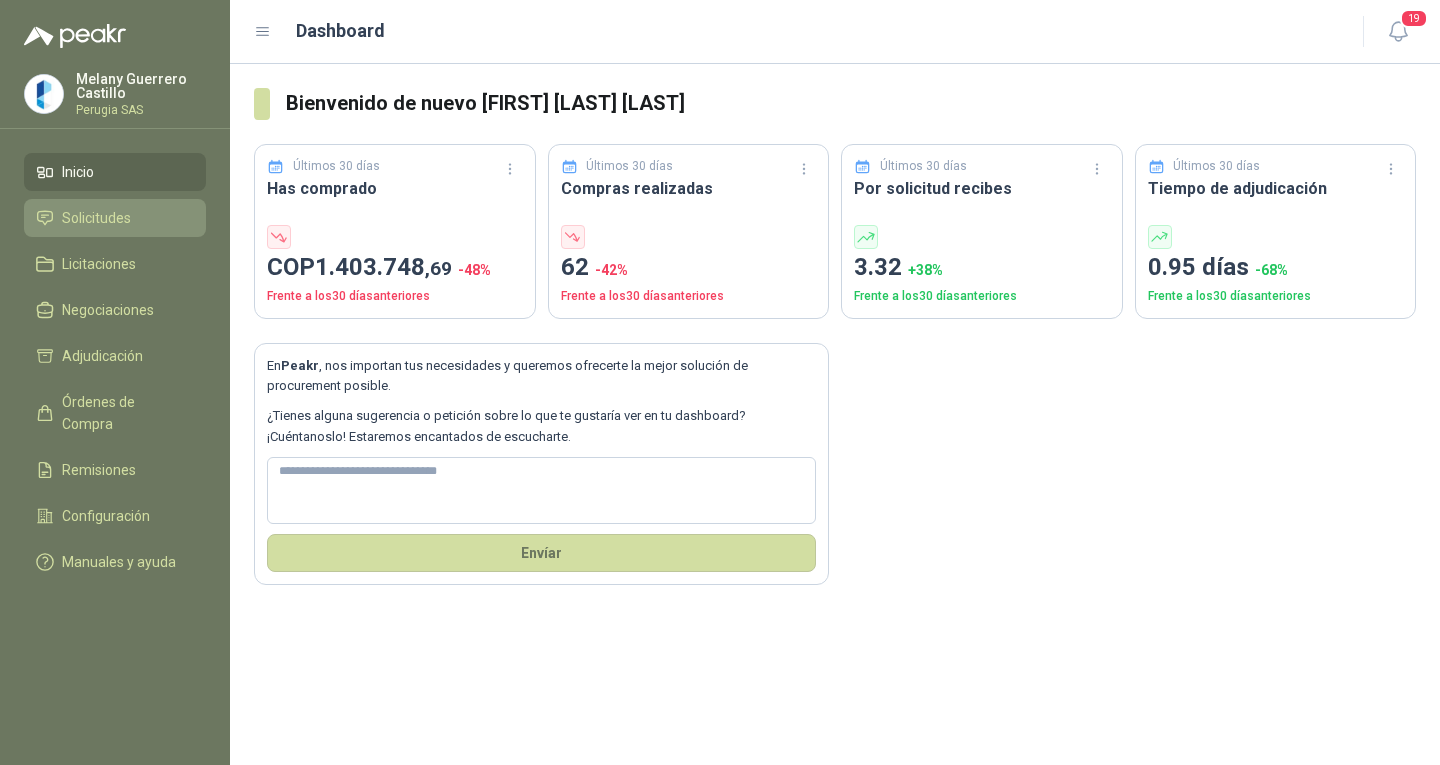 click on "Solicitudes" at bounding box center (96, 218) 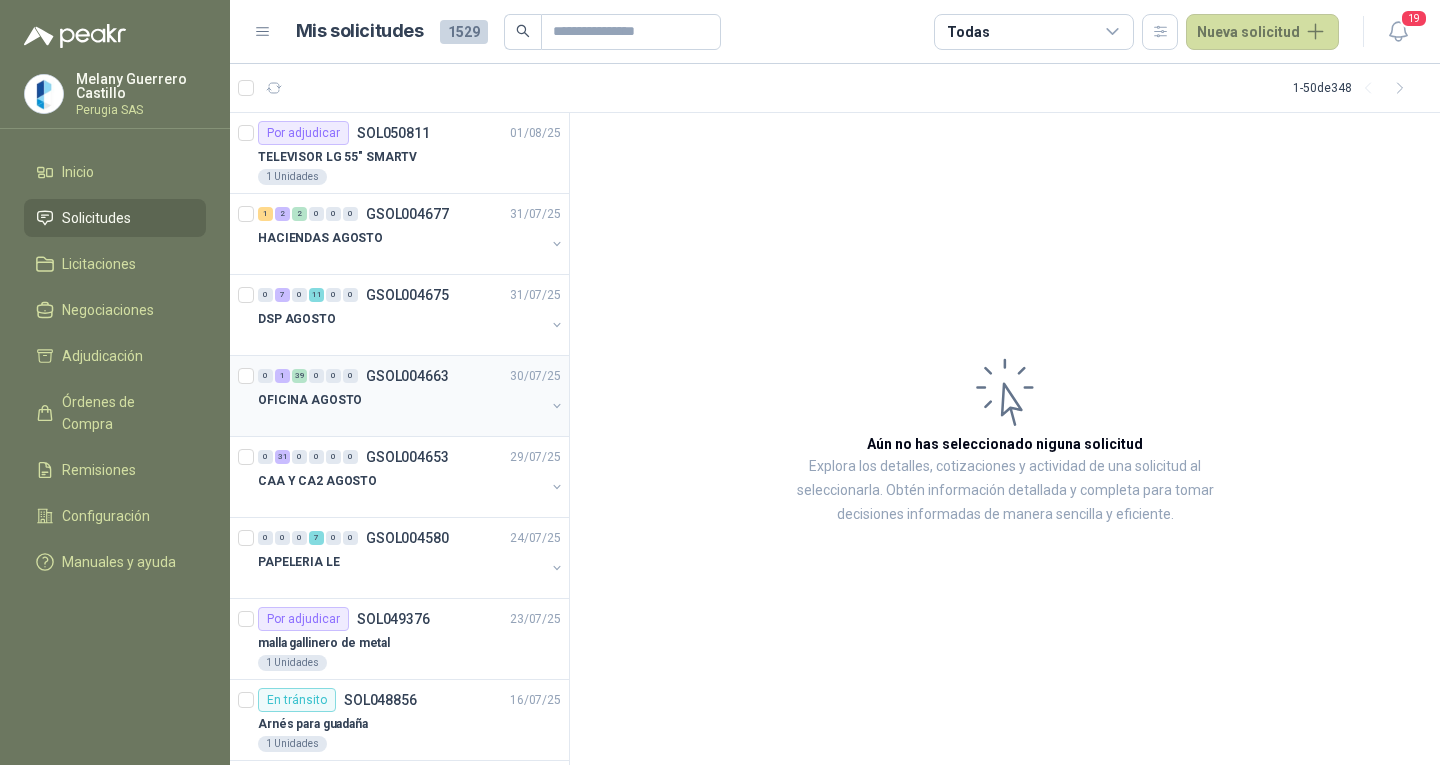 click on "GSOL004663" at bounding box center (407, 376) 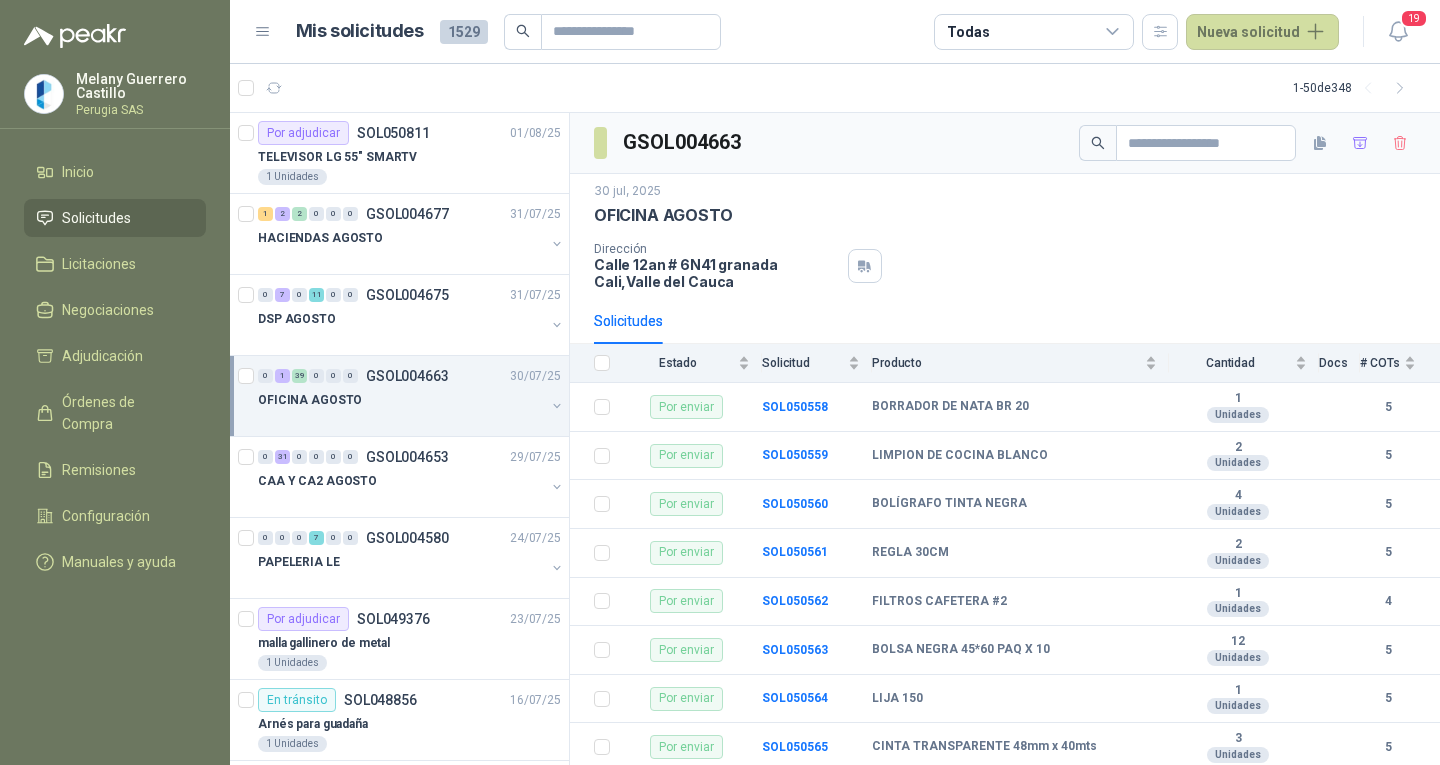 click on "GSOL004663" at bounding box center (407, 376) 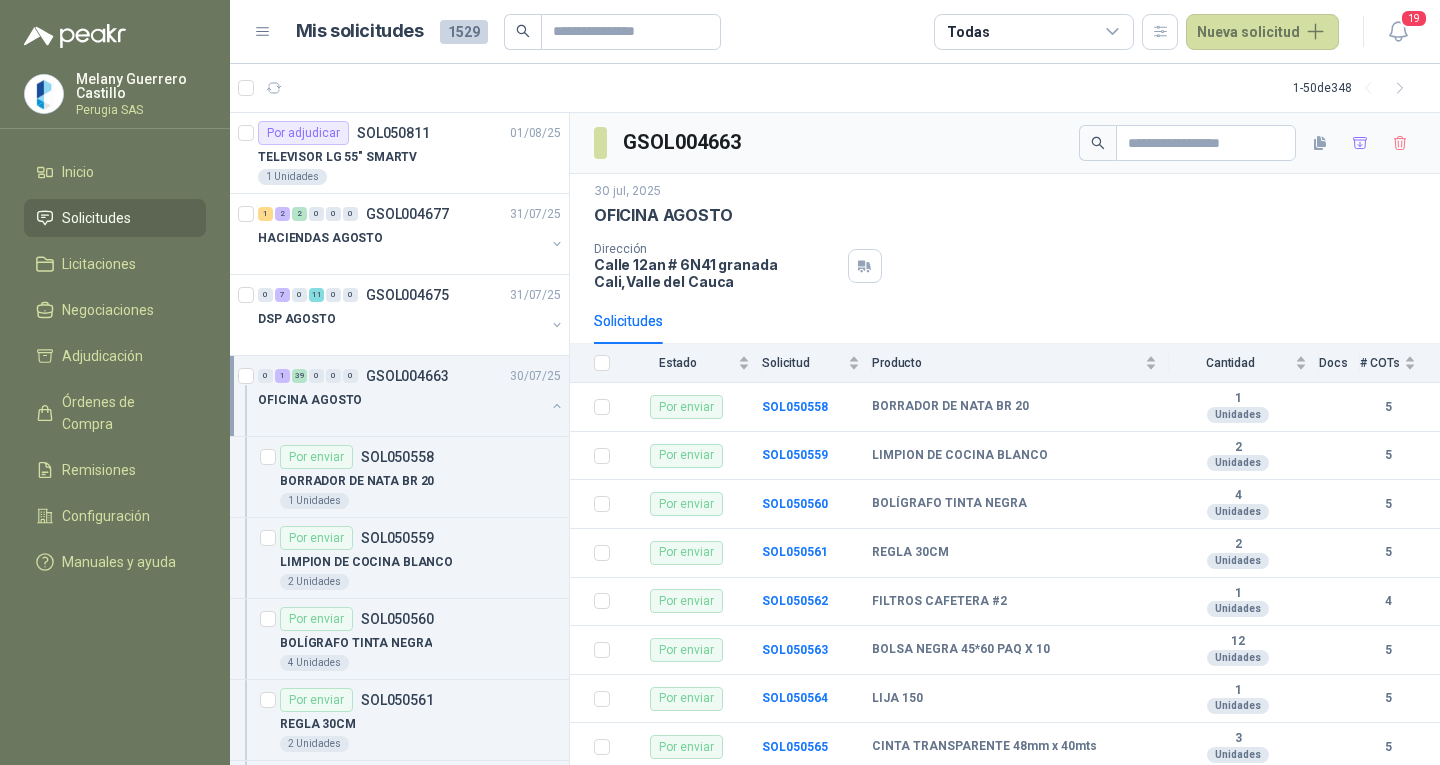 scroll, scrollTop: 1, scrollLeft: 0, axis: vertical 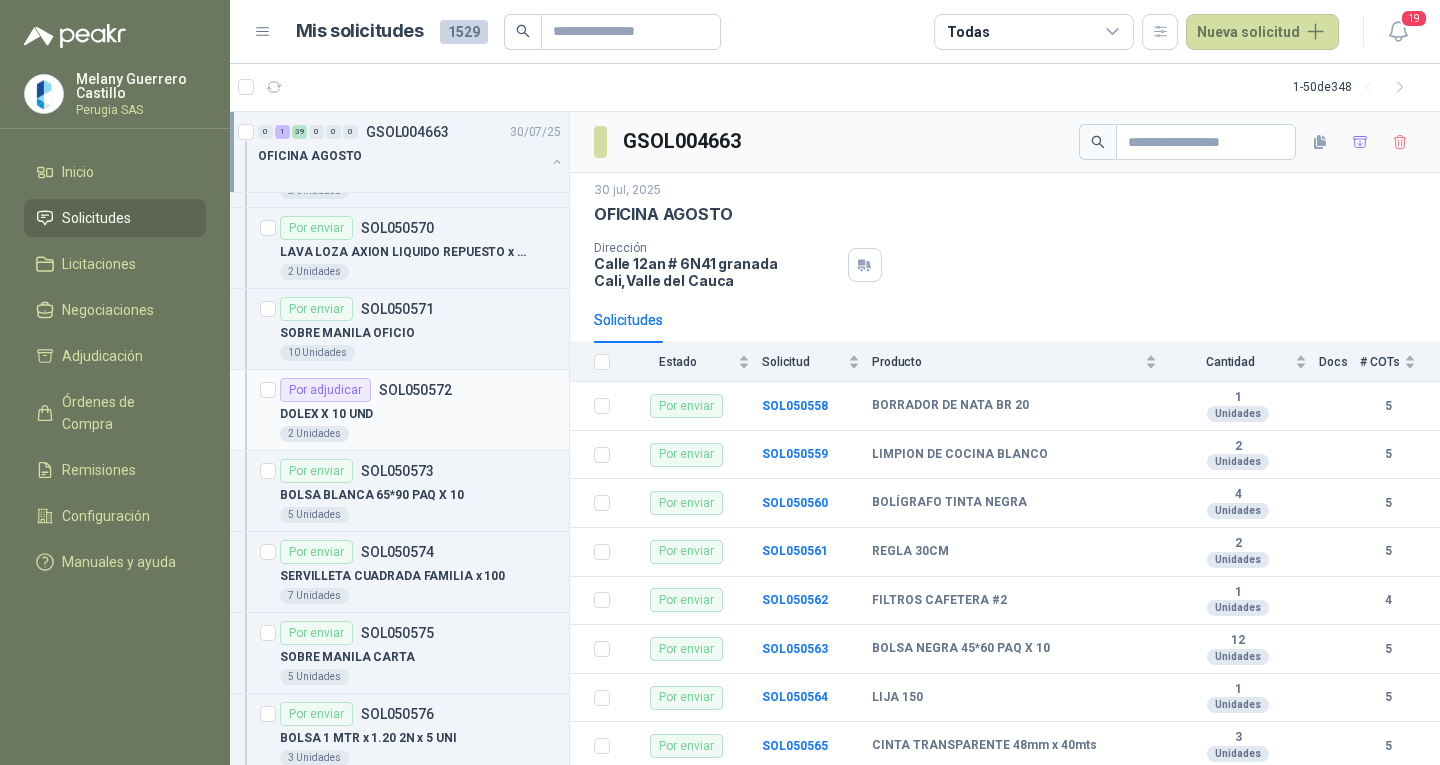 click on "Por adjudicar SOL050572" at bounding box center (366, 390) 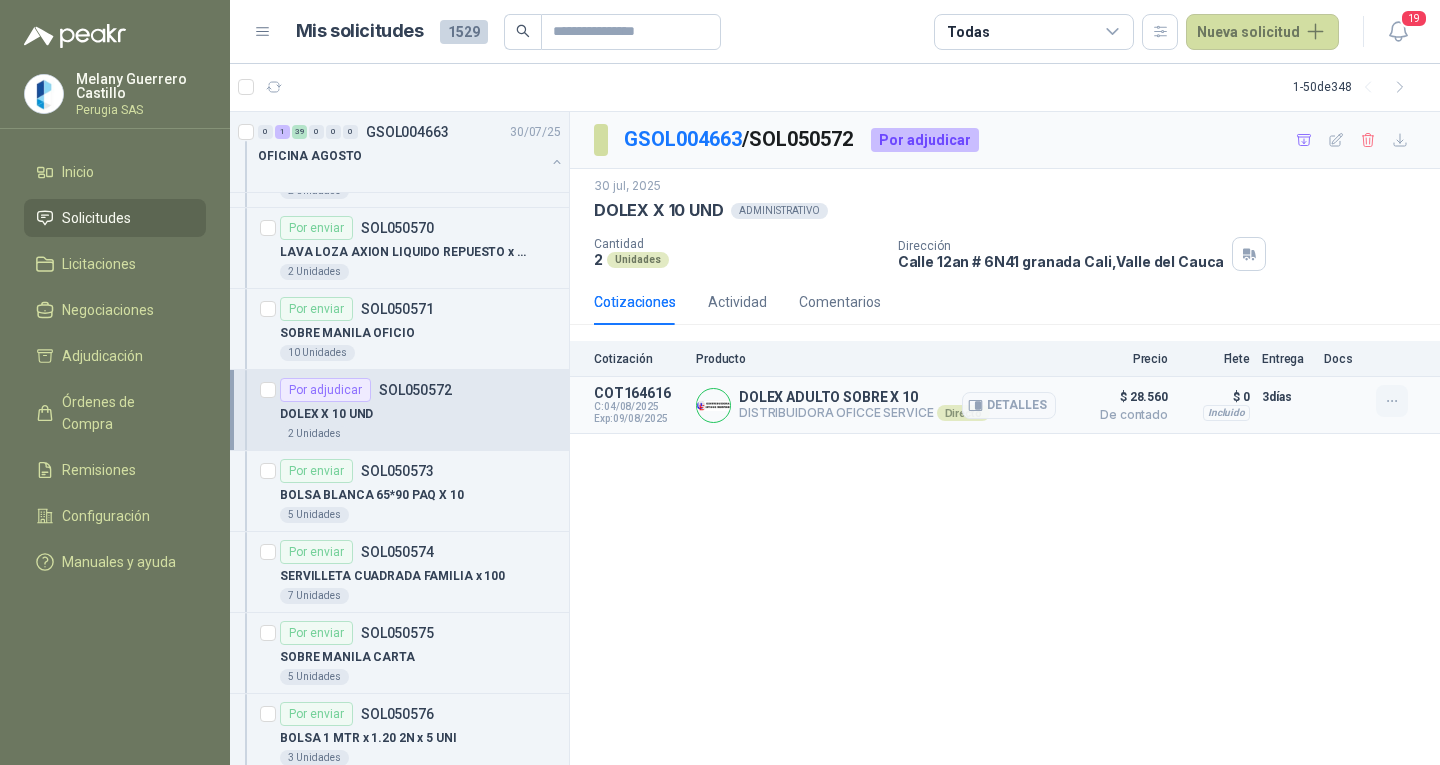 click at bounding box center (1392, 401) 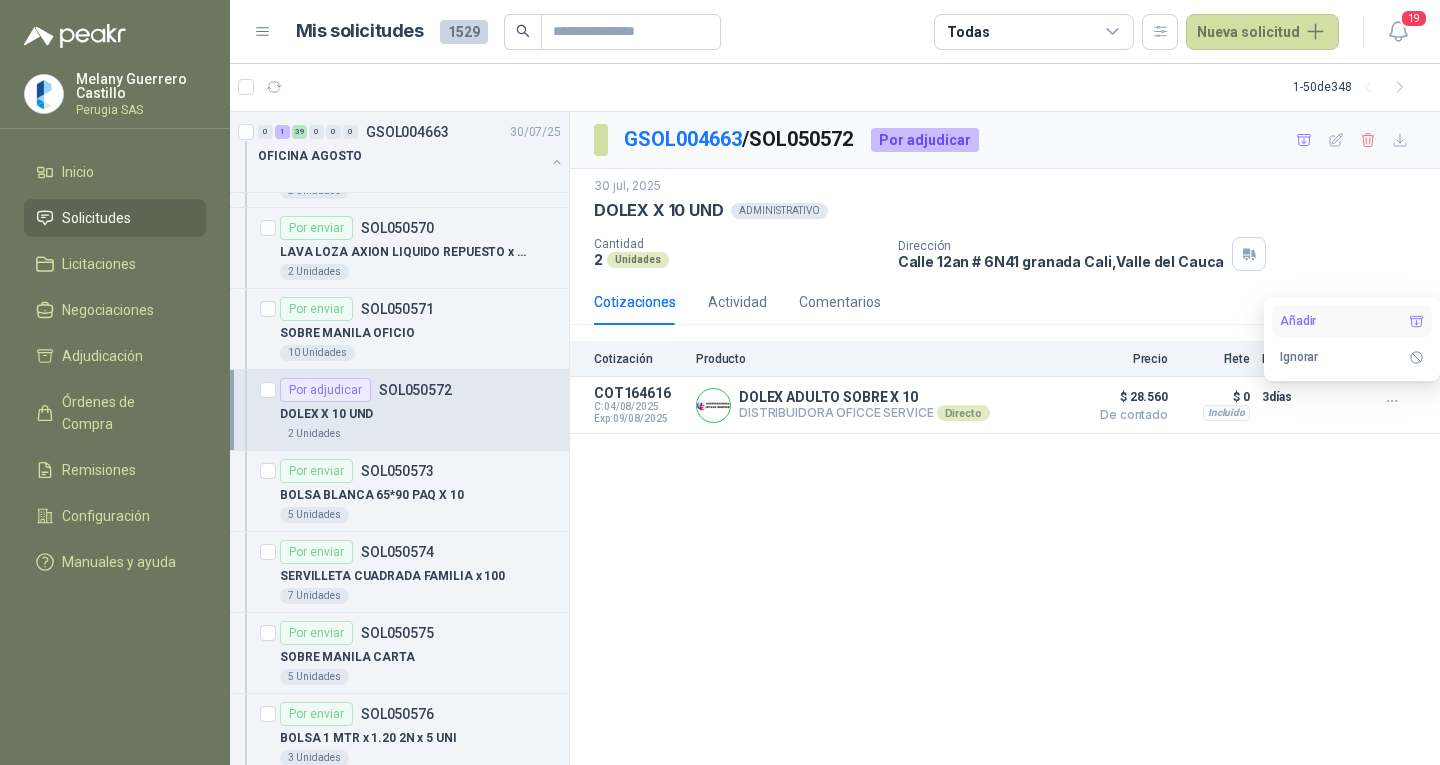 click on "Añadir" at bounding box center [1352, 321] 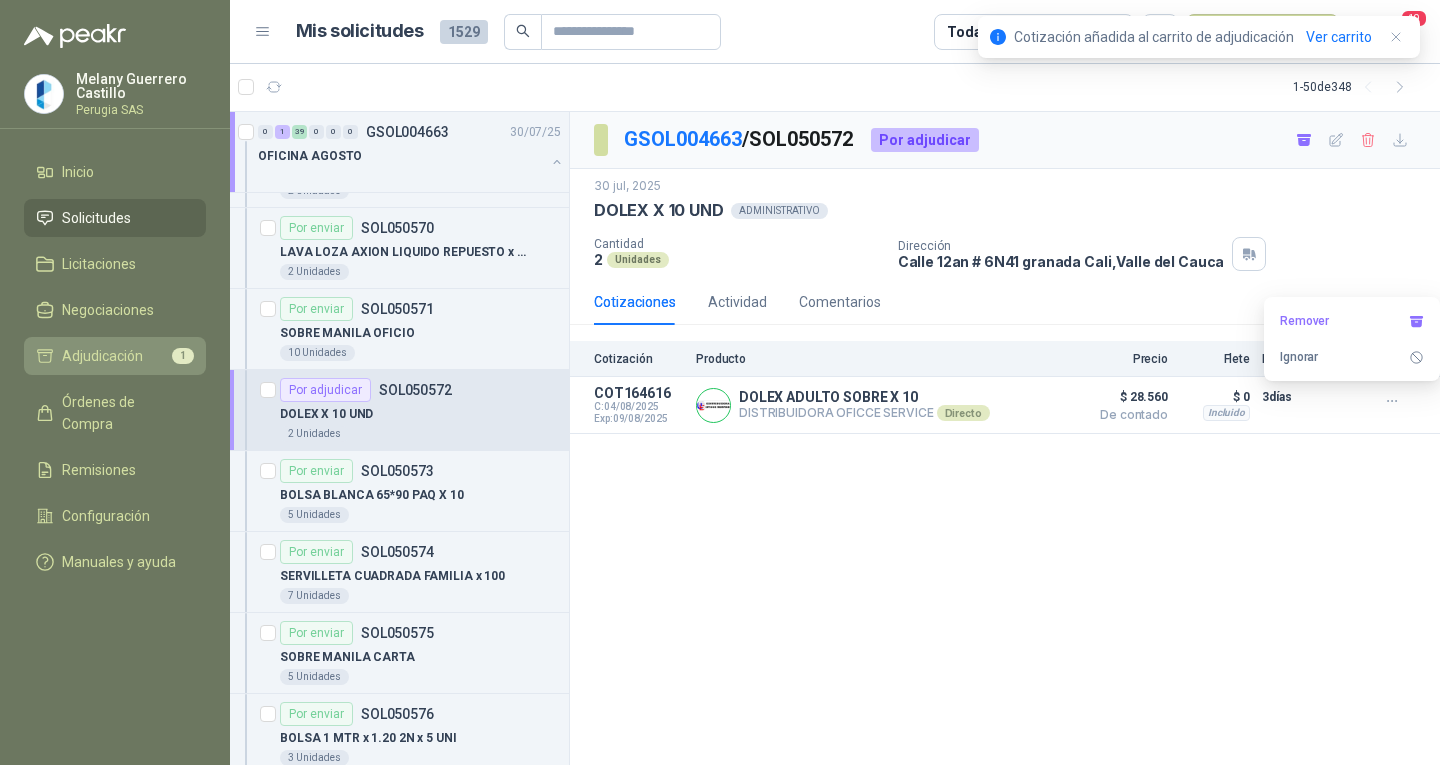 click on "Adjudicación" at bounding box center [102, 356] 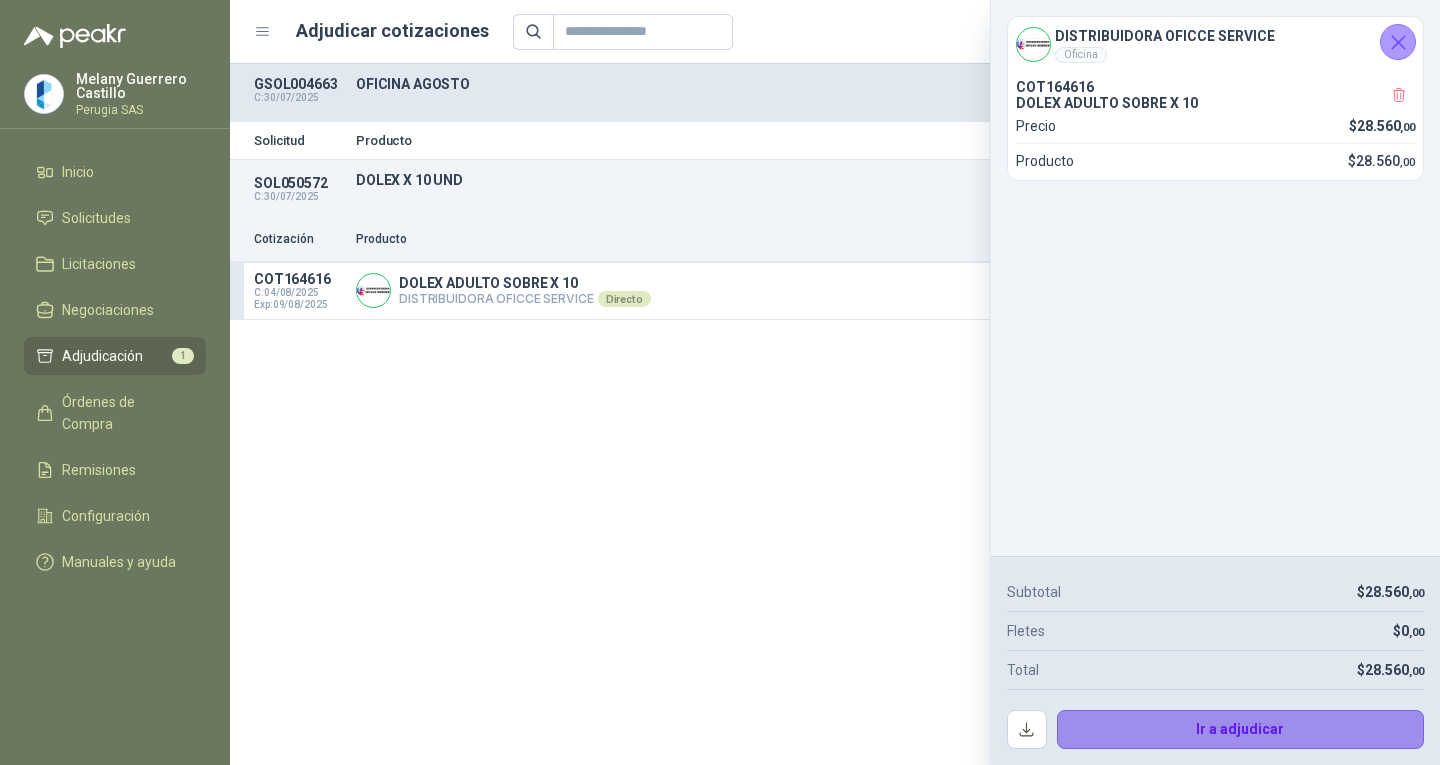 click on "Ir a adjudicar" at bounding box center (1241, 730) 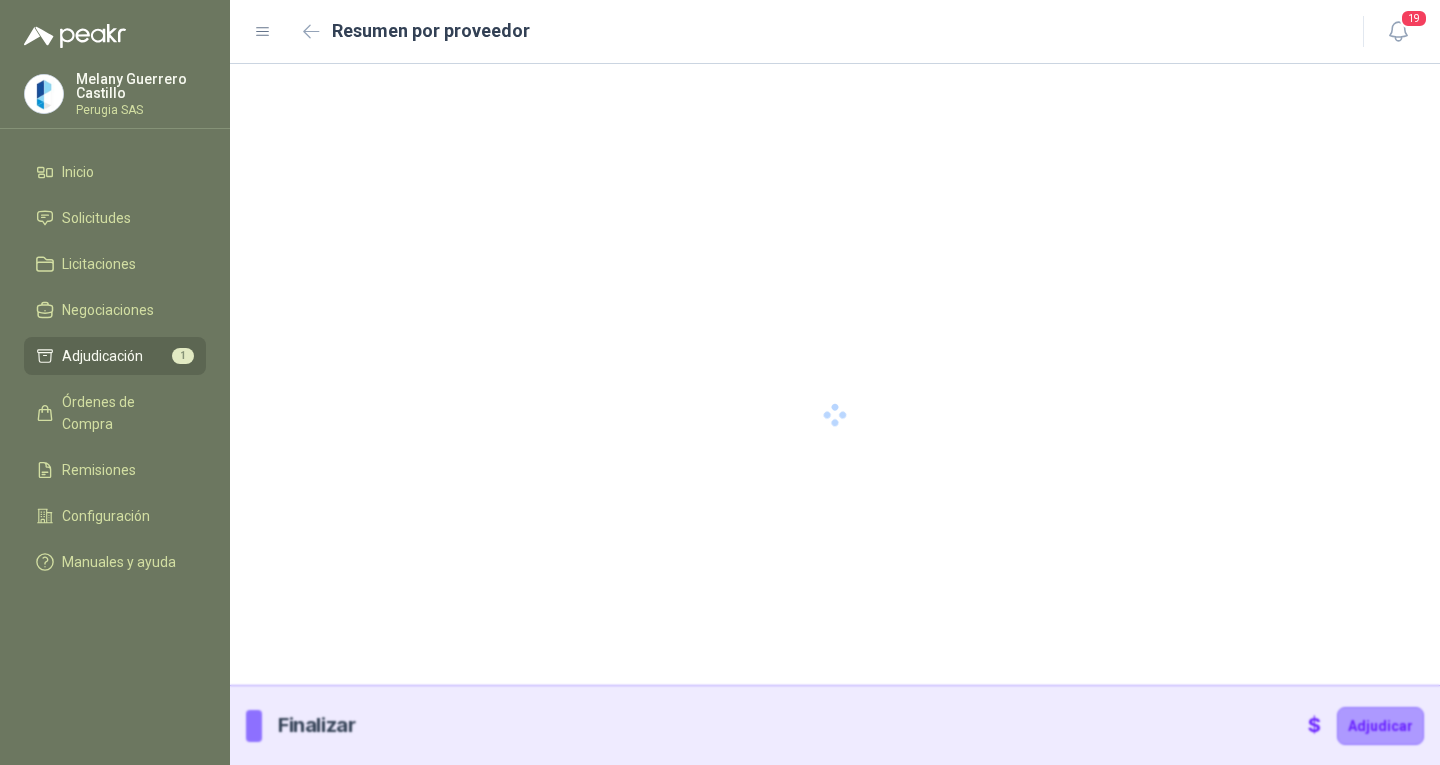 type 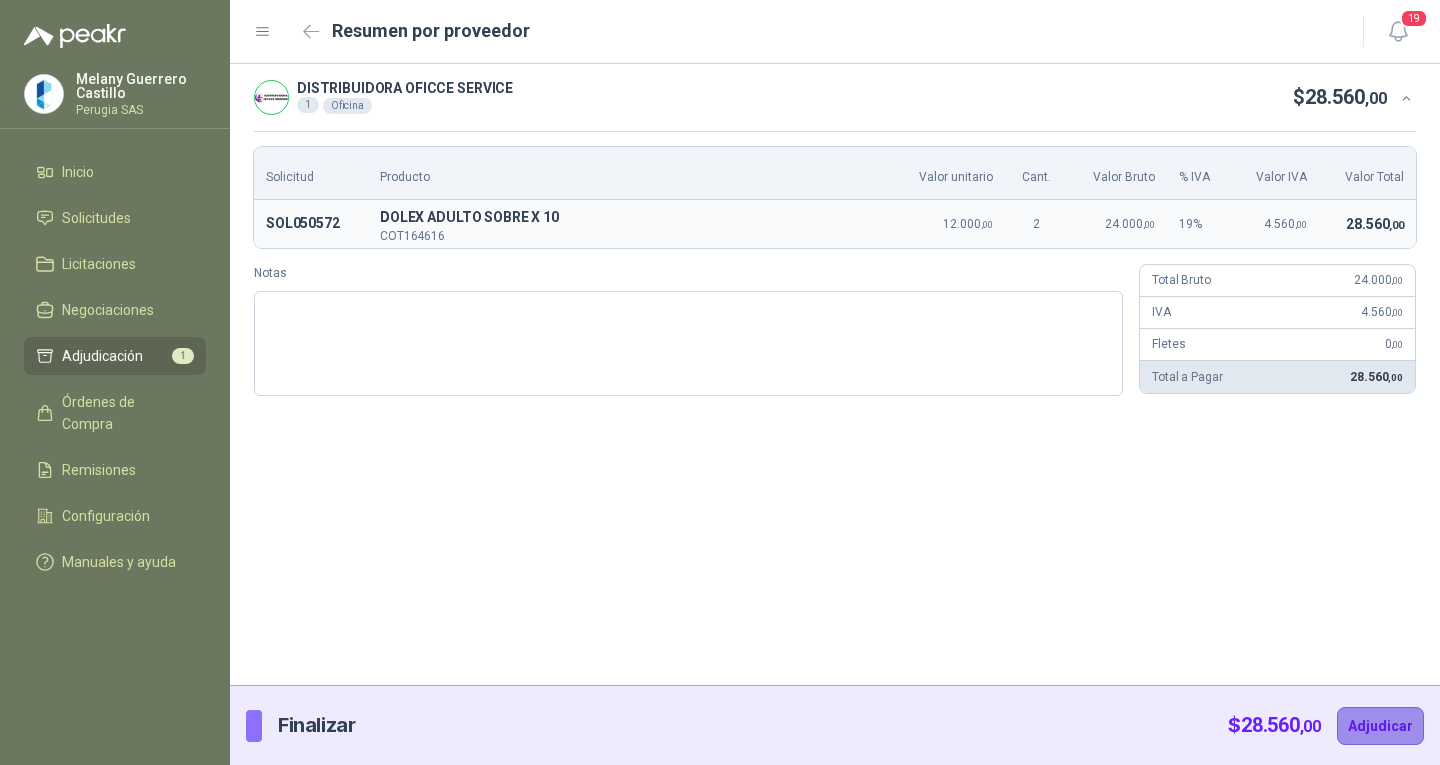 click on "Adjudicar" at bounding box center [1380, 726] 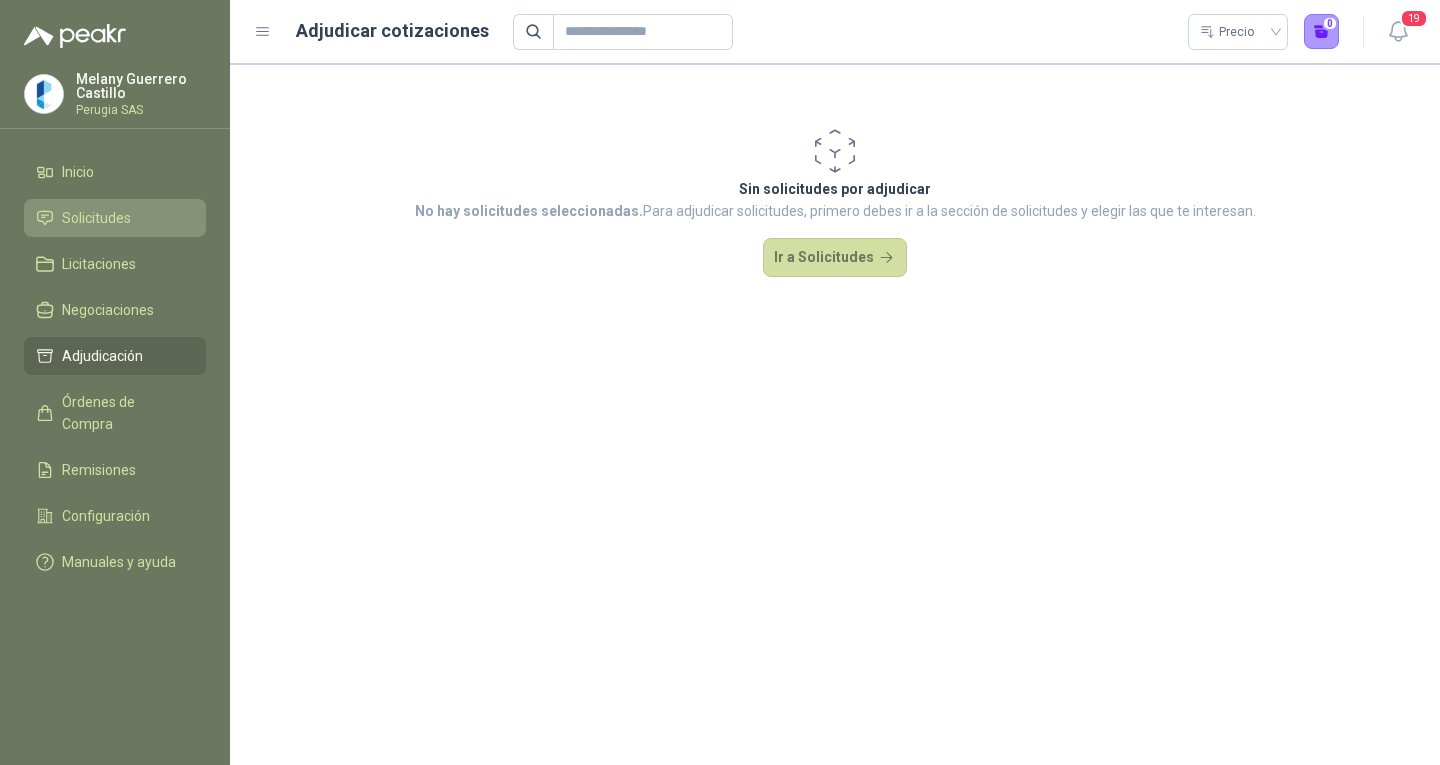 click on "Solicitudes" at bounding box center (96, 218) 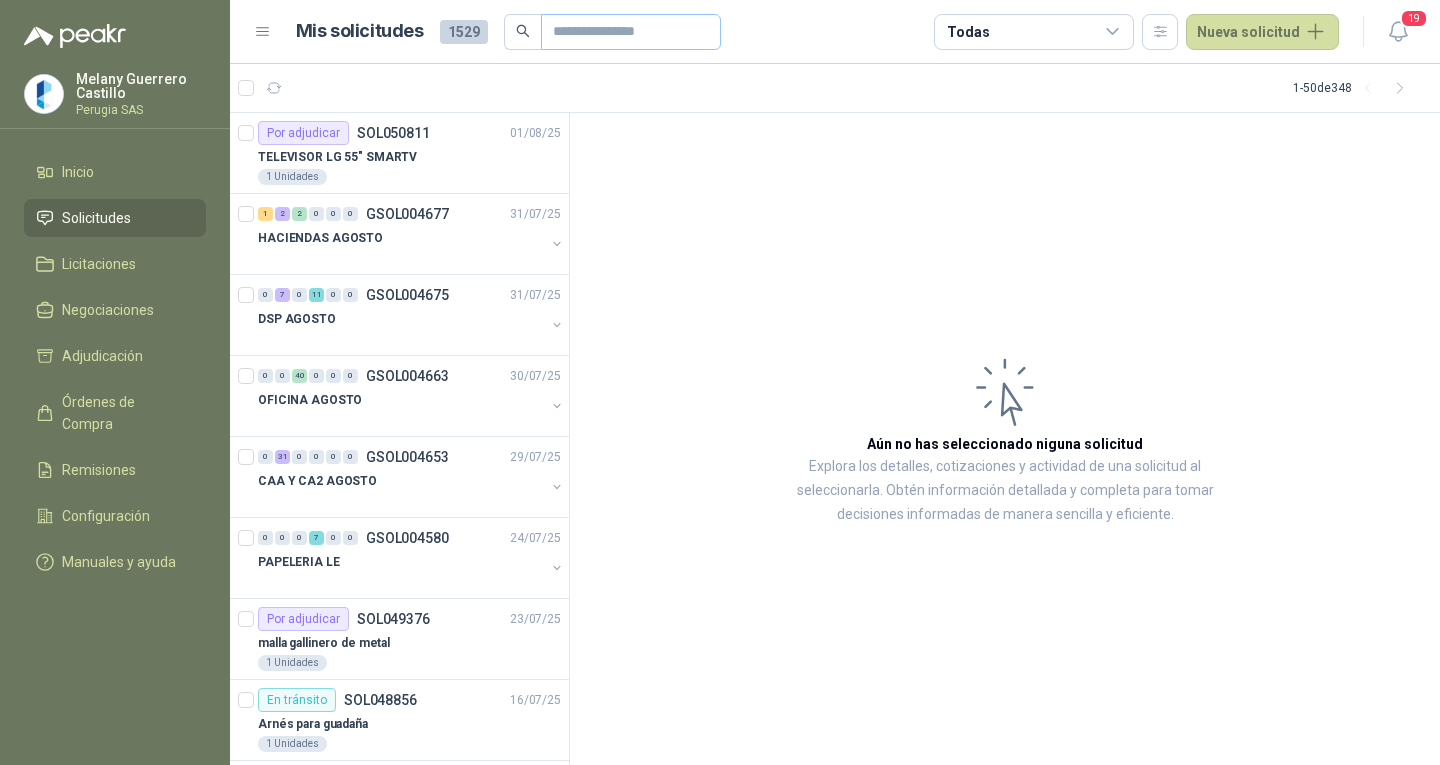 click at bounding box center [631, 32] 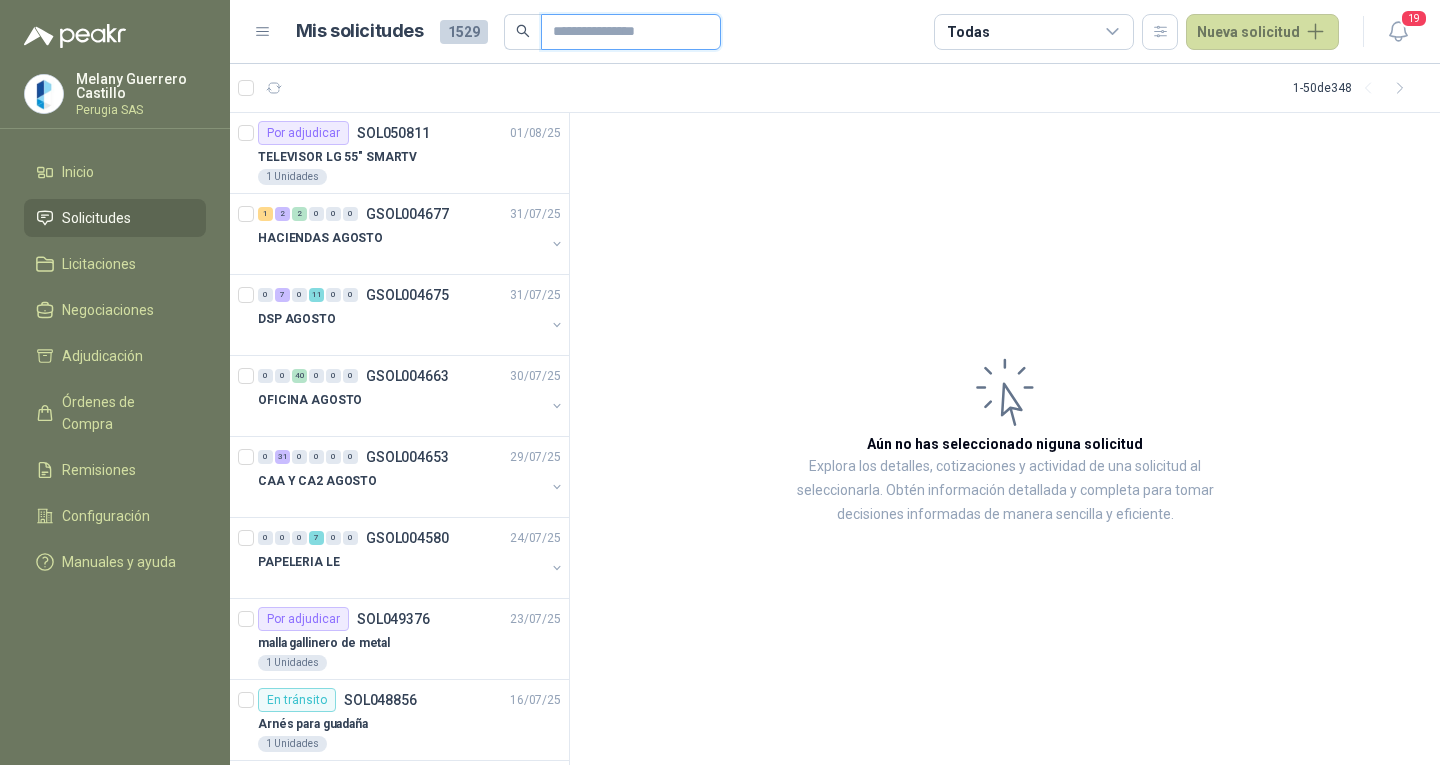 click at bounding box center [623, 32] 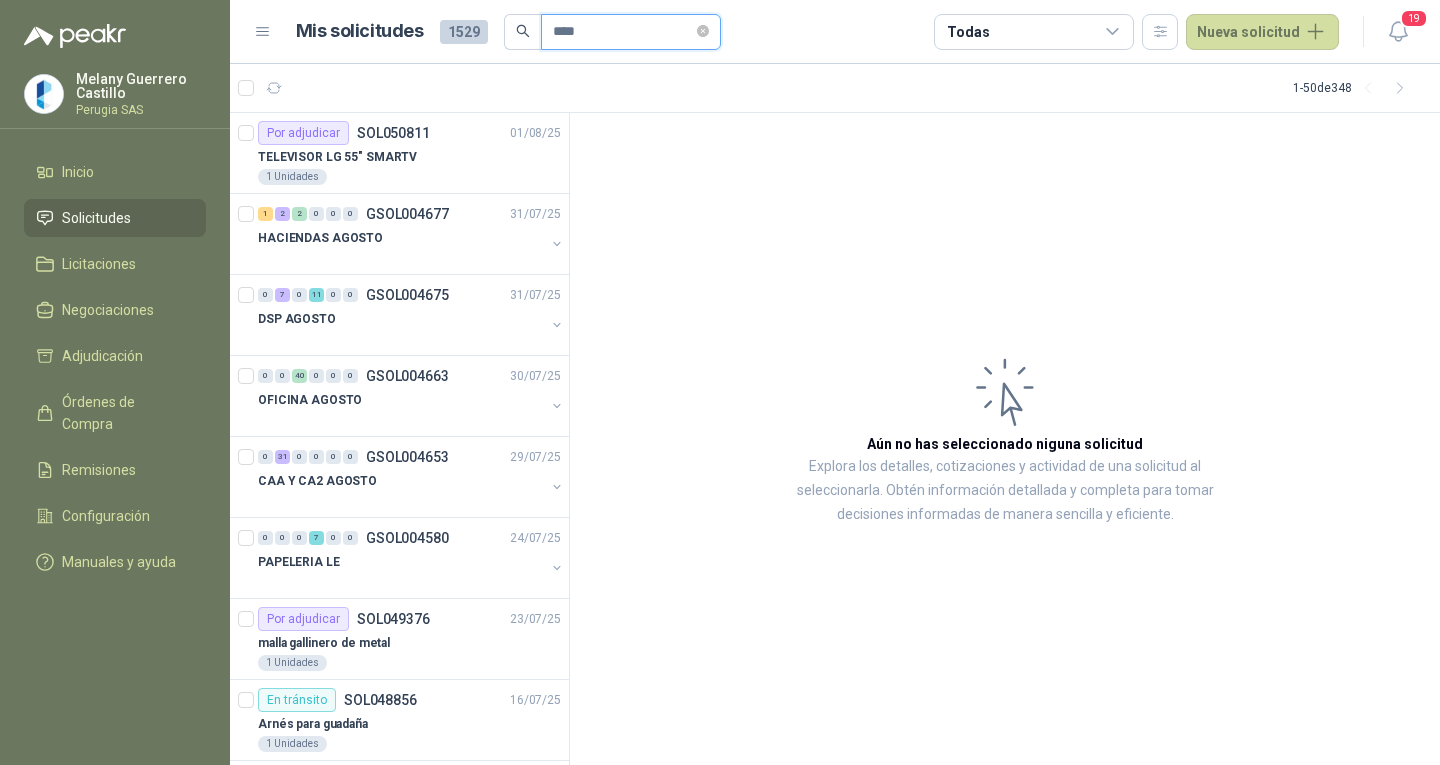 type on "****" 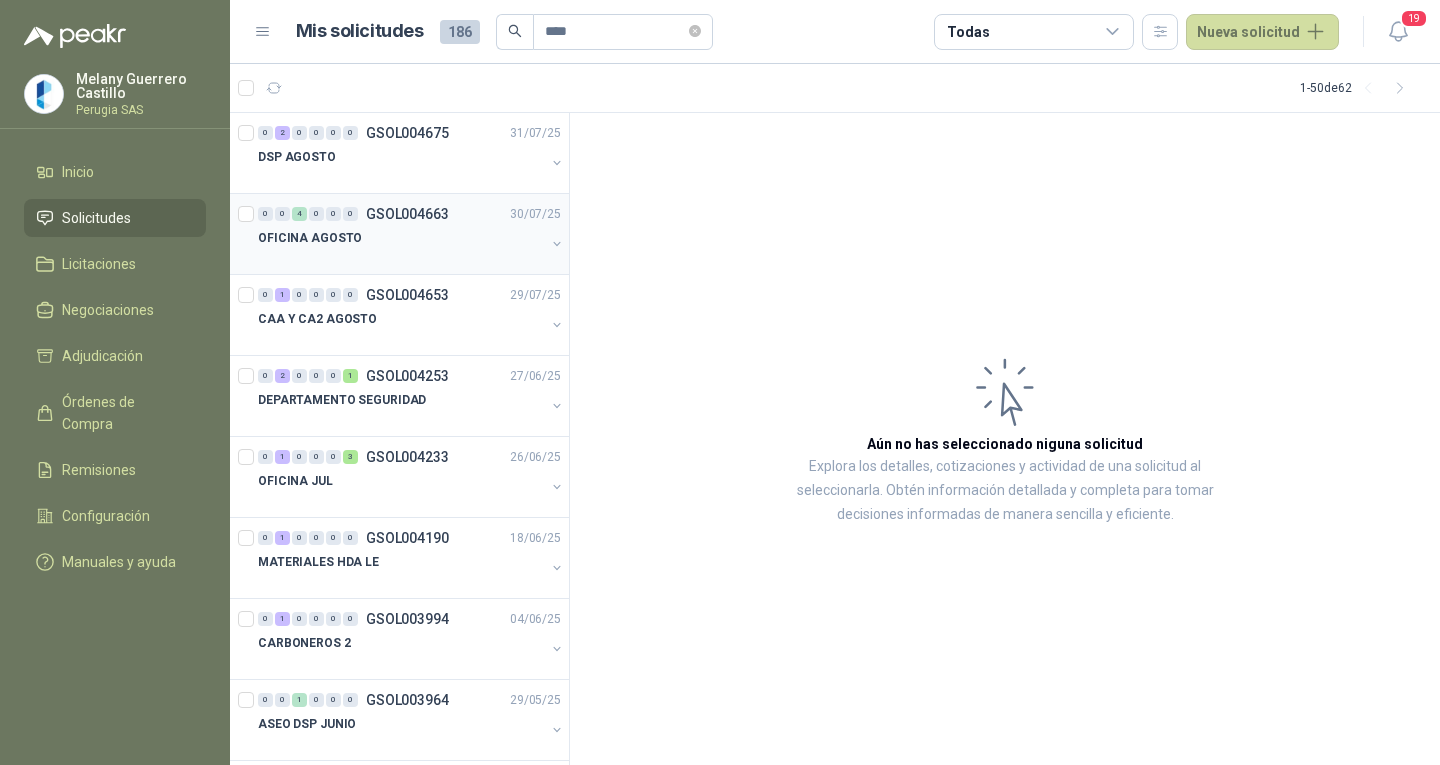 click at bounding box center [401, 258] 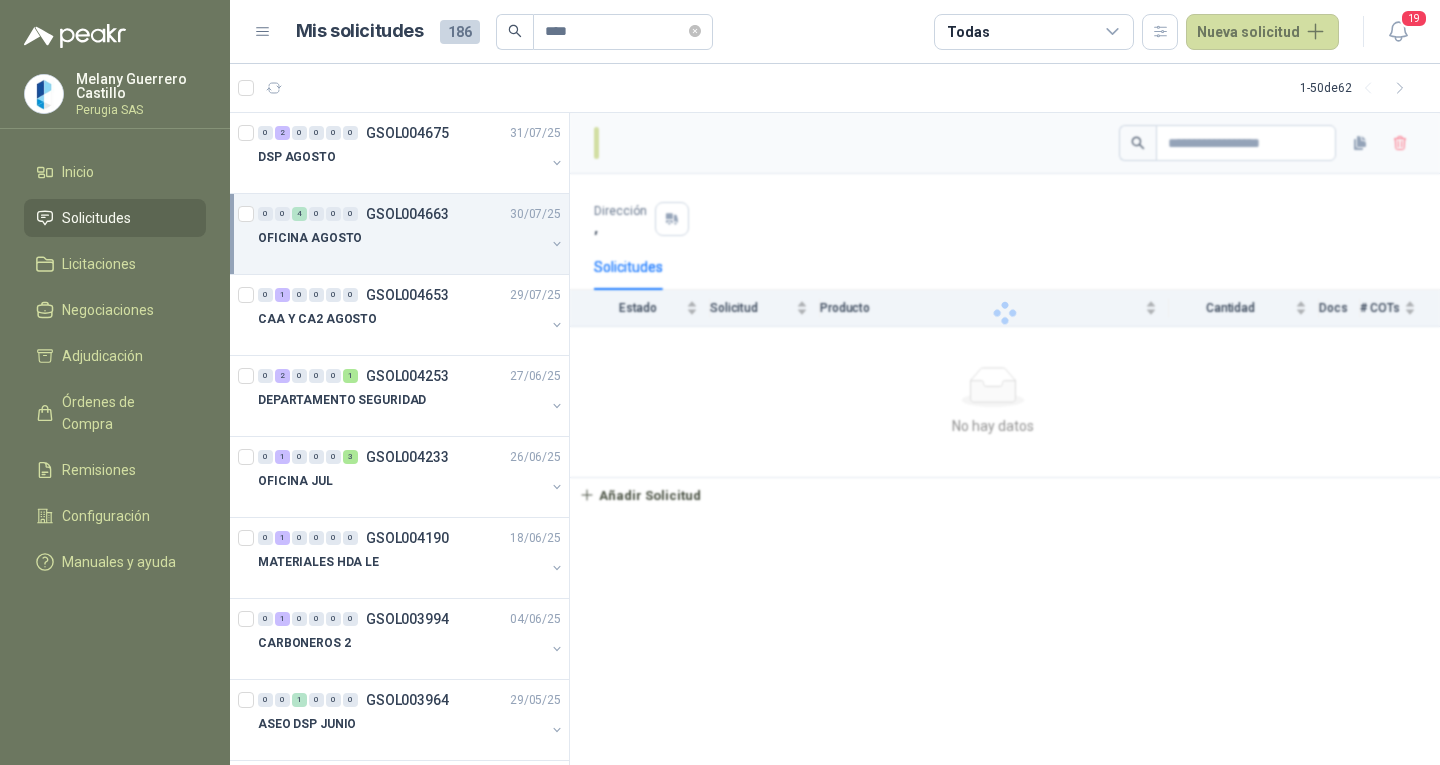 click on "OFICINA AGOSTO" at bounding box center [401, 238] 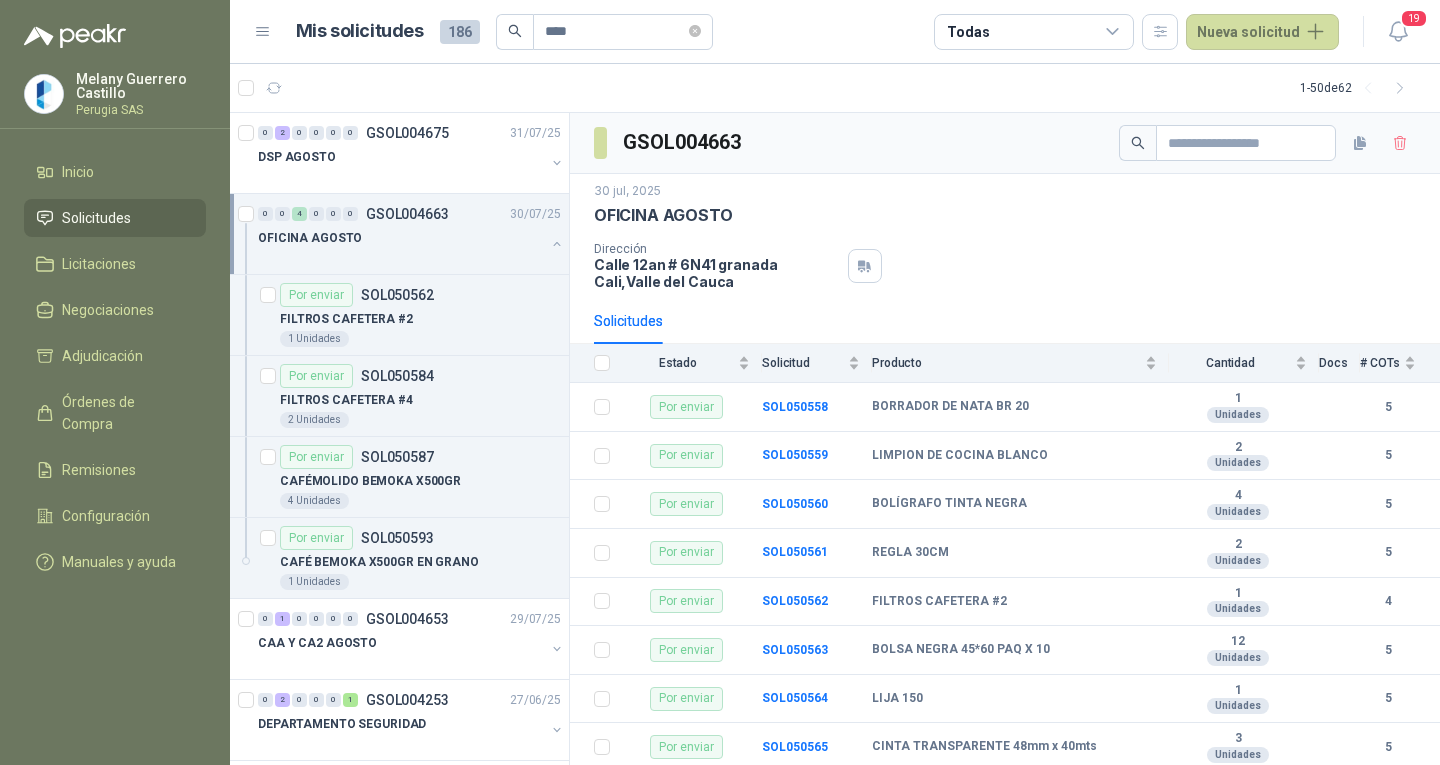 scroll, scrollTop: 1, scrollLeft: 0, axis: vertical 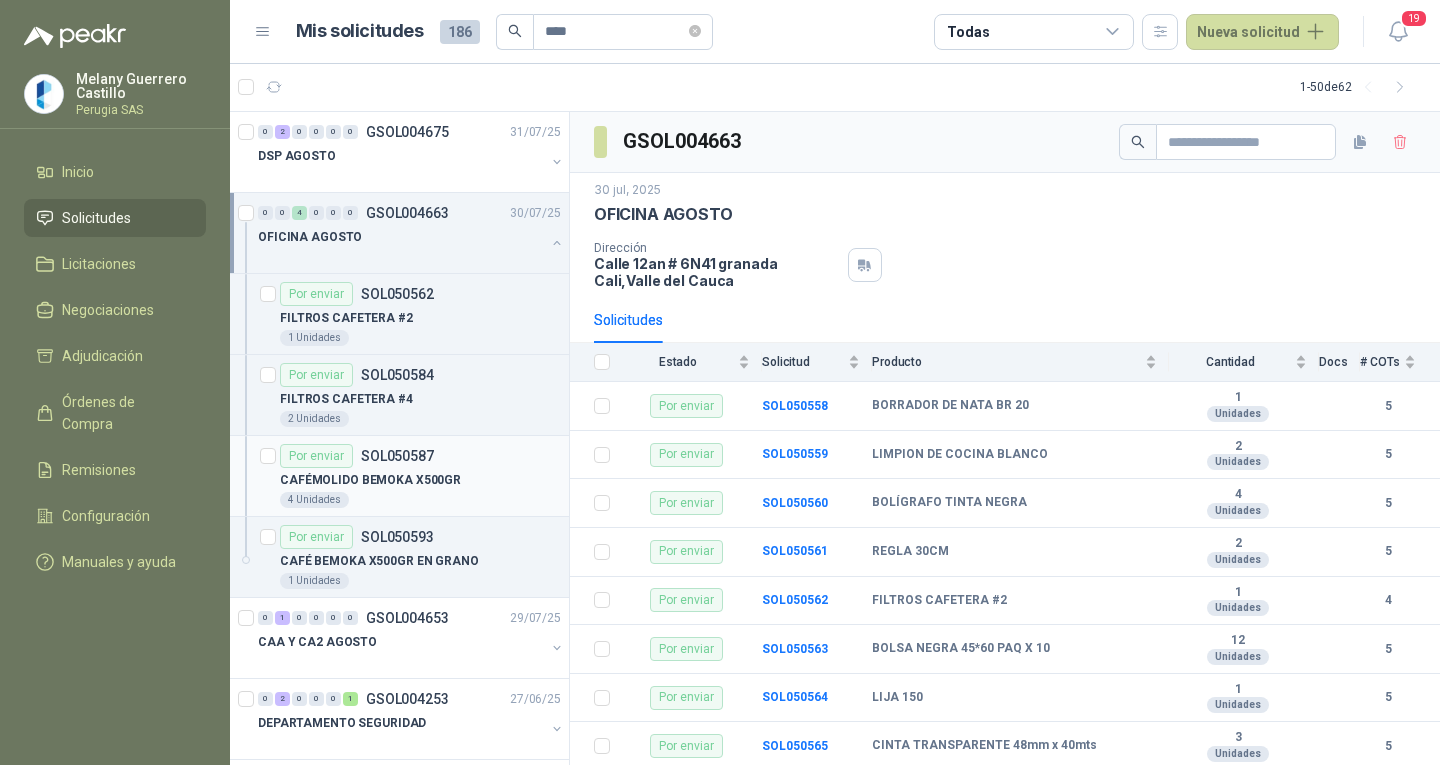 click on "CAFÉMOLIDO BEMOKA X500GR" at bounding box center (370, 480) 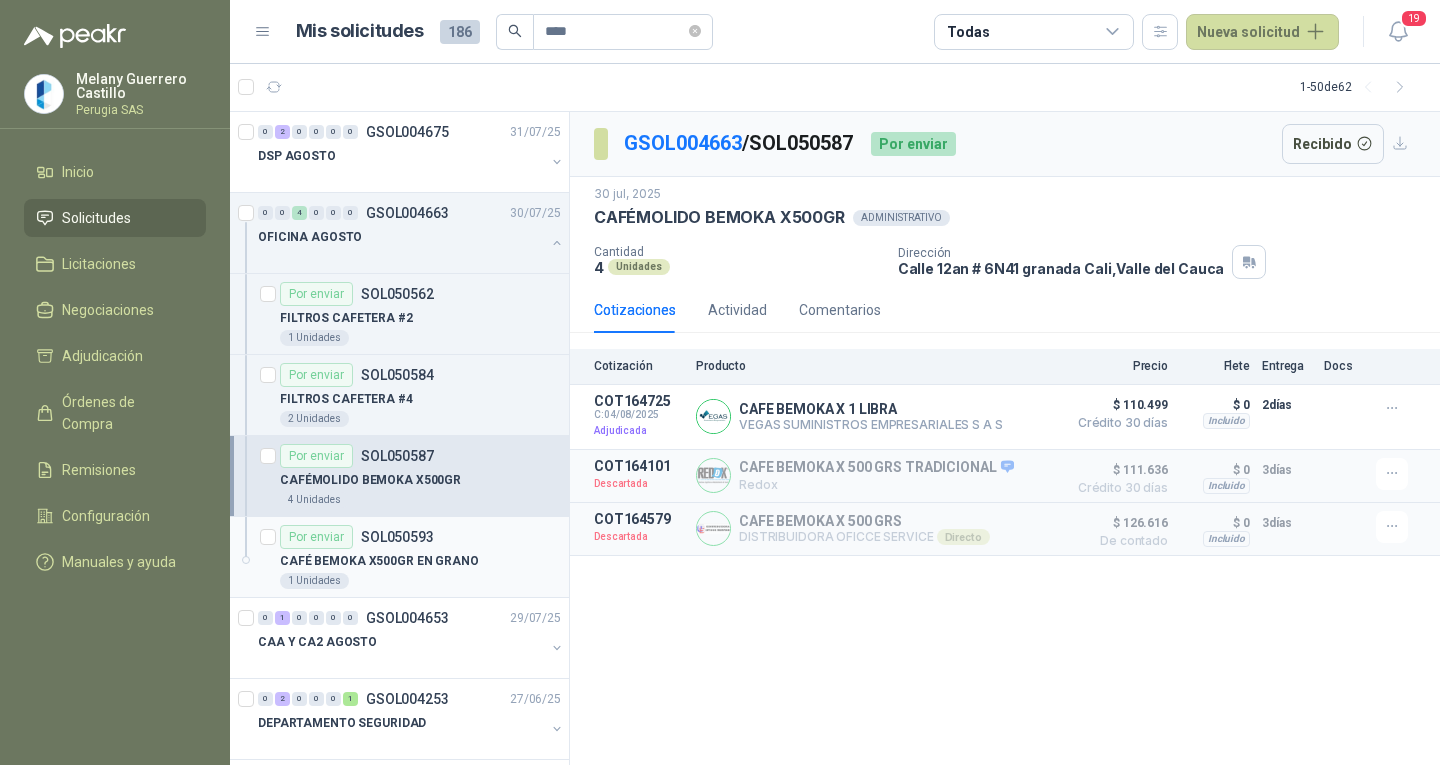 click on "CAFÉ BEMOKA X500GR EN GRANO" at bounding box center [379, 561] 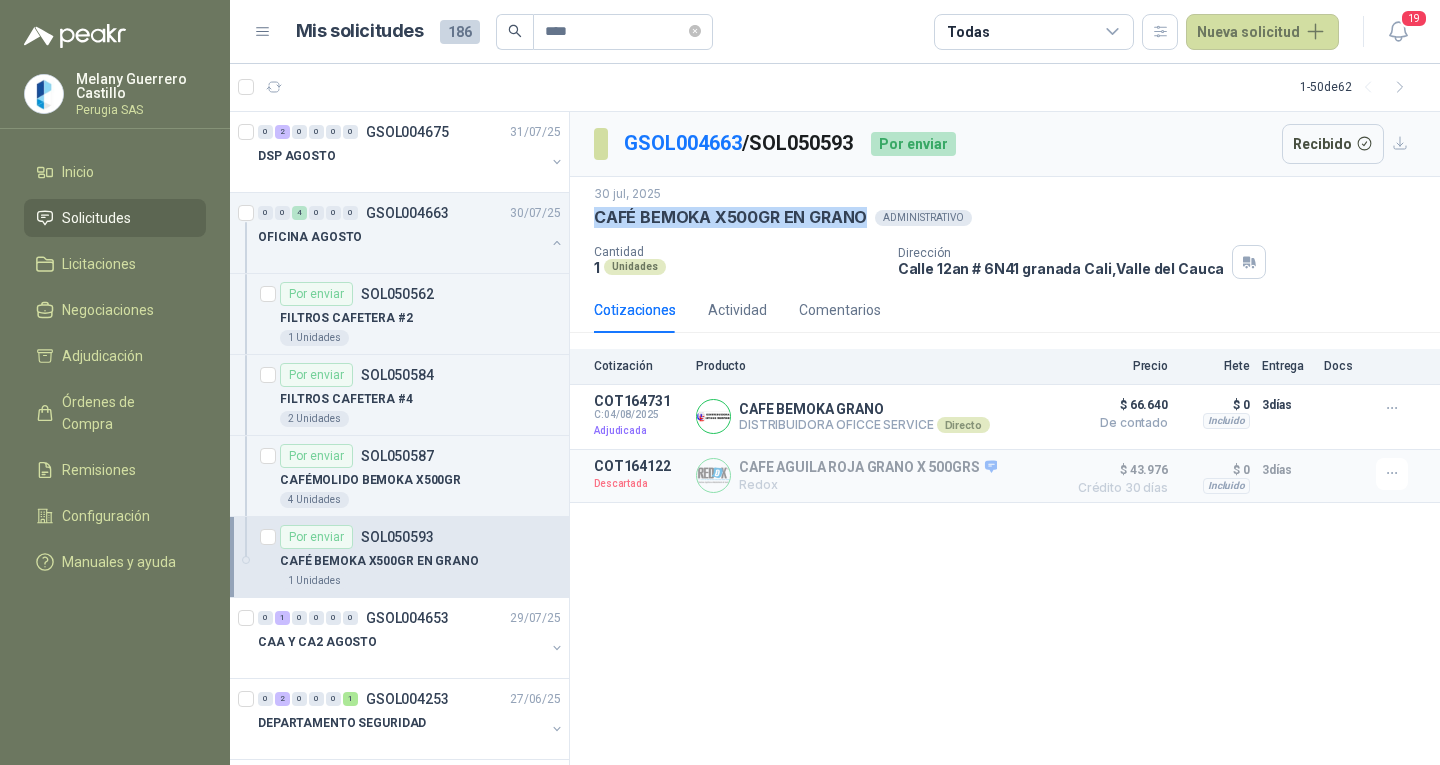 drag, startPoint x: 866, startPoint y: 219, endPoint x: 585, endPoint y: 215, distance: 281.02847 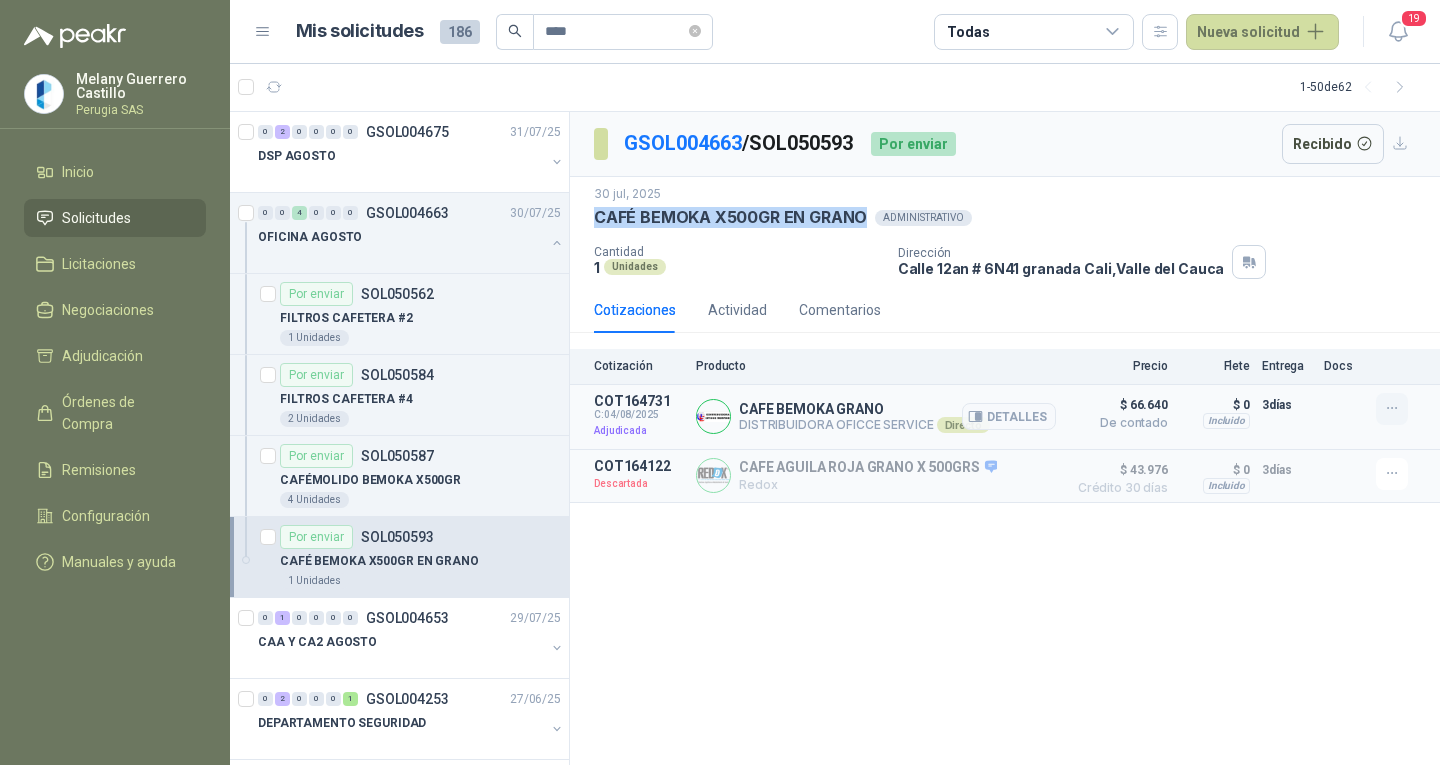 click 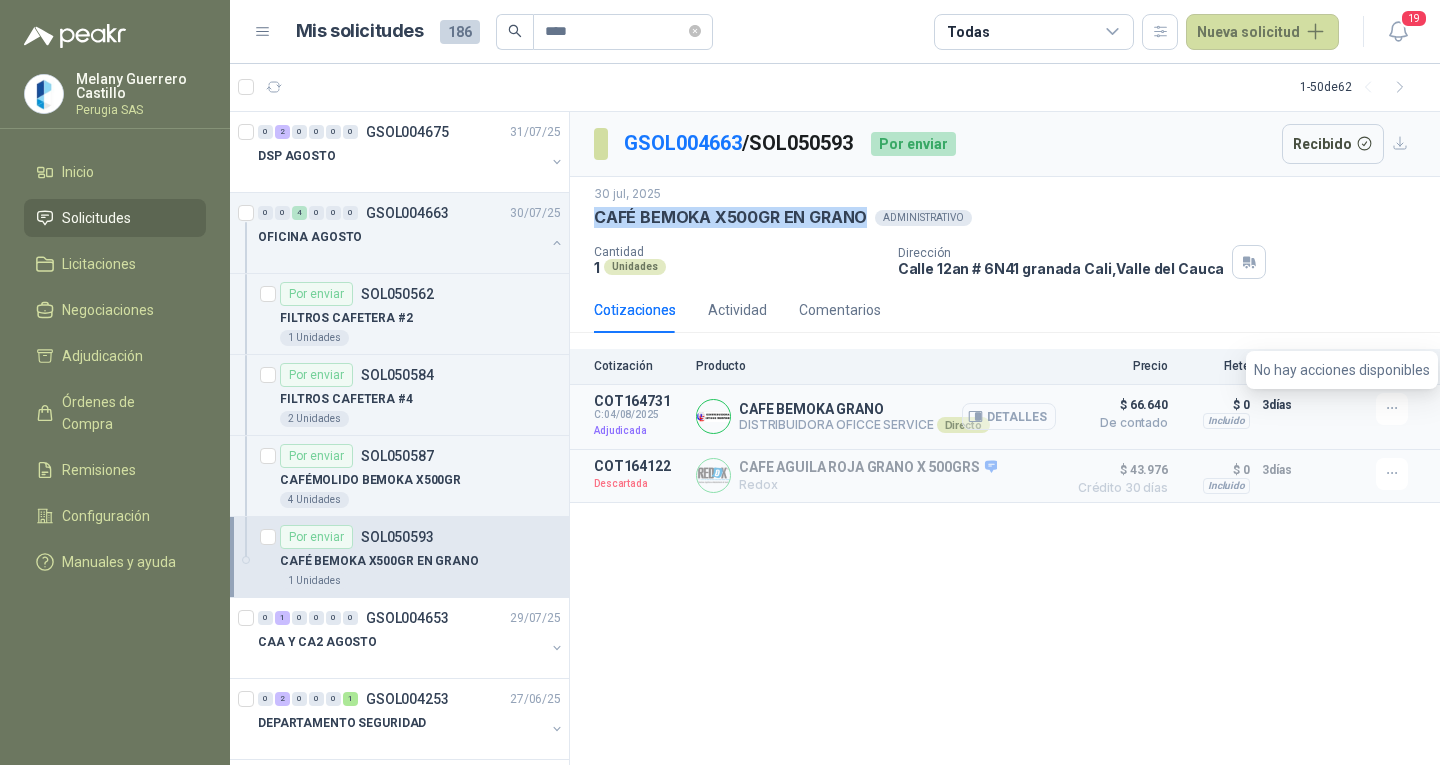 click 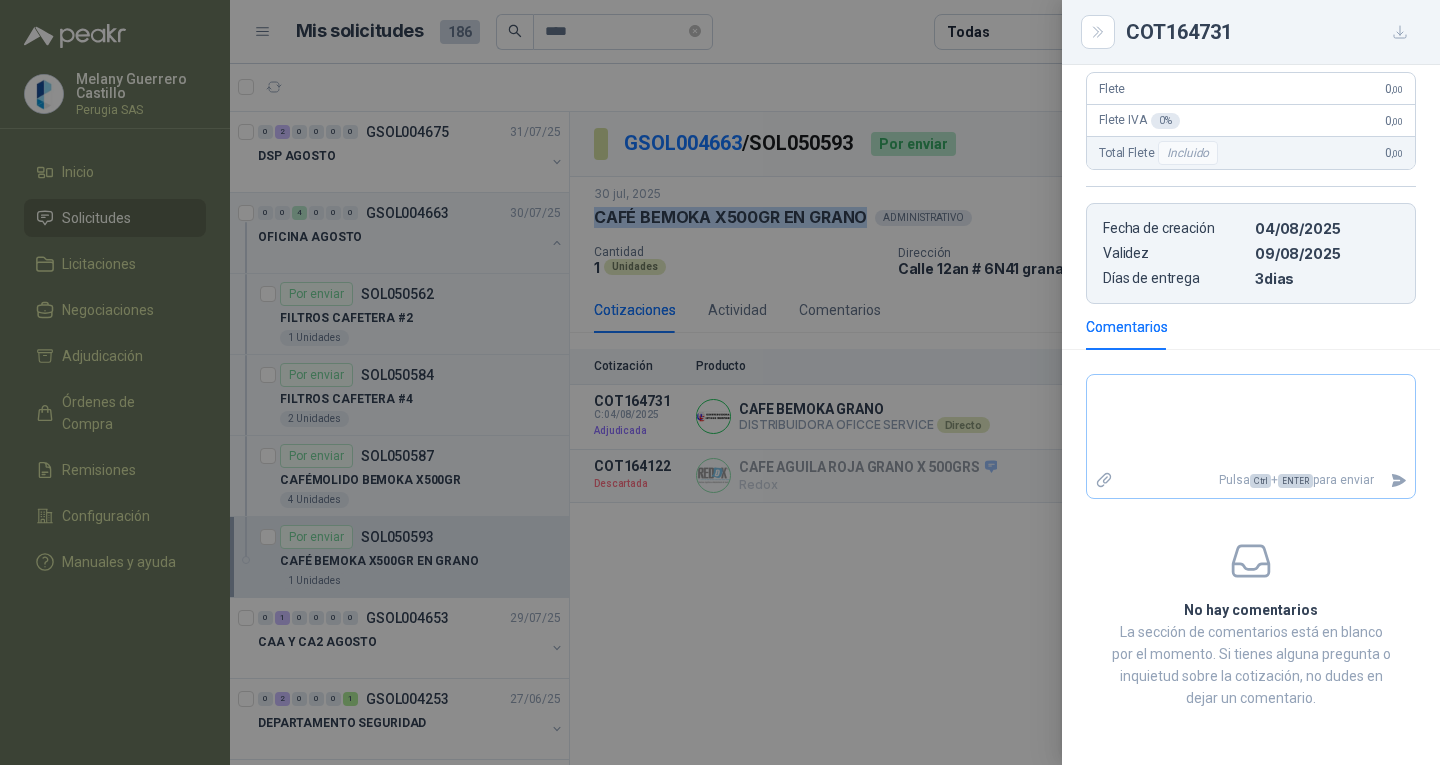 scroll, scrollTop: 0, scrollLeft: 0, axis: both 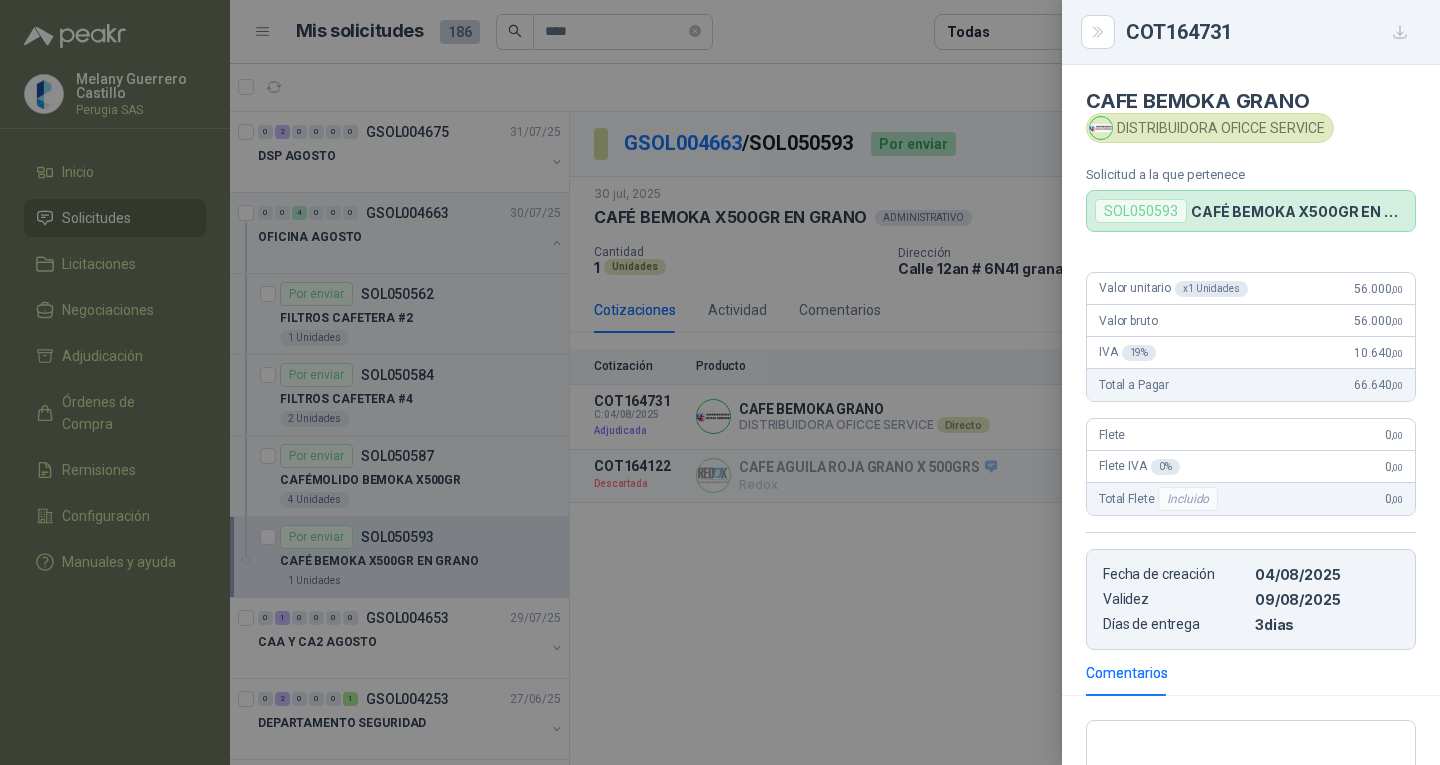 click at bounding box center (720, 382) 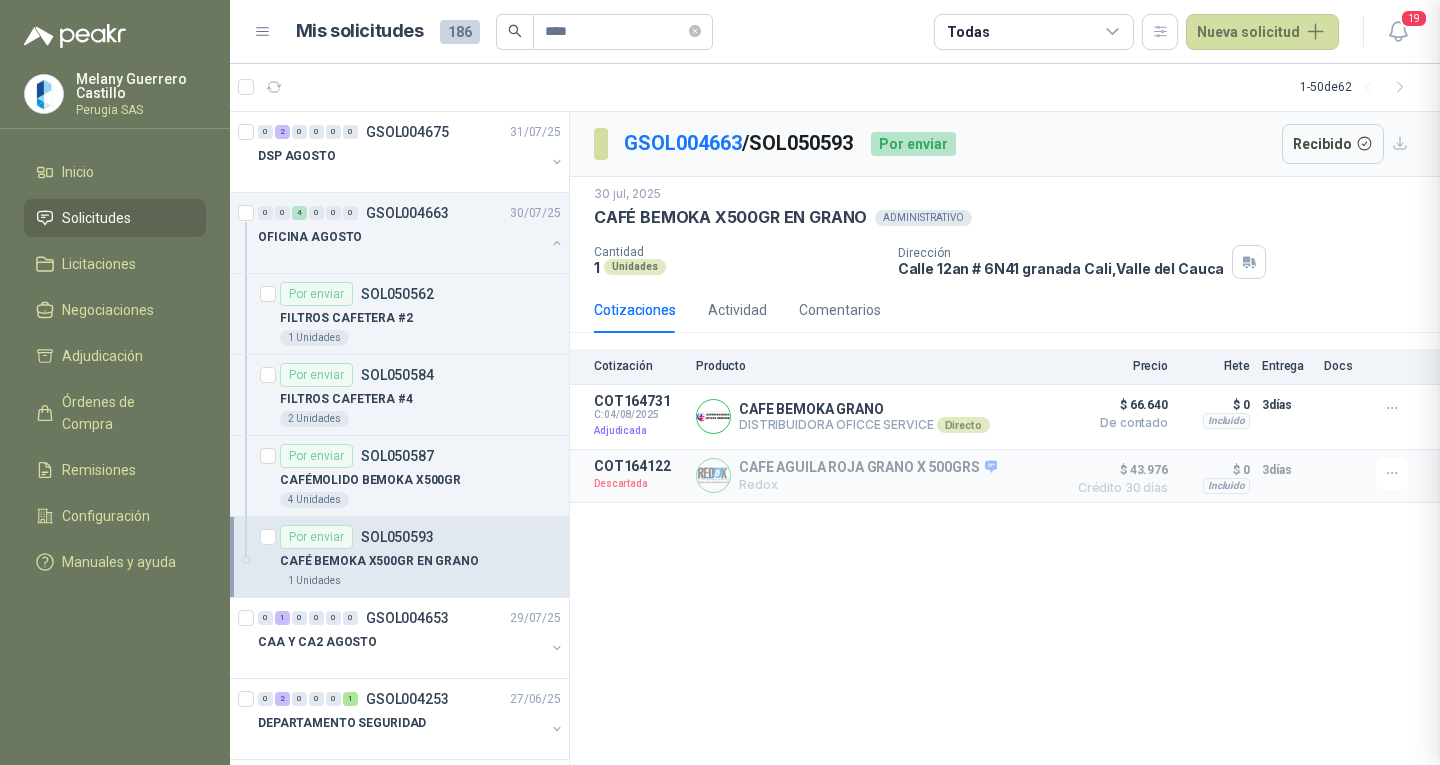 type 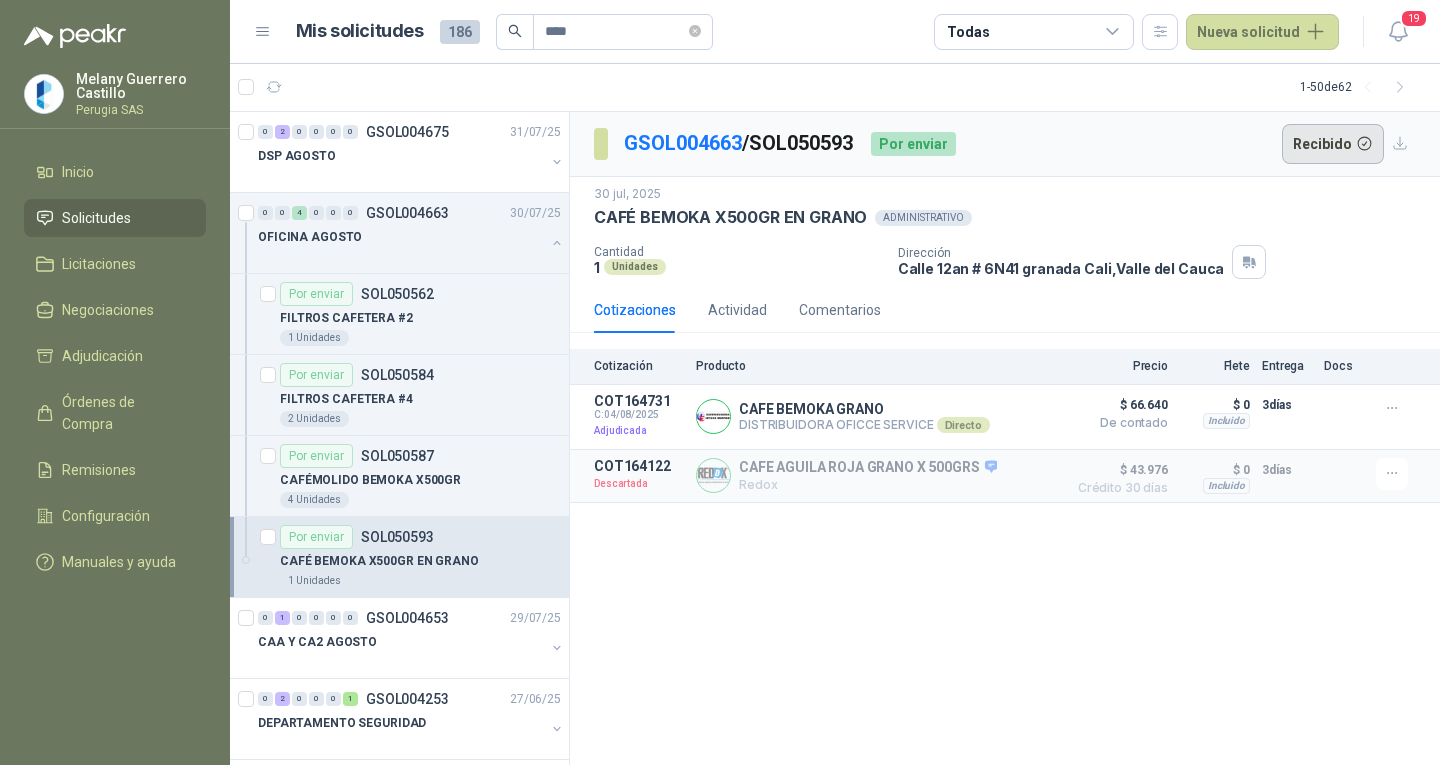 click on "Recibido" at bounding box center [1333, 144] 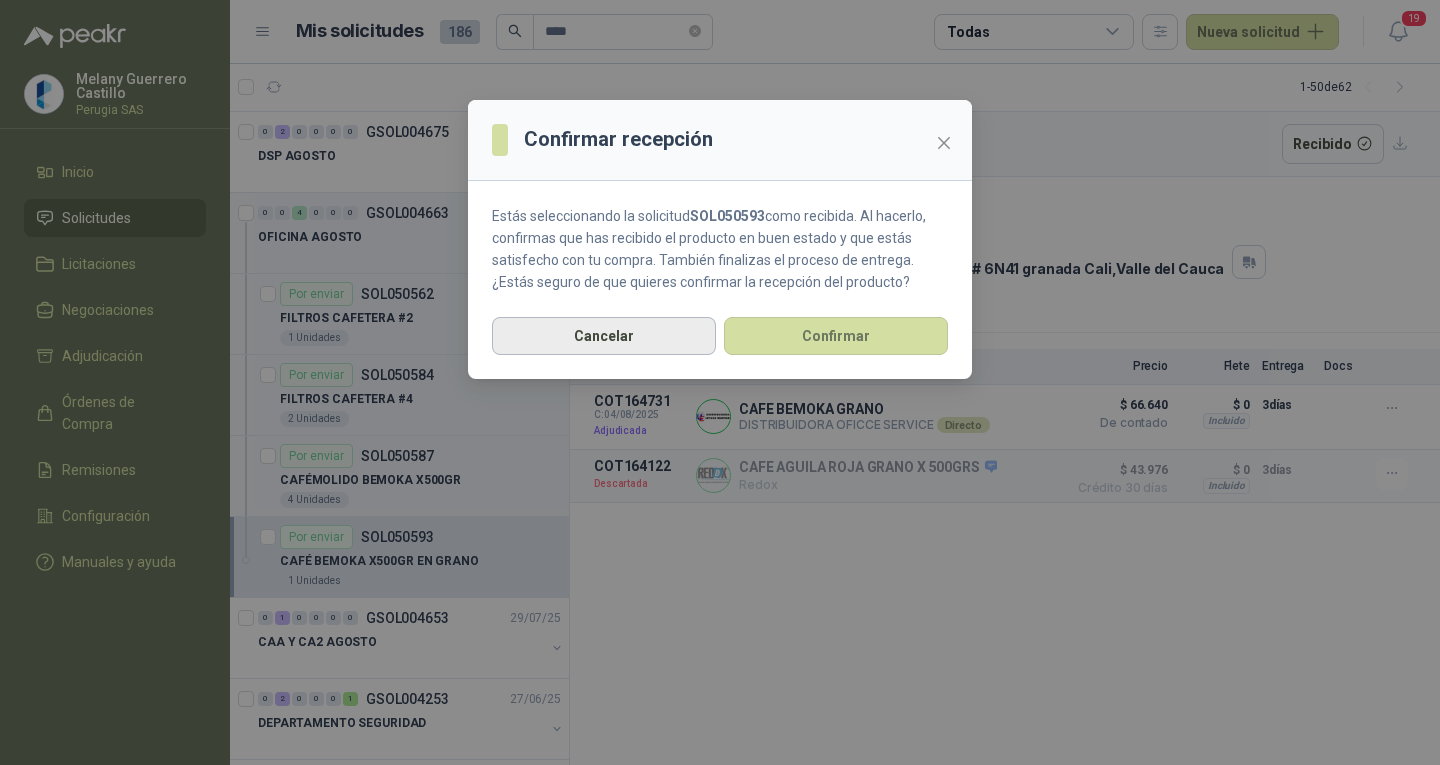 click on "Cancelar" at bounding box center (604, 336) 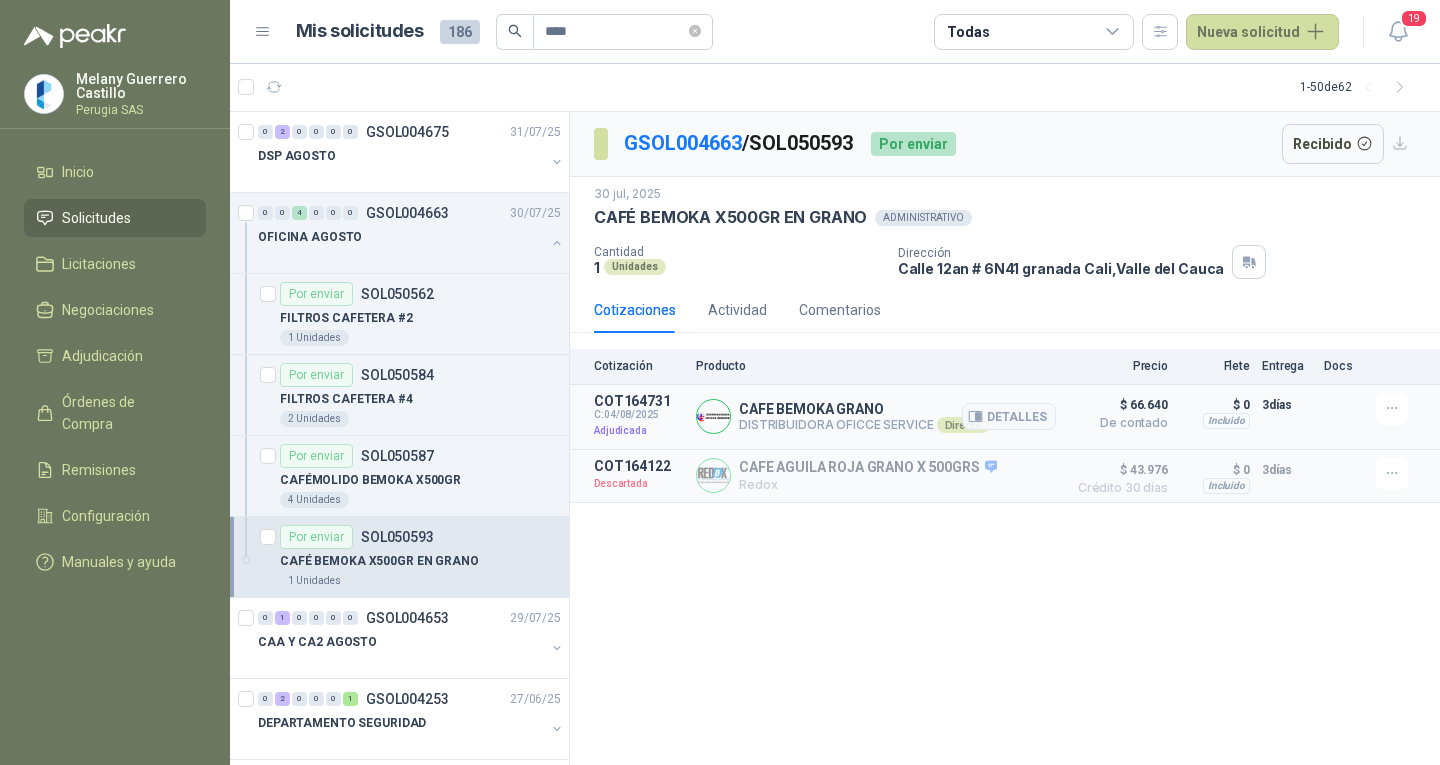 click on "COT164731 C:  [DATE] Adjudicada CAFE BEMOKA GRANO  DISTRIBUIDORA OFICCE SERVICE    Directo Detalles $ [PRICE] De contado $ [PRICE] De contado Incluido   $ [PRICE] Entrega:    [NUMBER]  días $ [PRICE] Incluido   [NUMBER]  días" at bounding box center [1005, 417] 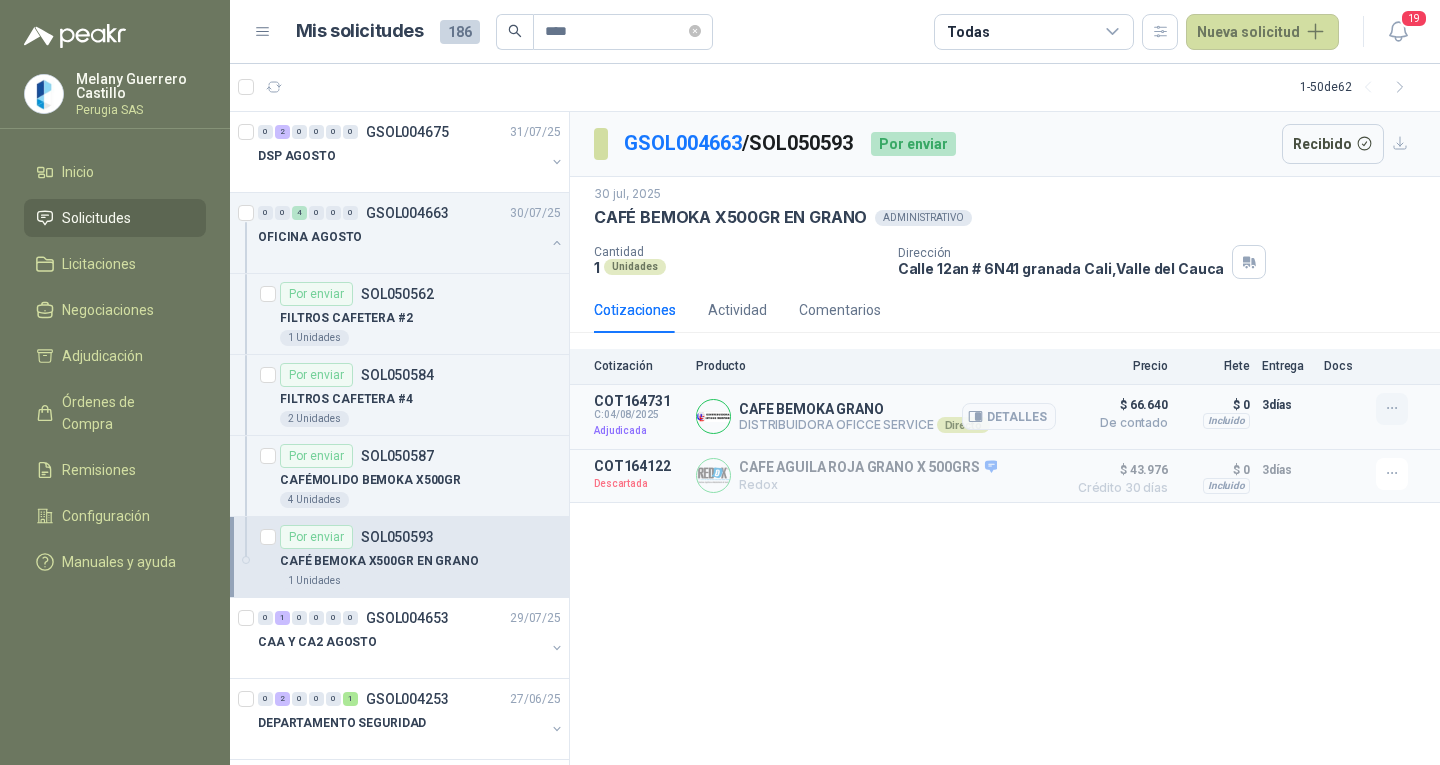 click at bounding box center [1392, 409] 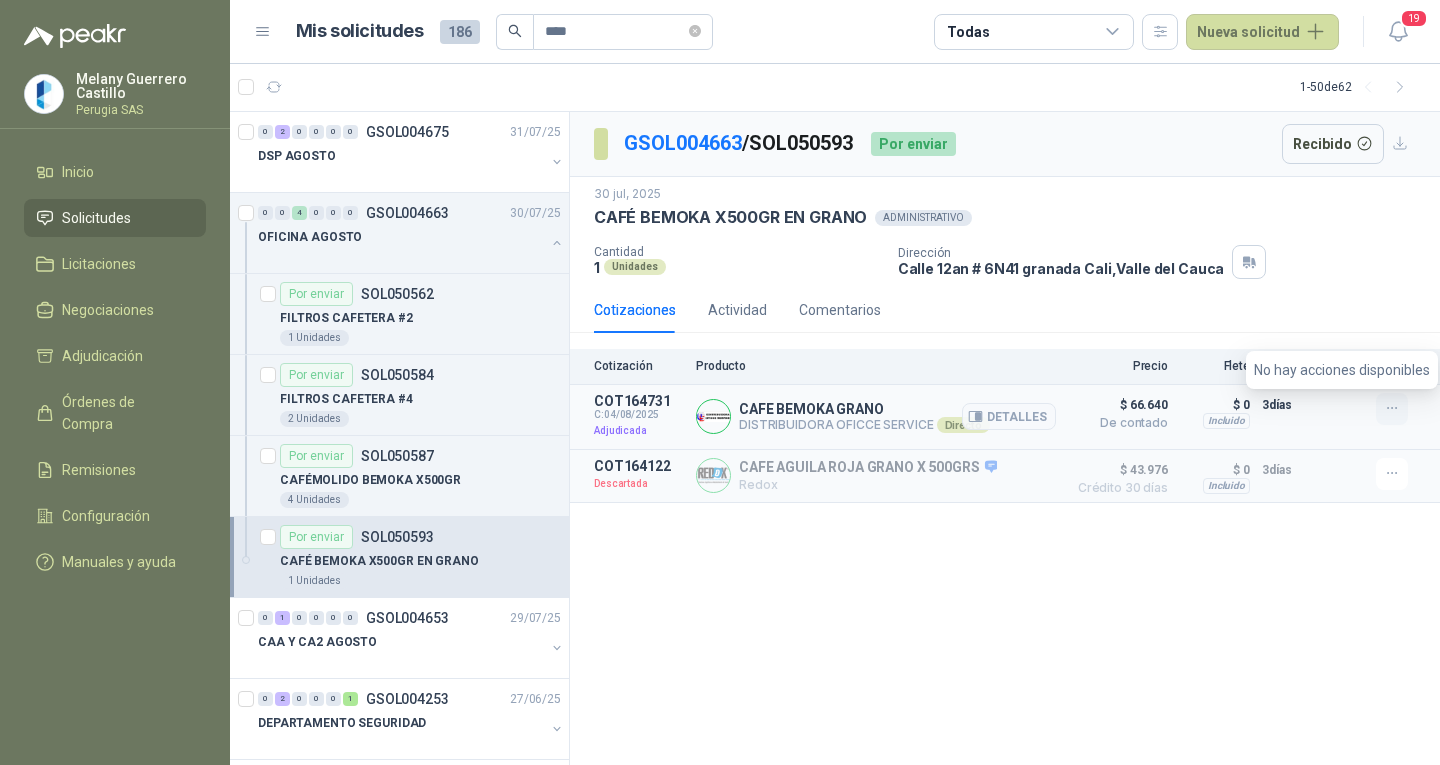 click at bounding box center (1392, 409) 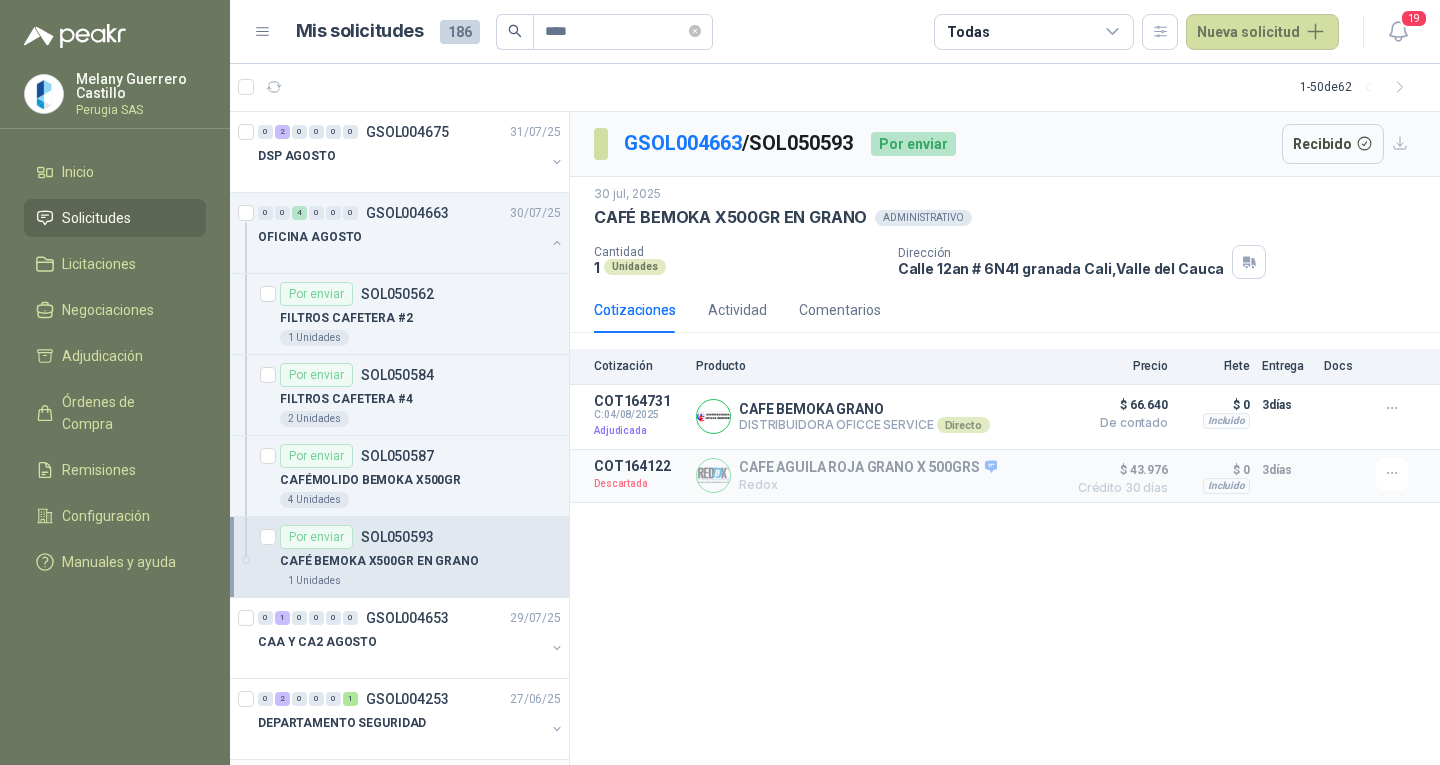 click on "Solicitudes" at bounding box center (115, 218) 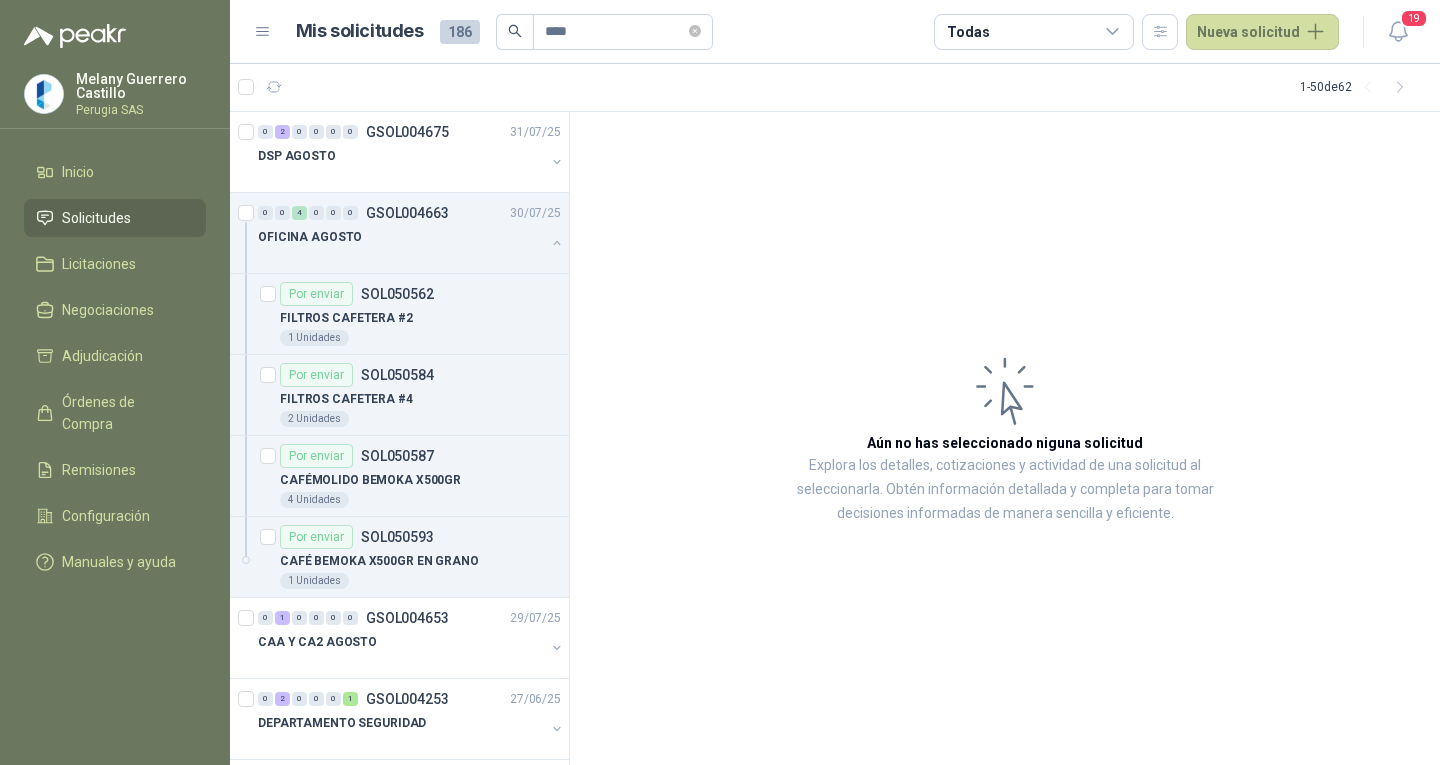 click on "Solicitudes" at bounding box center [96, 218] 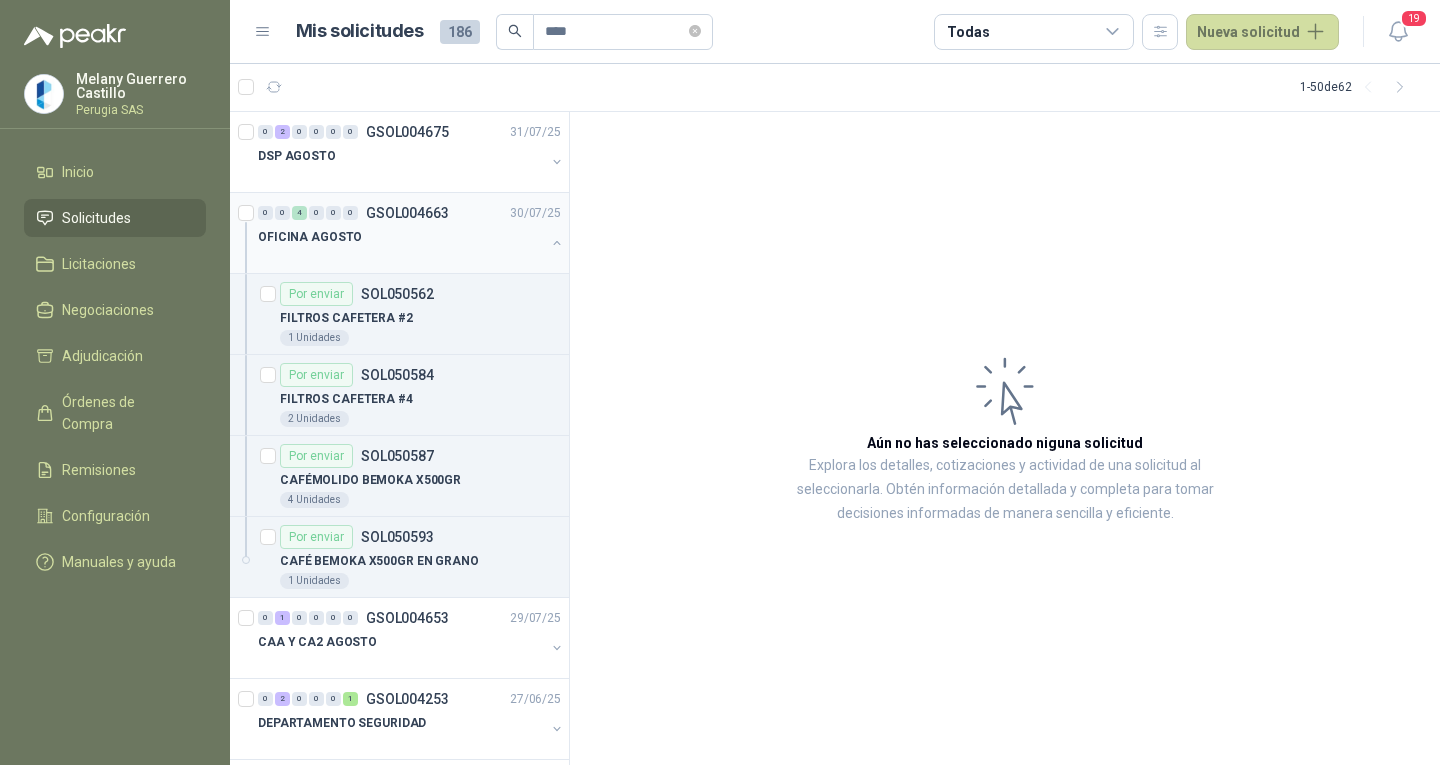 click on "OFICINA AGOSTO" at bounding box center [401, 237] 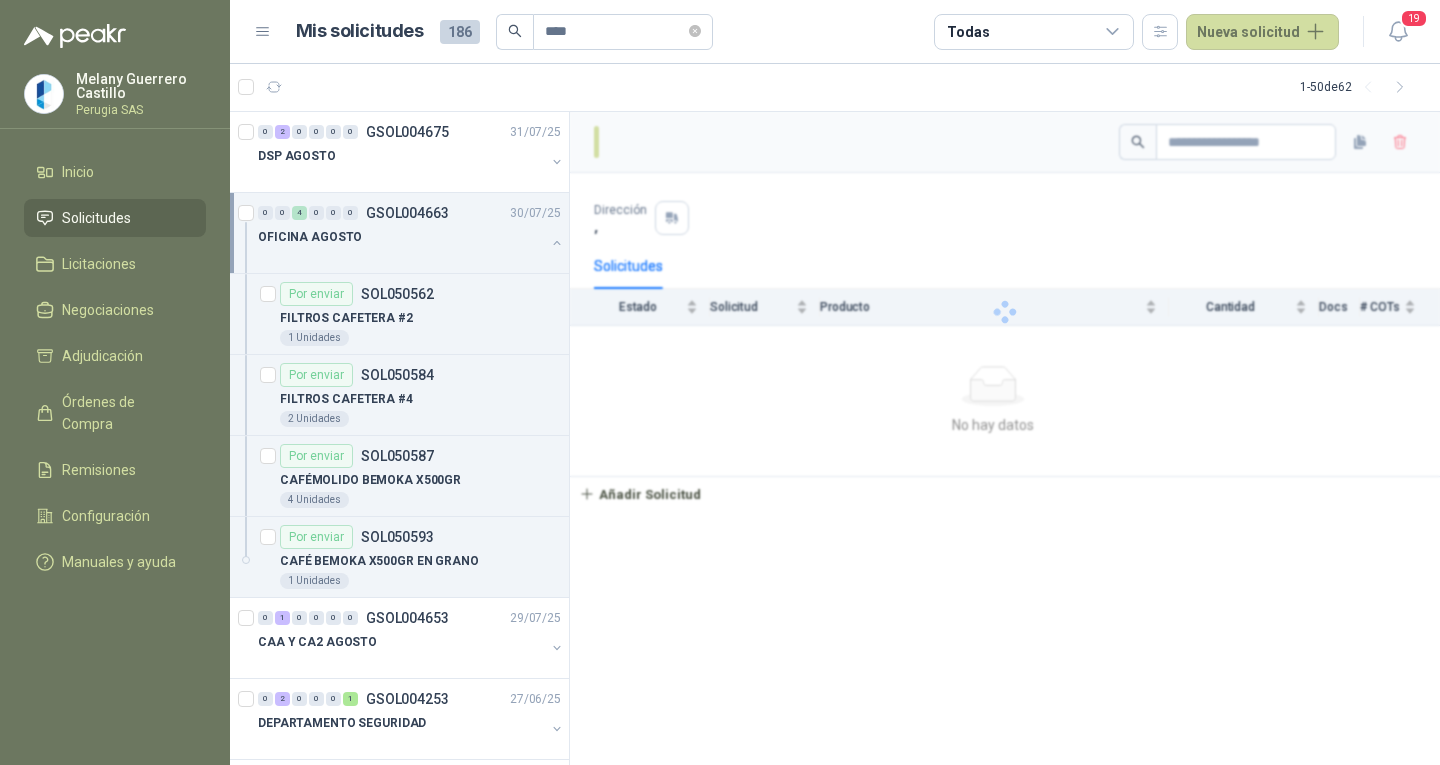 click on "[NUMBER]   [NUMBER]   [NUMBER]   [NUMBER]   [NUMBER]   [NUMBER]   GSOL004663 [DATE]" at bounding box center [411, 213] 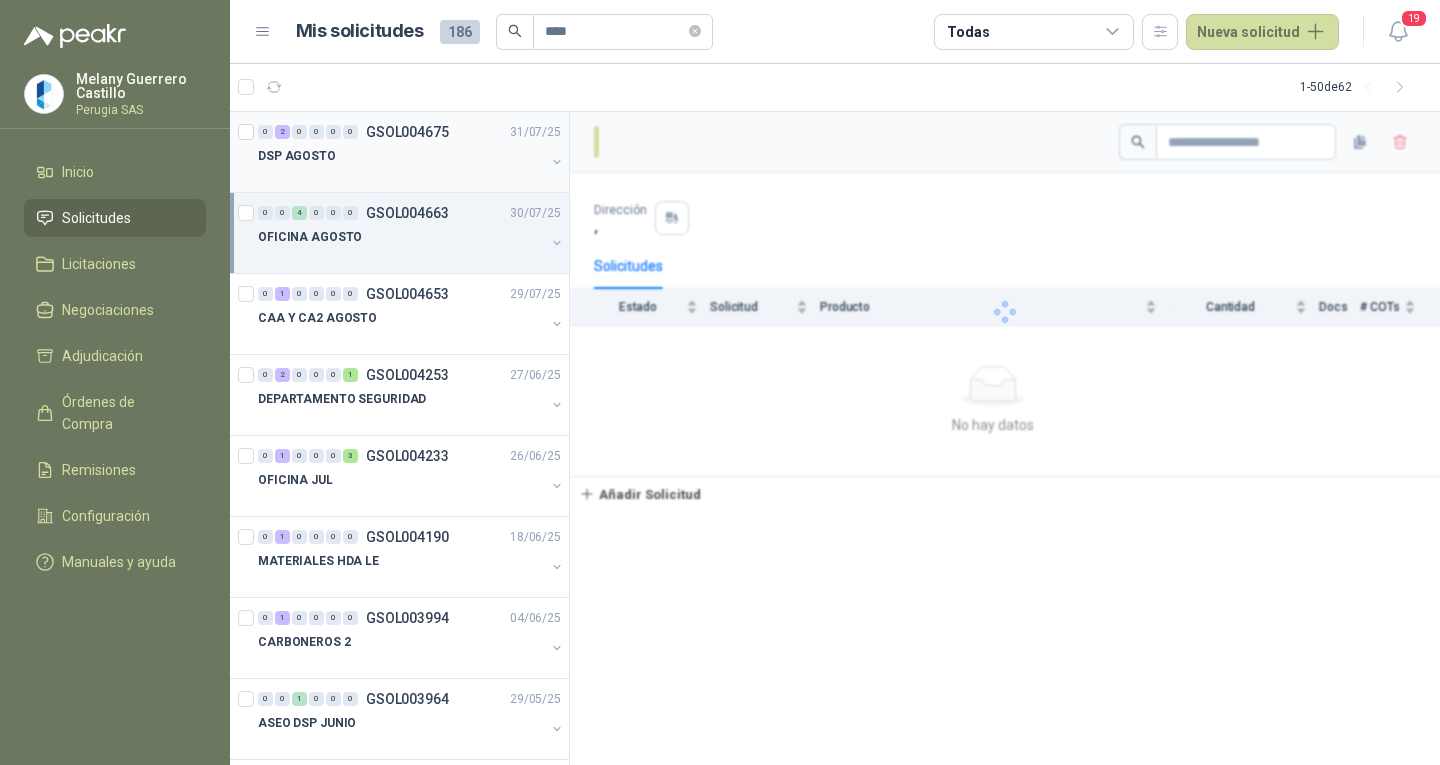 click on "DSP AGOSTO" at bounding box center (401, 156) 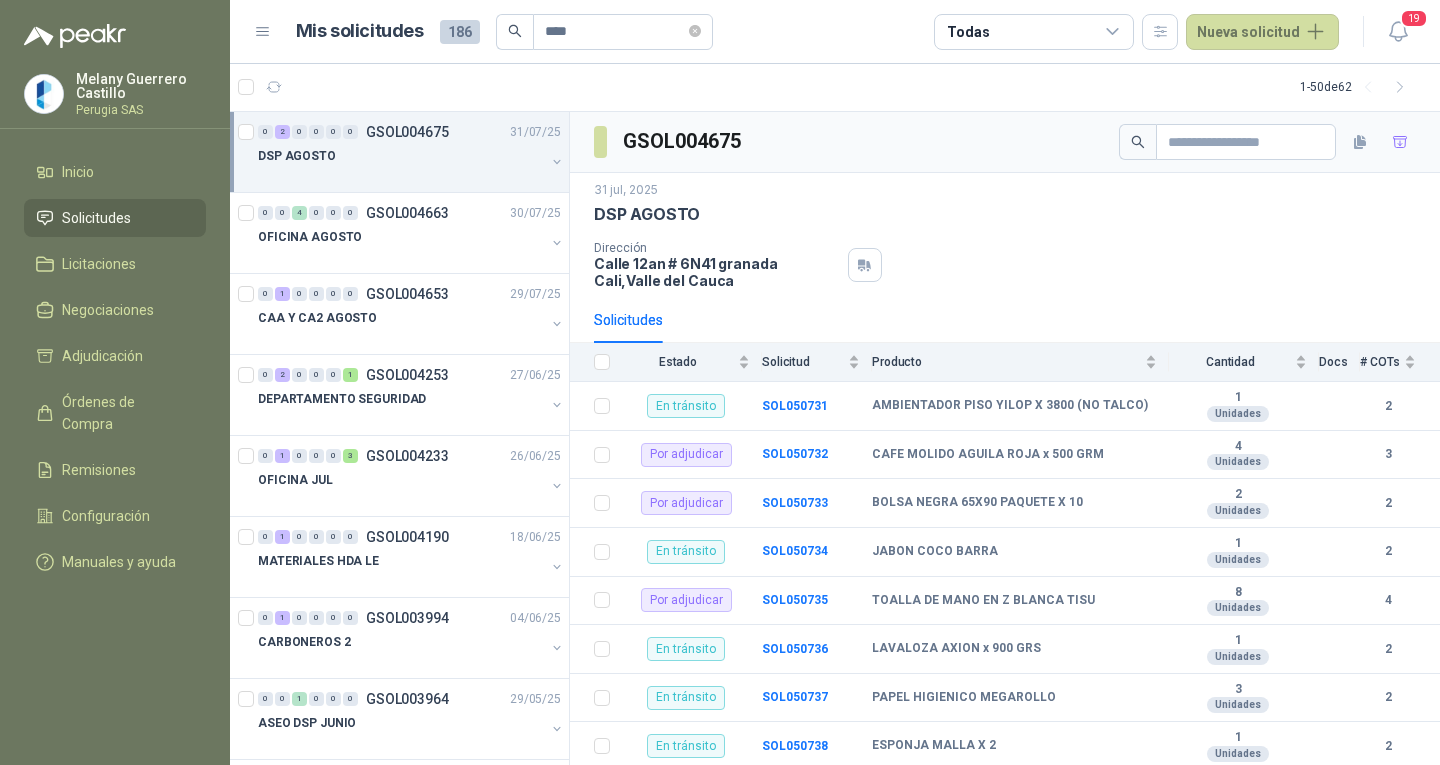 click on "DSP AGOSTO" at bounding box center (401, 156) 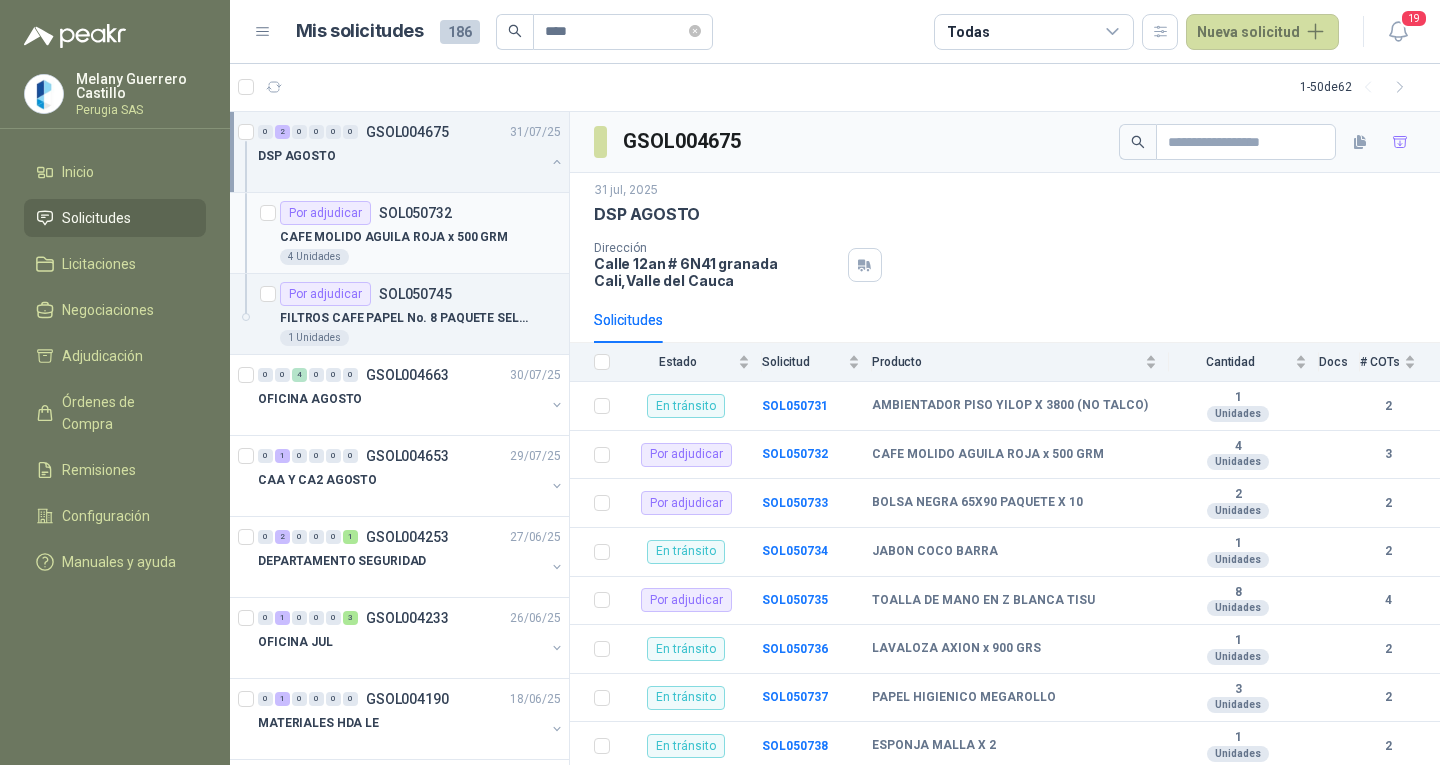 click on "4   Unidades" at bounding box center (420, 257) 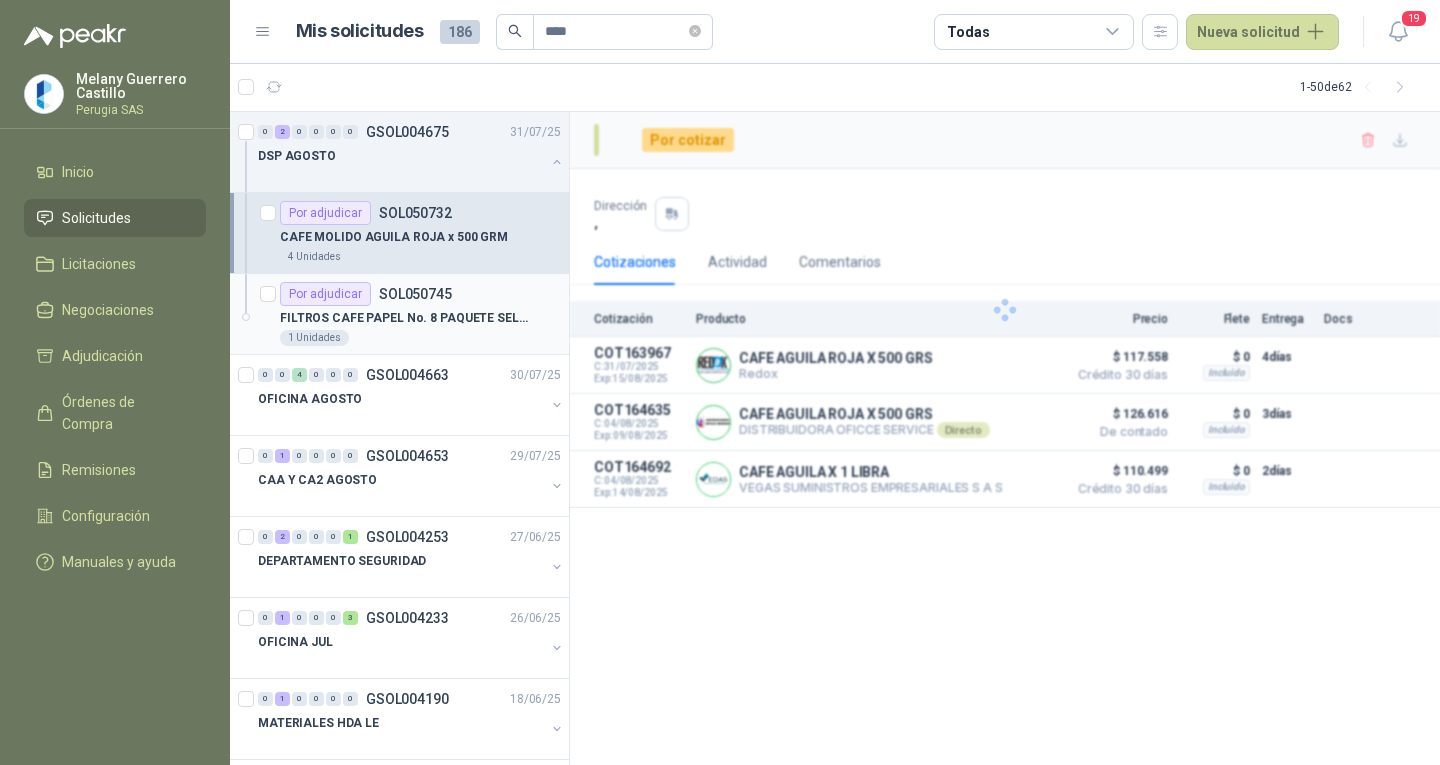 click on "FILTROS CAFE PAPEL No. 8 PAQUETE SELLADO (resistentes" at bounding box center [404, 318] 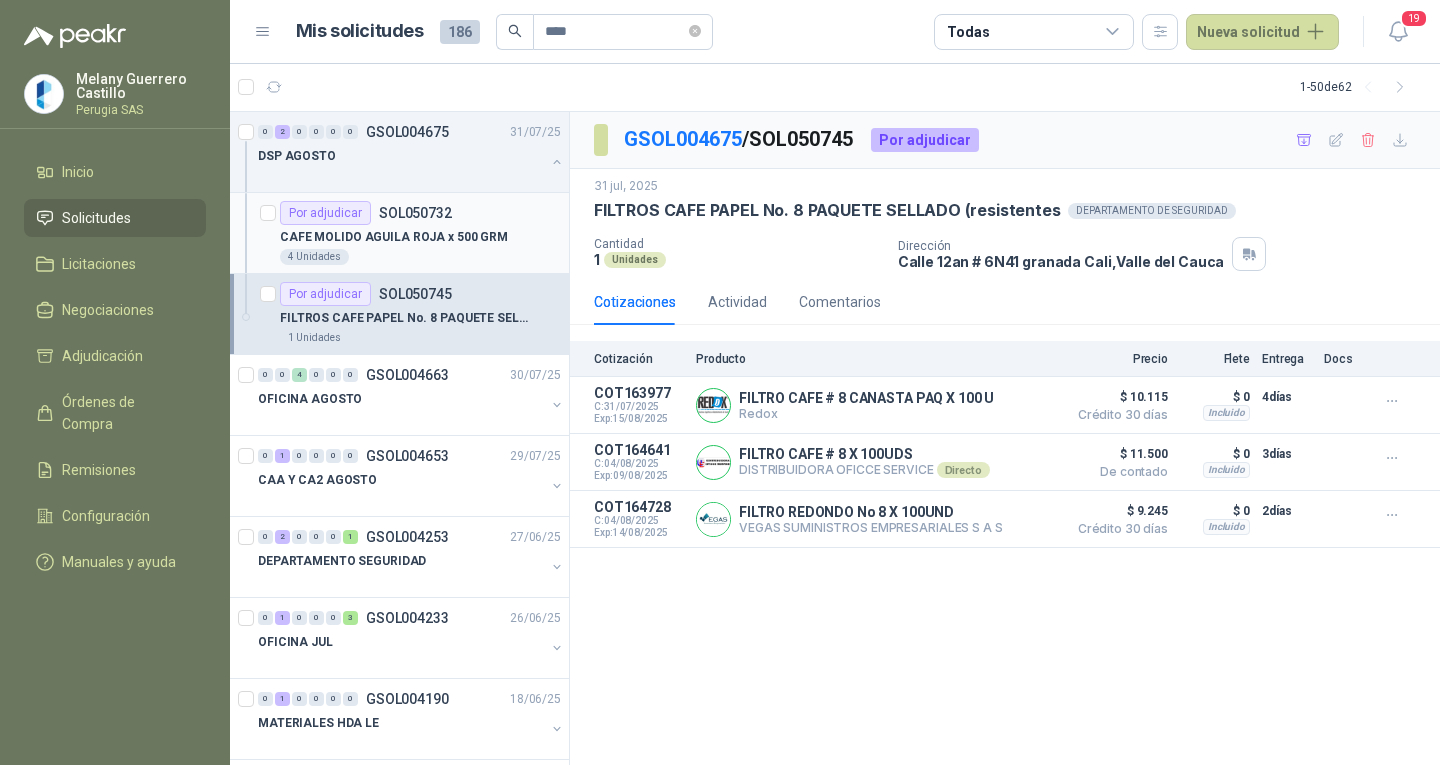 click on "CAFE  MOLIDO AGUILA ROJA x 500 GRM" at bounding box center [394, 237] 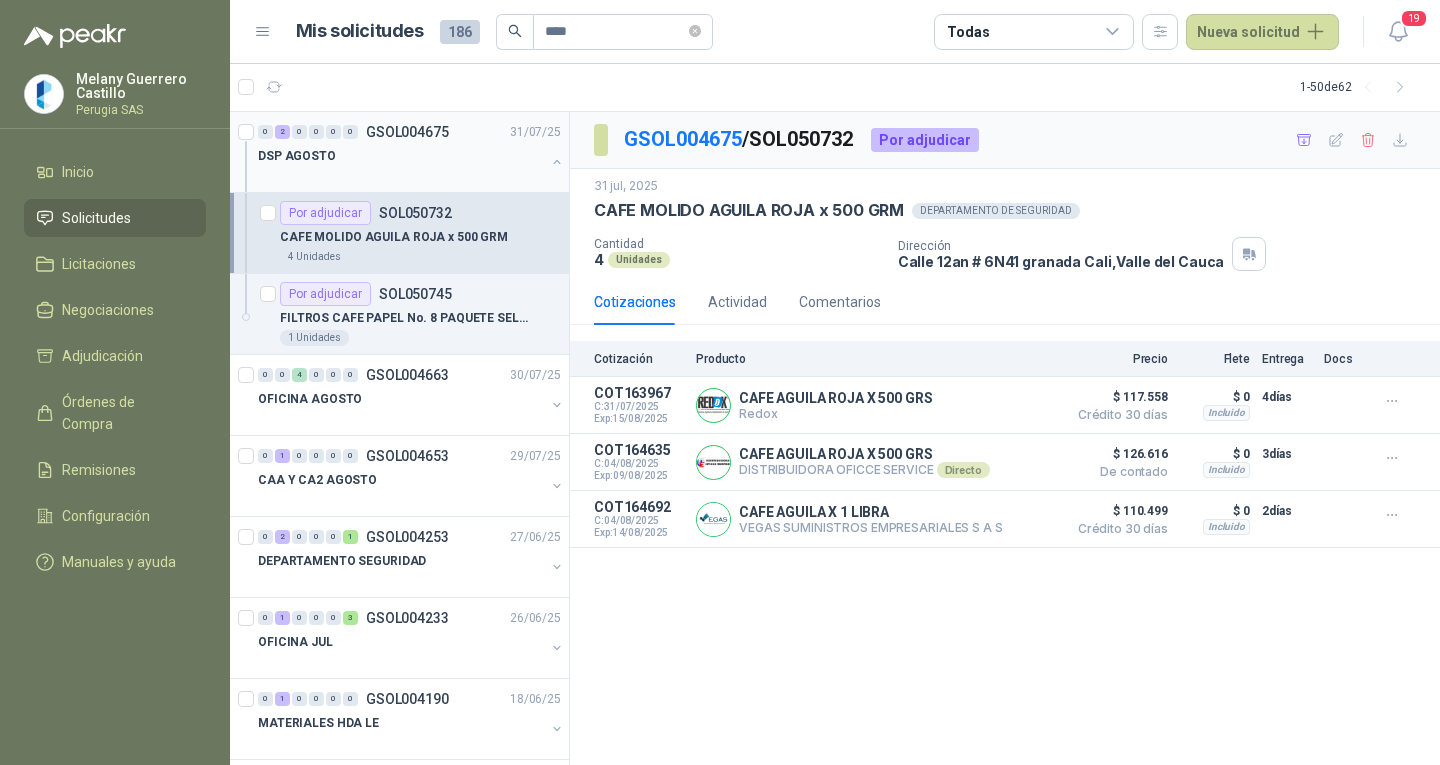 click on "DSP AGOSTO" at bounding box center [401, 156] 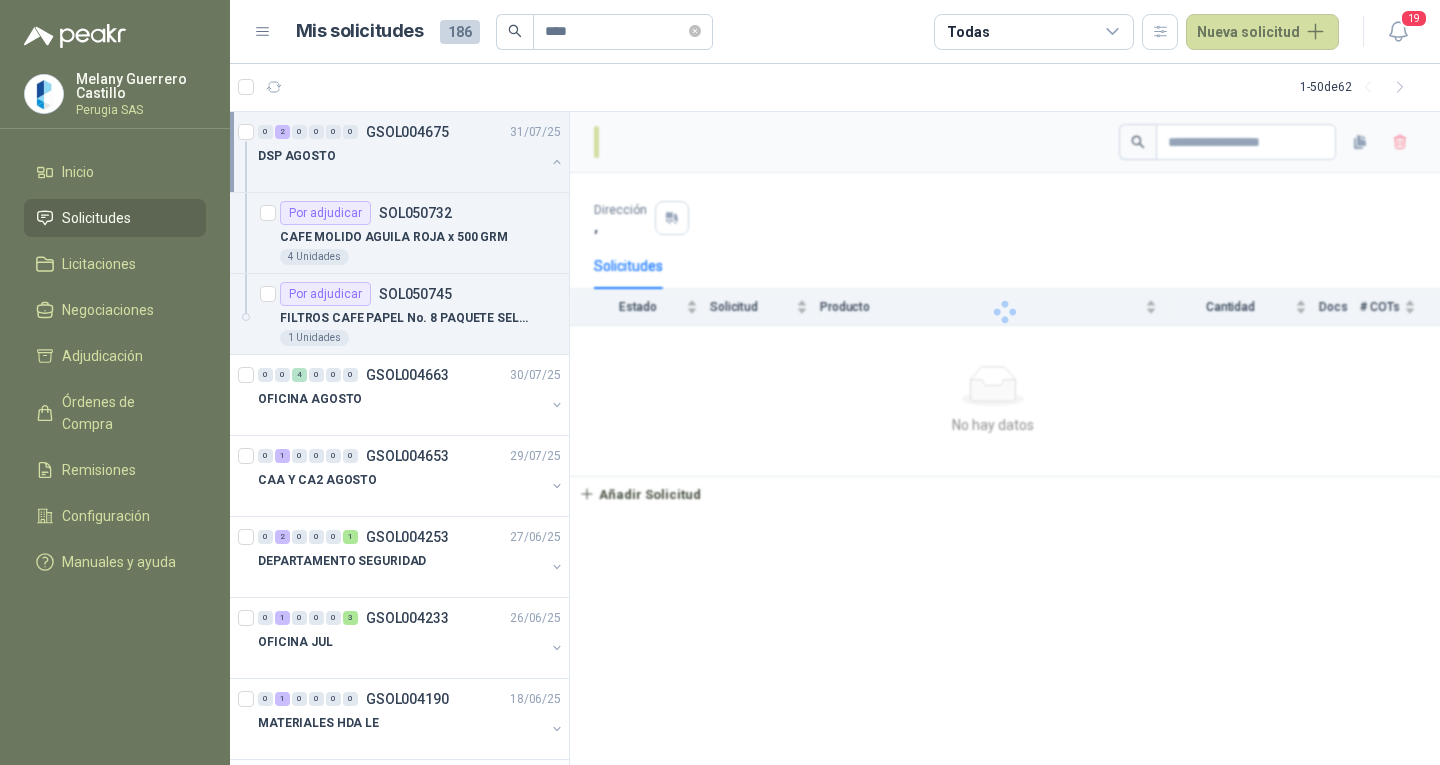 click on "DSP AGOSTO" at bounding box center [401, 156] 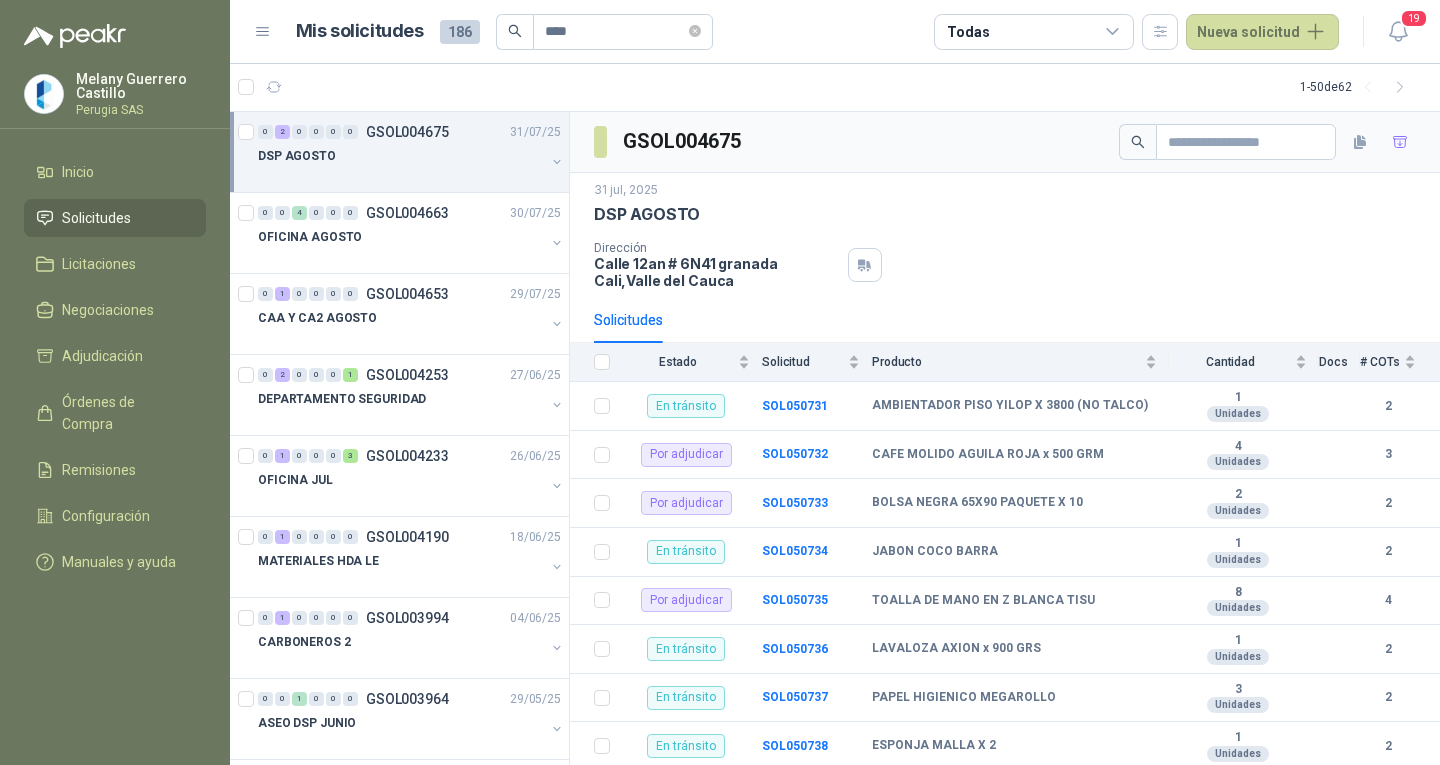 click on "DSP AGOSTO" at bounding box center (401, 156) 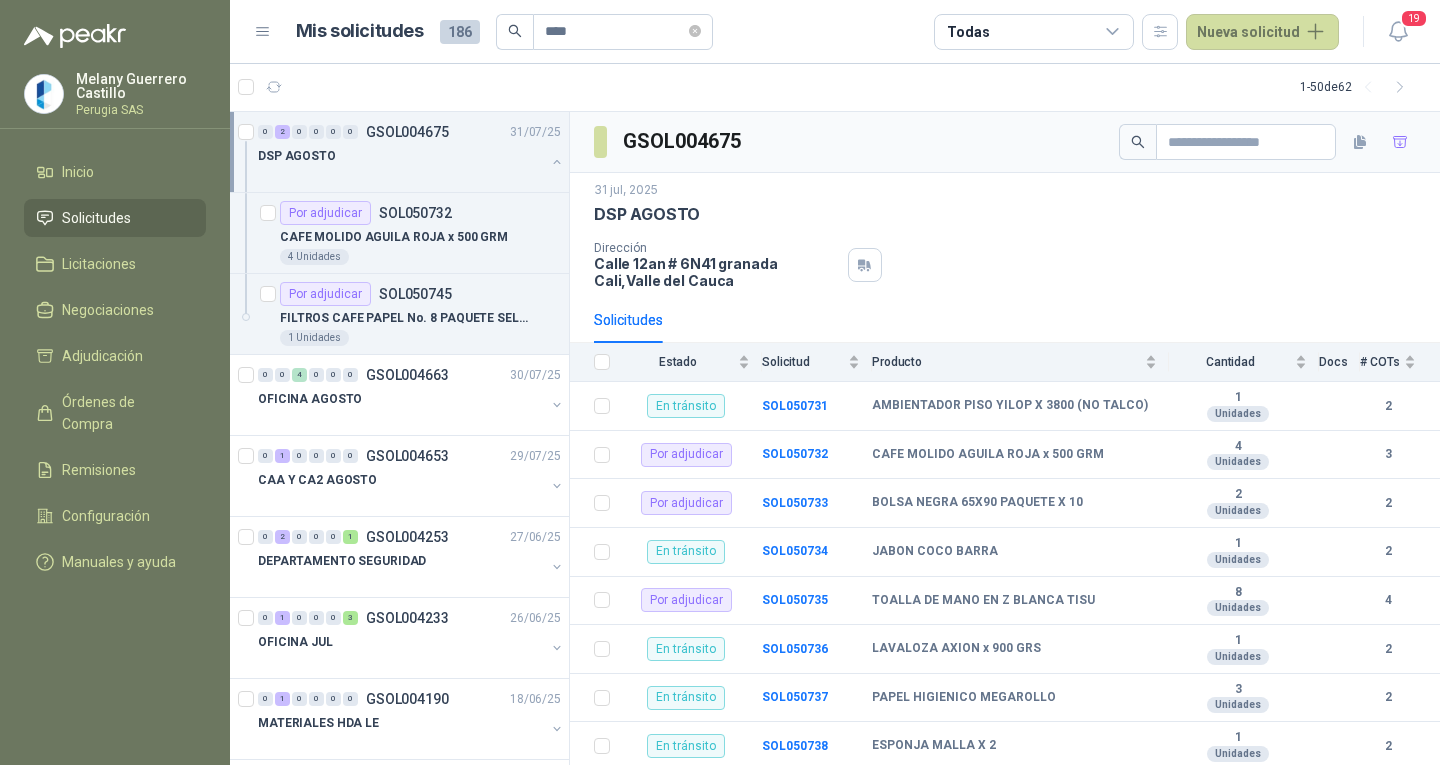 click on "DSP AGOSTO" at bounding box center [401, 156] 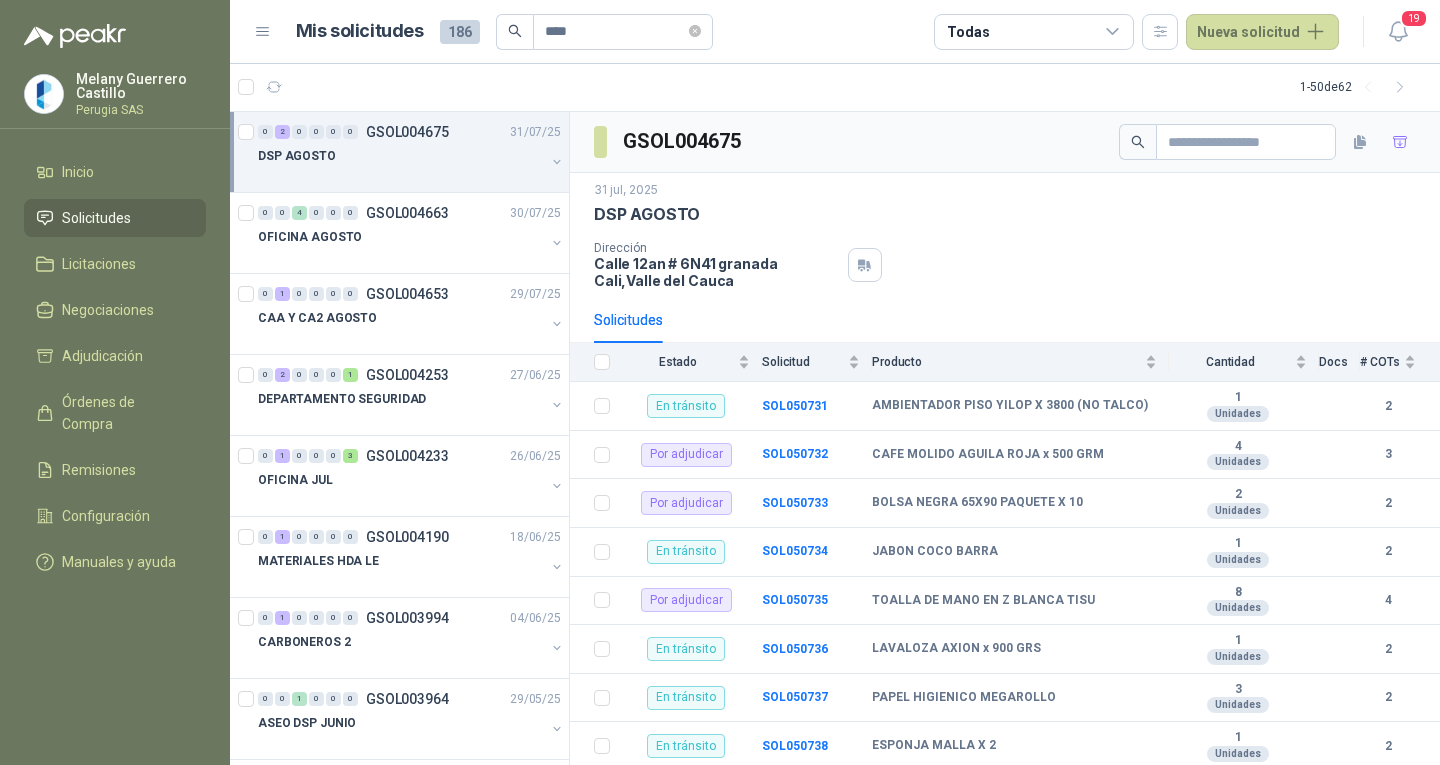 click on "DSP AGOSTO" at bounding box center (401, 156) 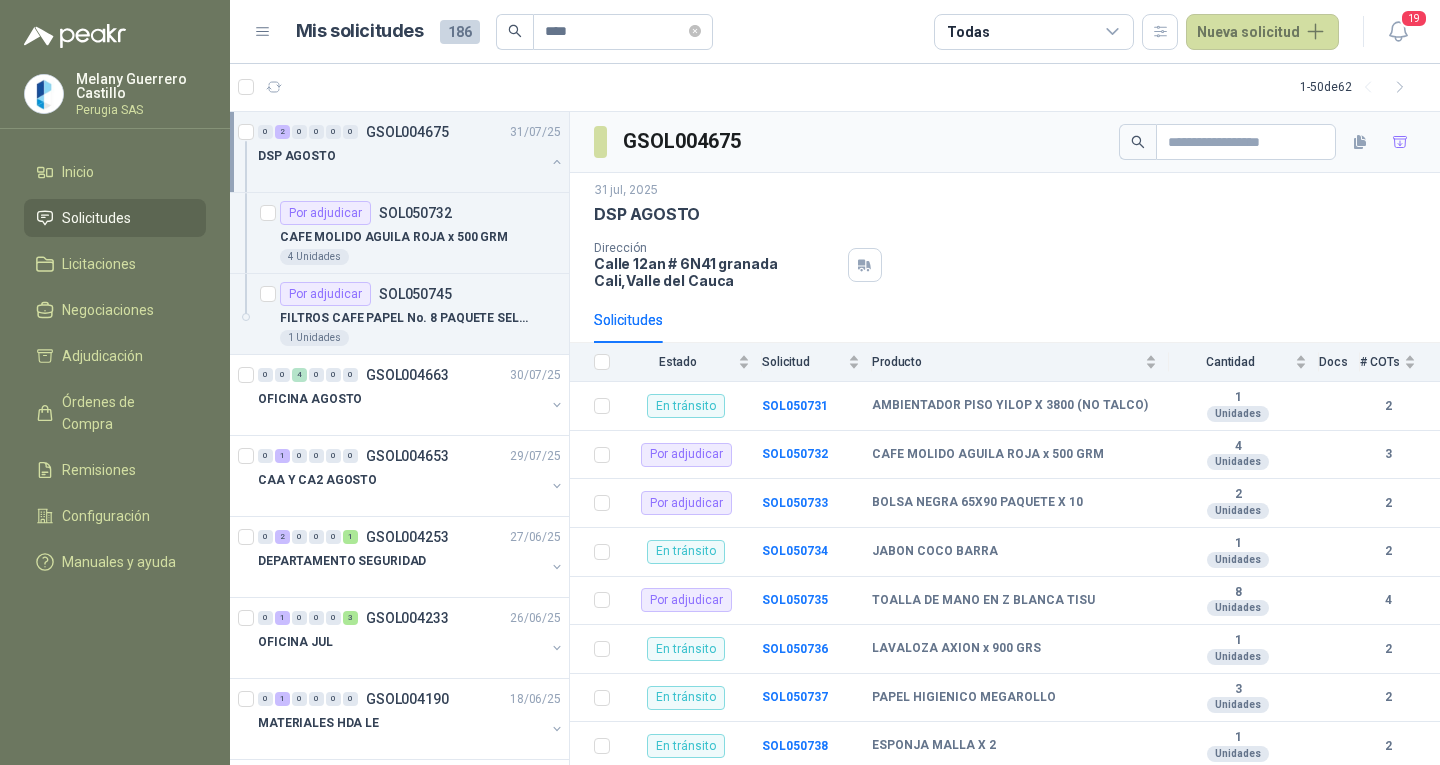 click on "DSP AGOSTO" at bounding box center (401, 156) 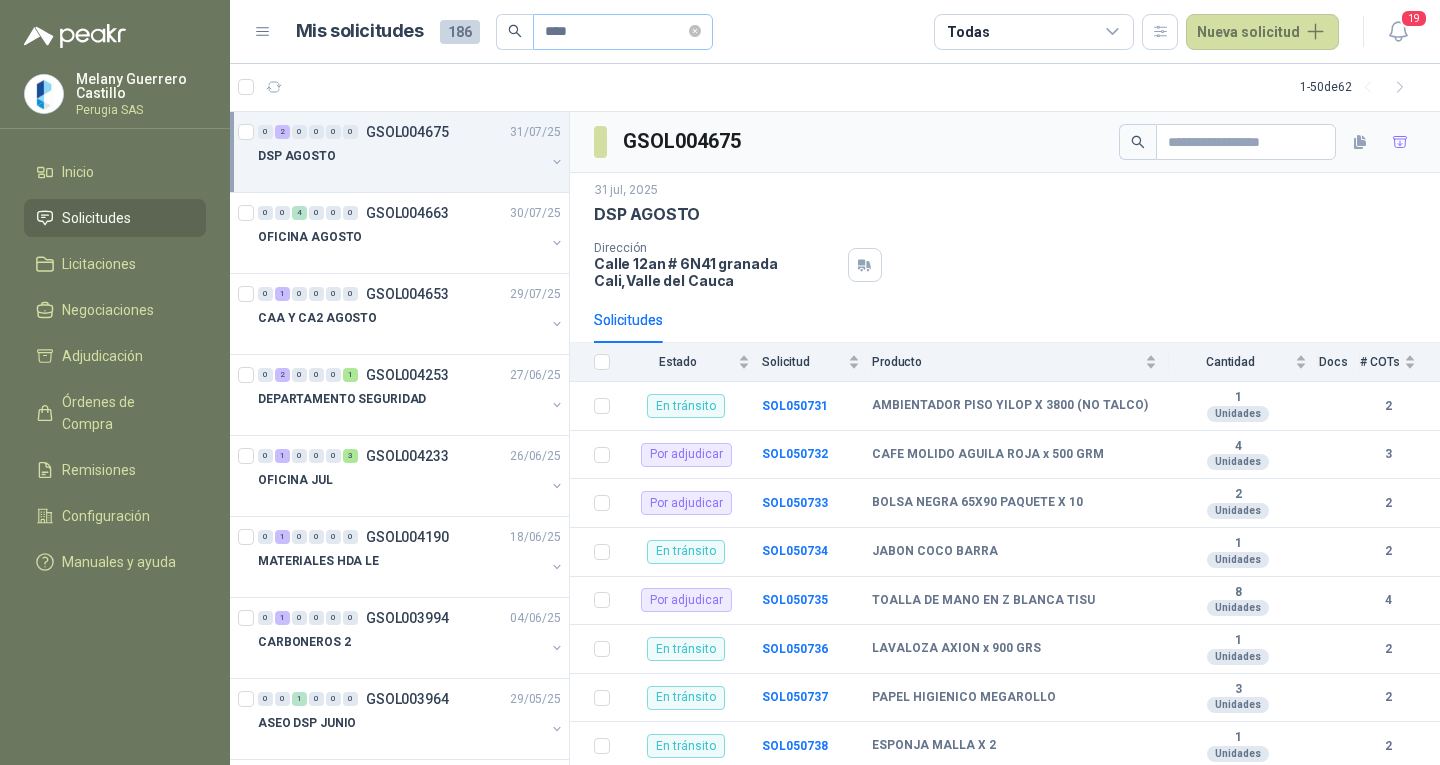 click 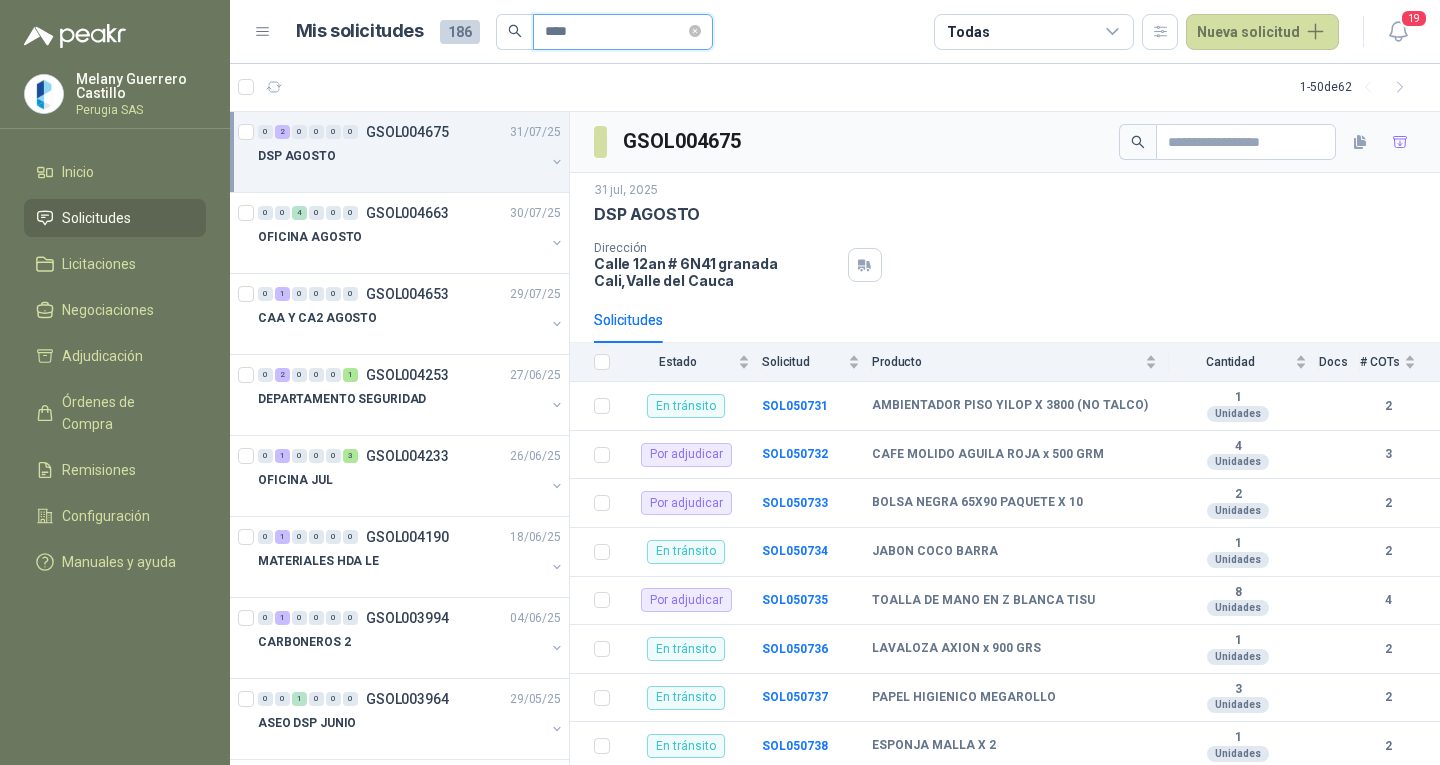 type 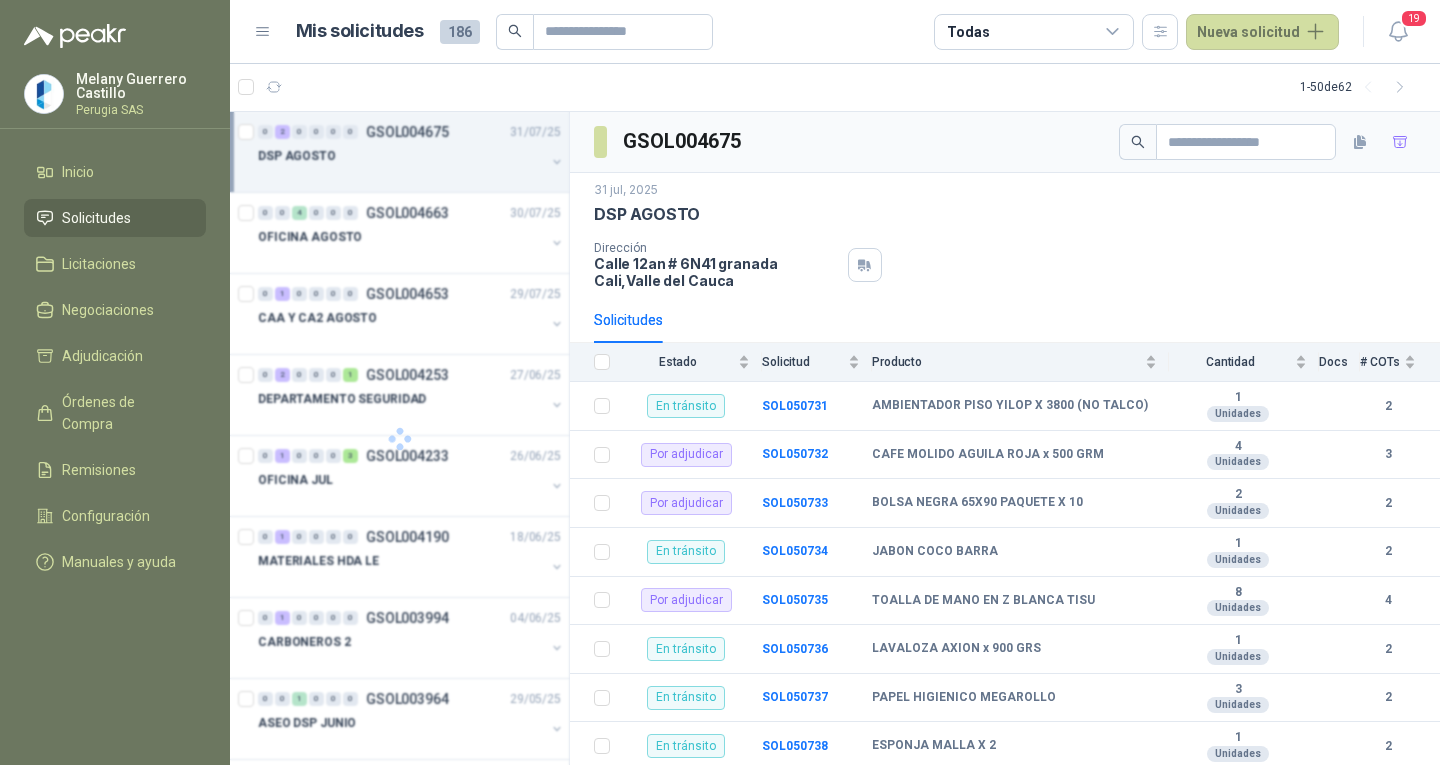 click on "Solicitudes" at bounding box center [115, 218] 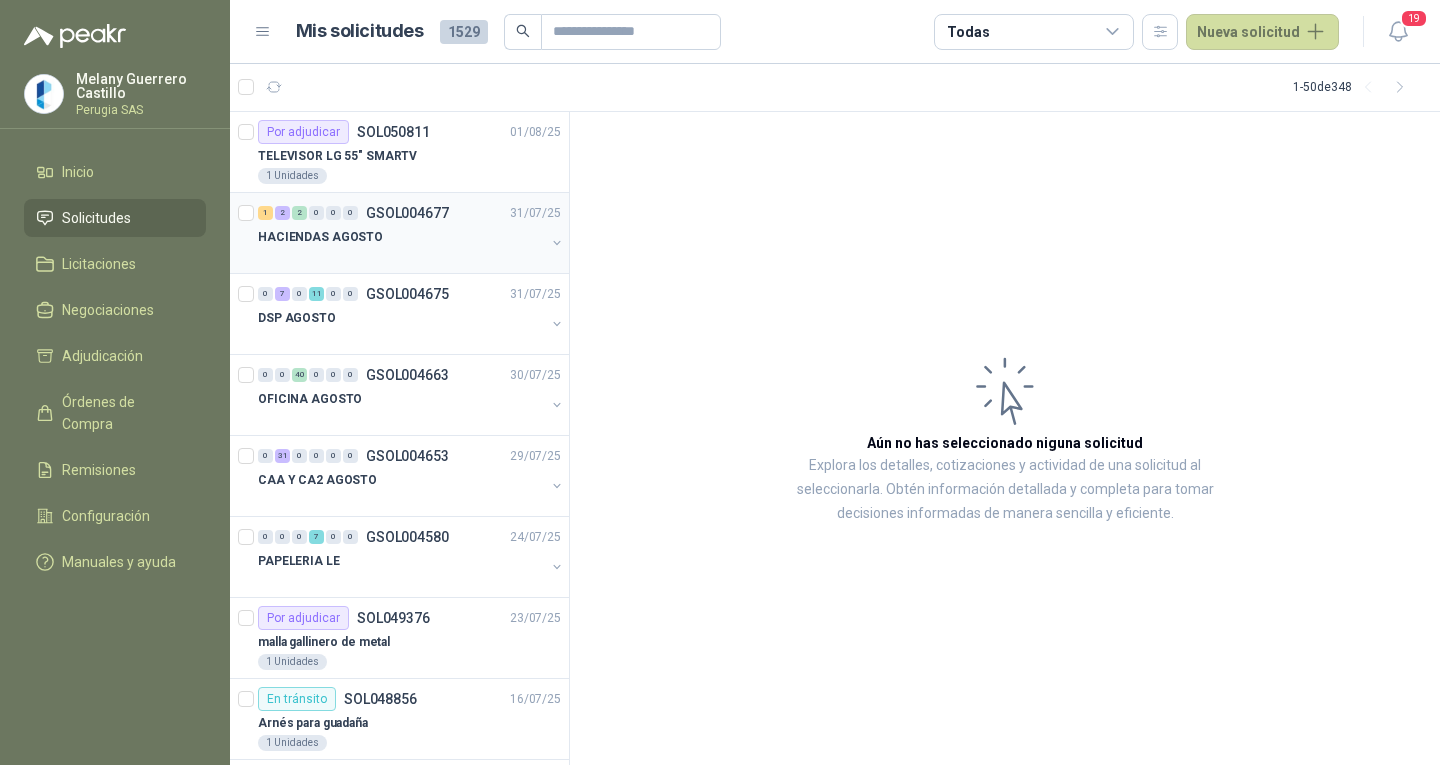 click on "HACIENDAS AGOSTO" at bounding box center (401, 237) 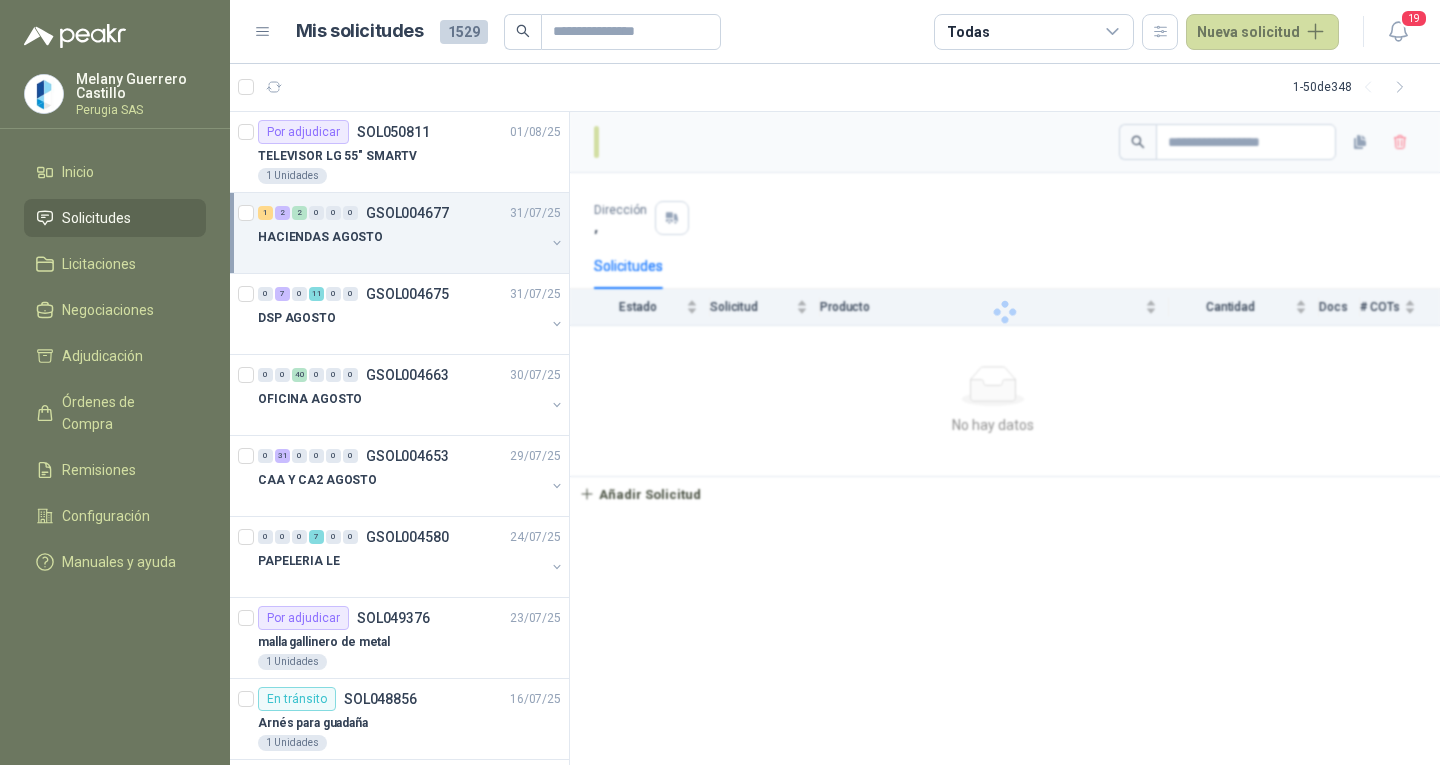 click on "HACIENDAS AGOSTO" at bounding box center [401, 237] 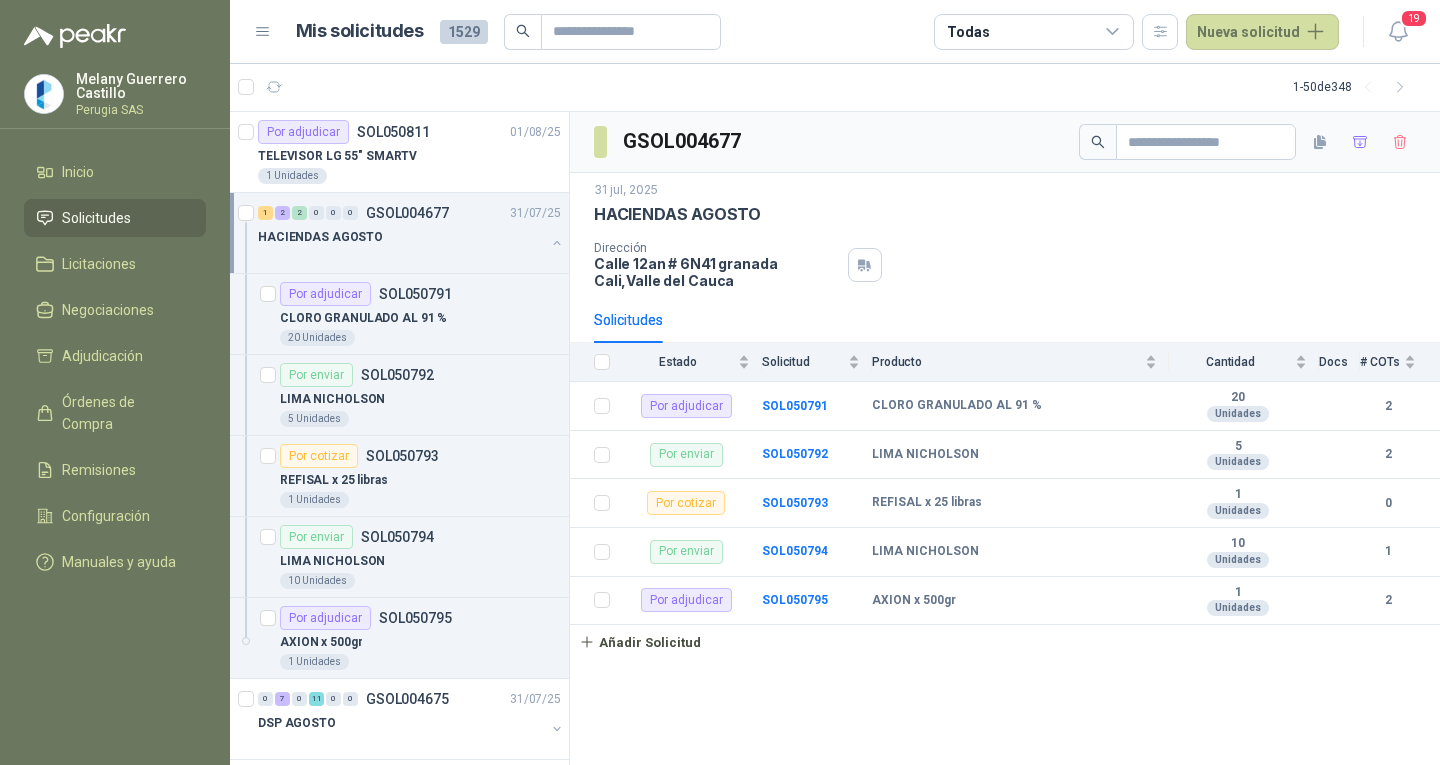 click on "HACIENDAS AGOSTO" at bounding box center (401, 237) 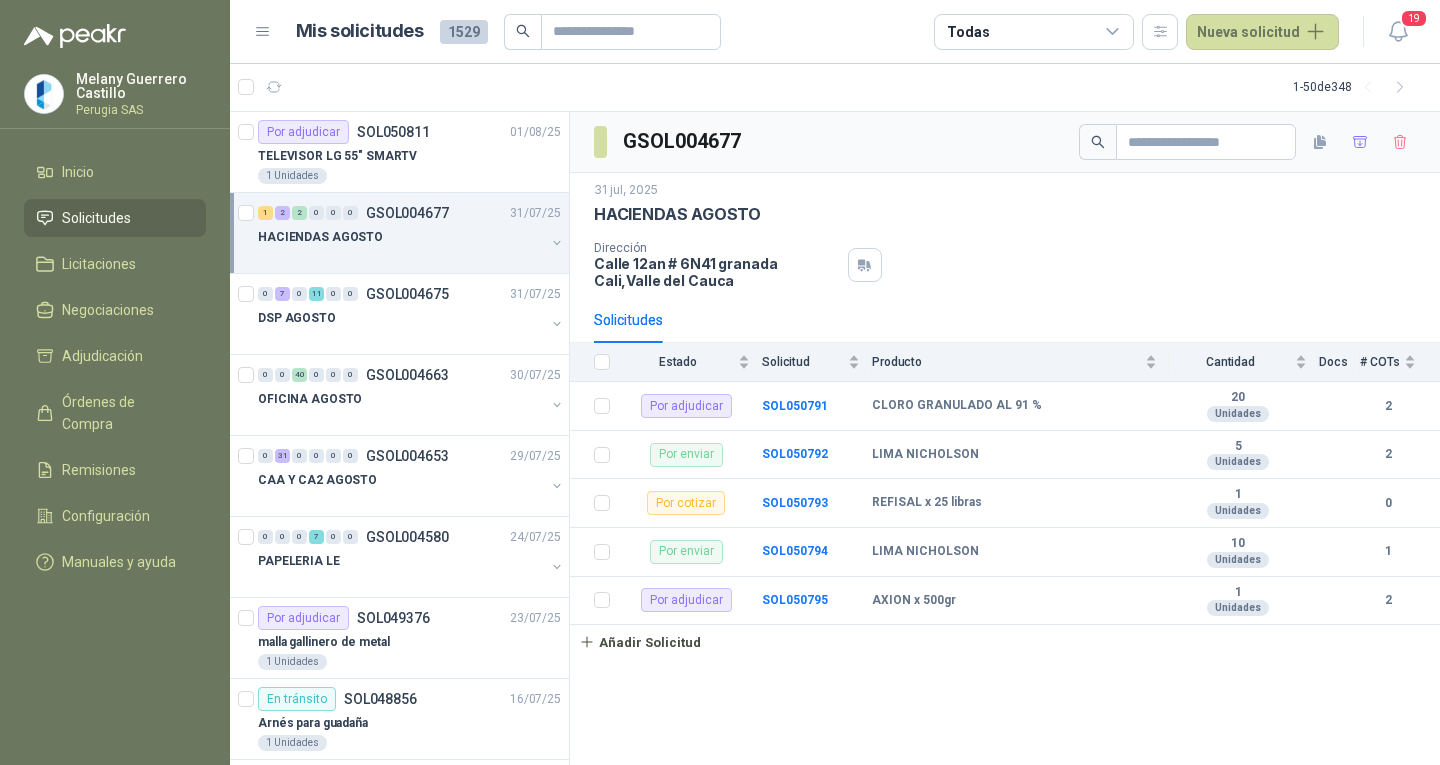 click on "HACIENDAS AGOSTO" at bounding box center (401, 237) 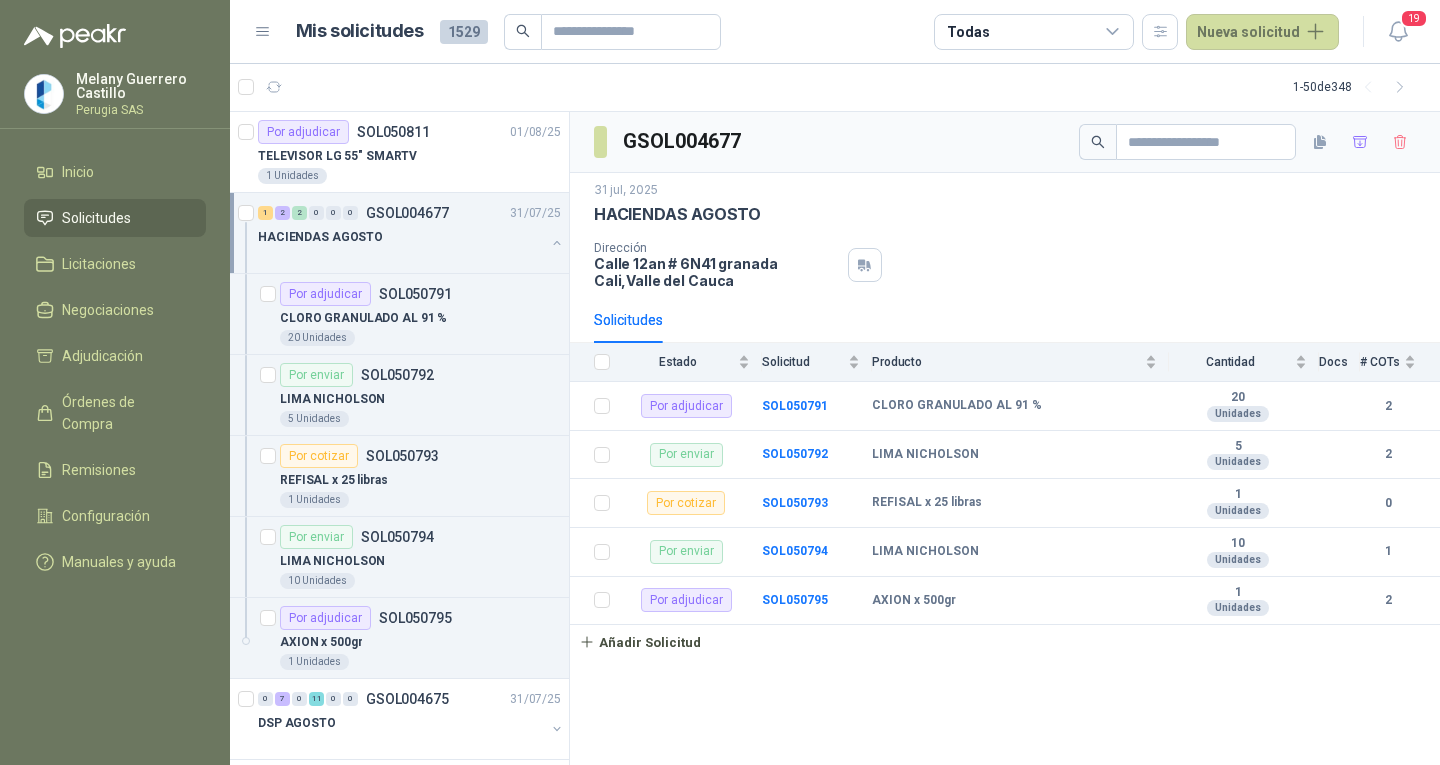 click on "GSOL004677" at bounding box center [407, 213] 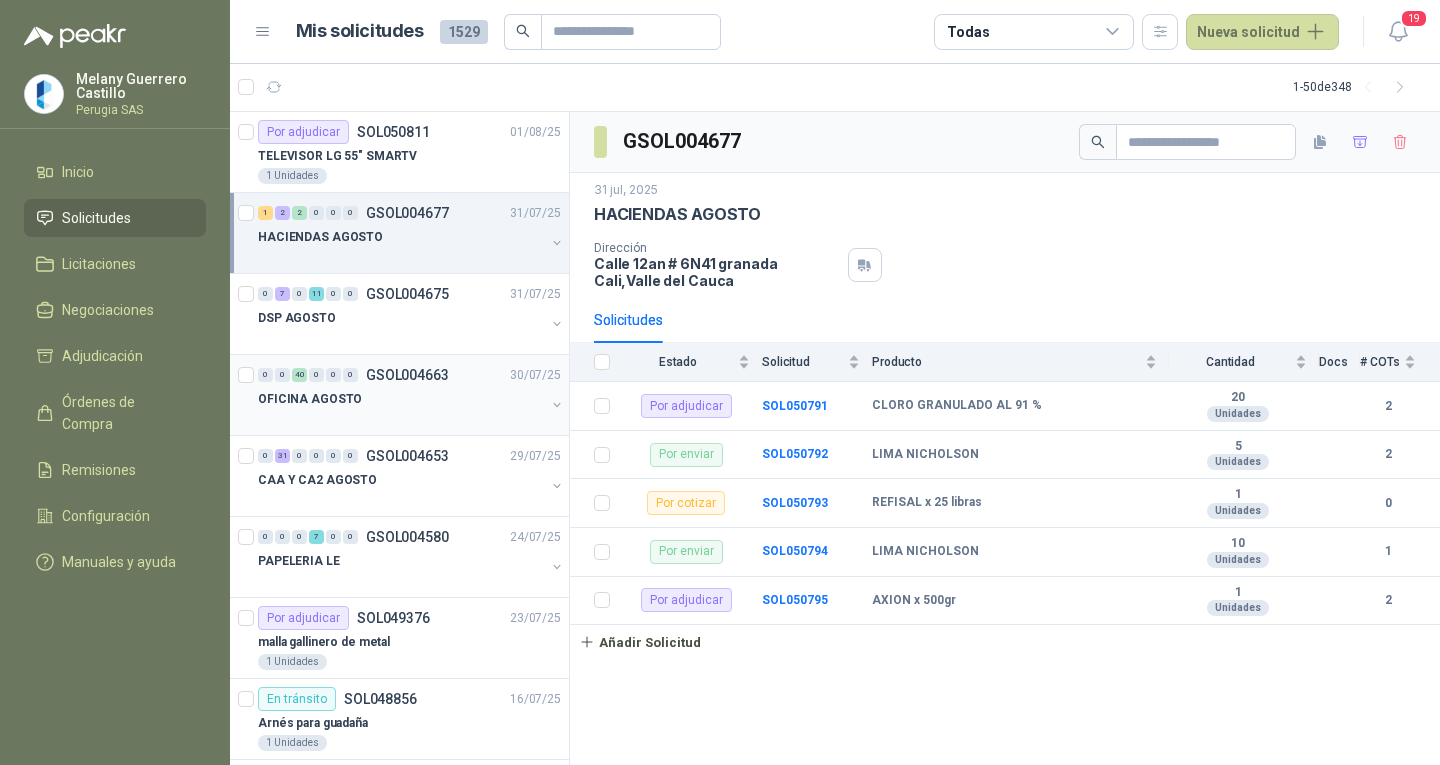 click on "OFICINA AGOSTO" at bounding box center [401, 399] 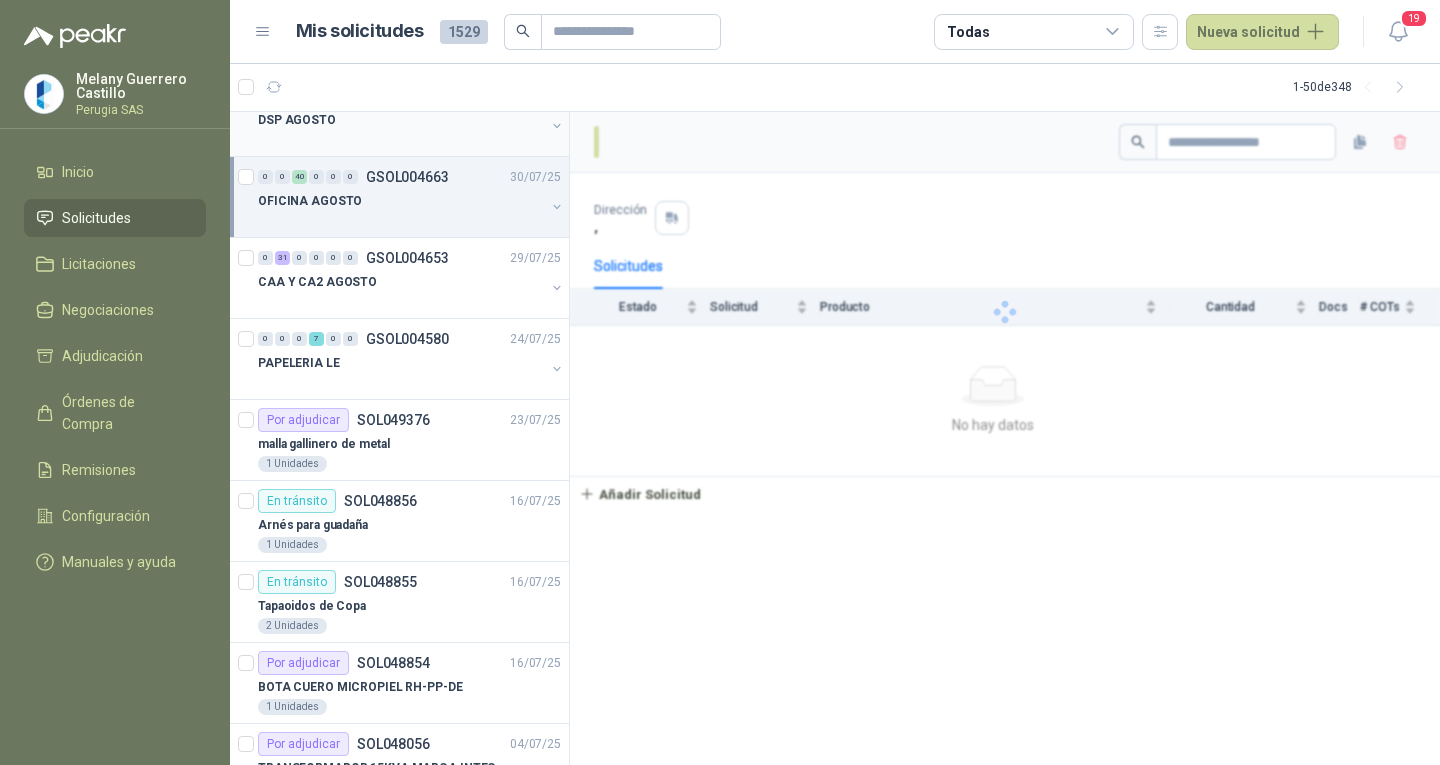 scroll, scrollTop: 200, scrollLeft: 0, axis: vertical 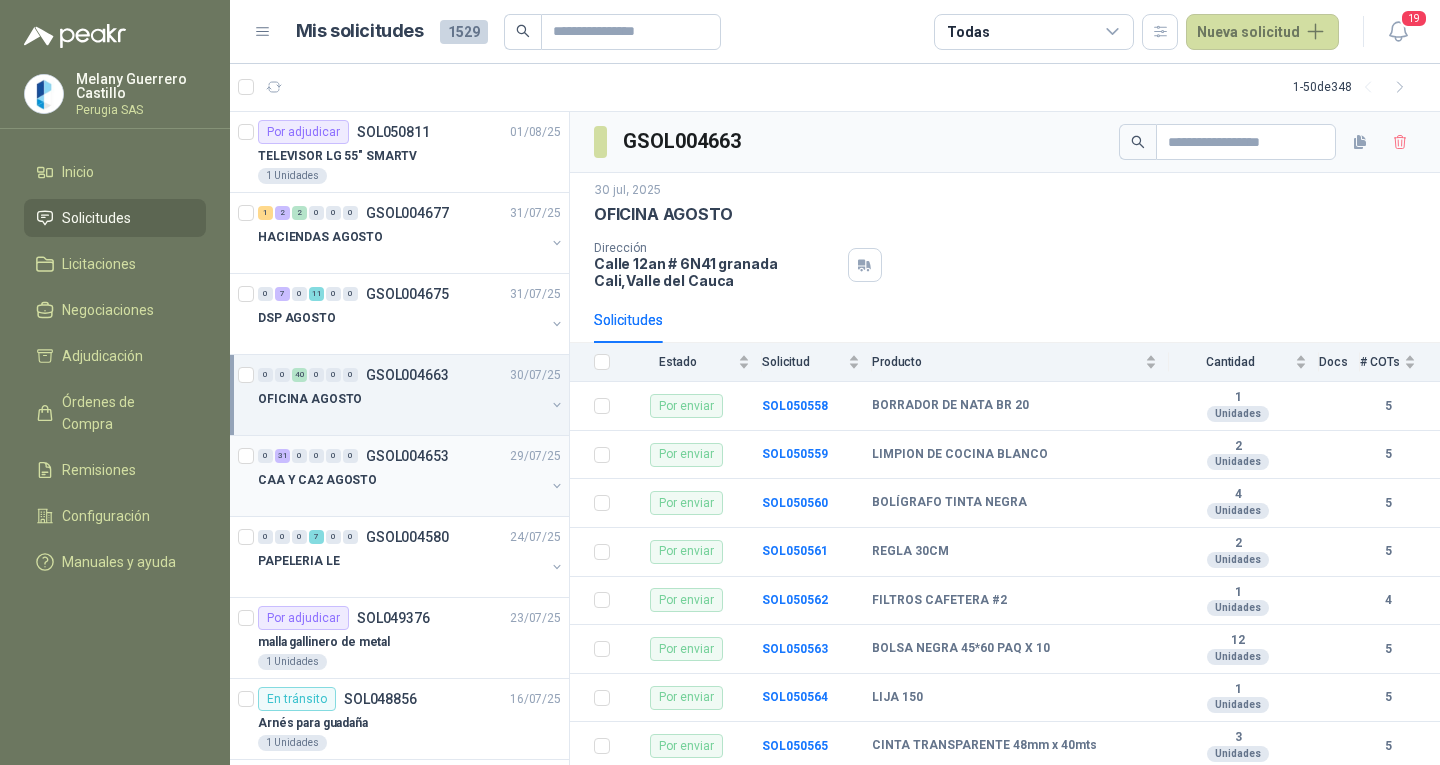 drag, startPoint x: 430, startPoint y: 482, endPoint x: 401, endPoint y: 488, distance: 29.614185 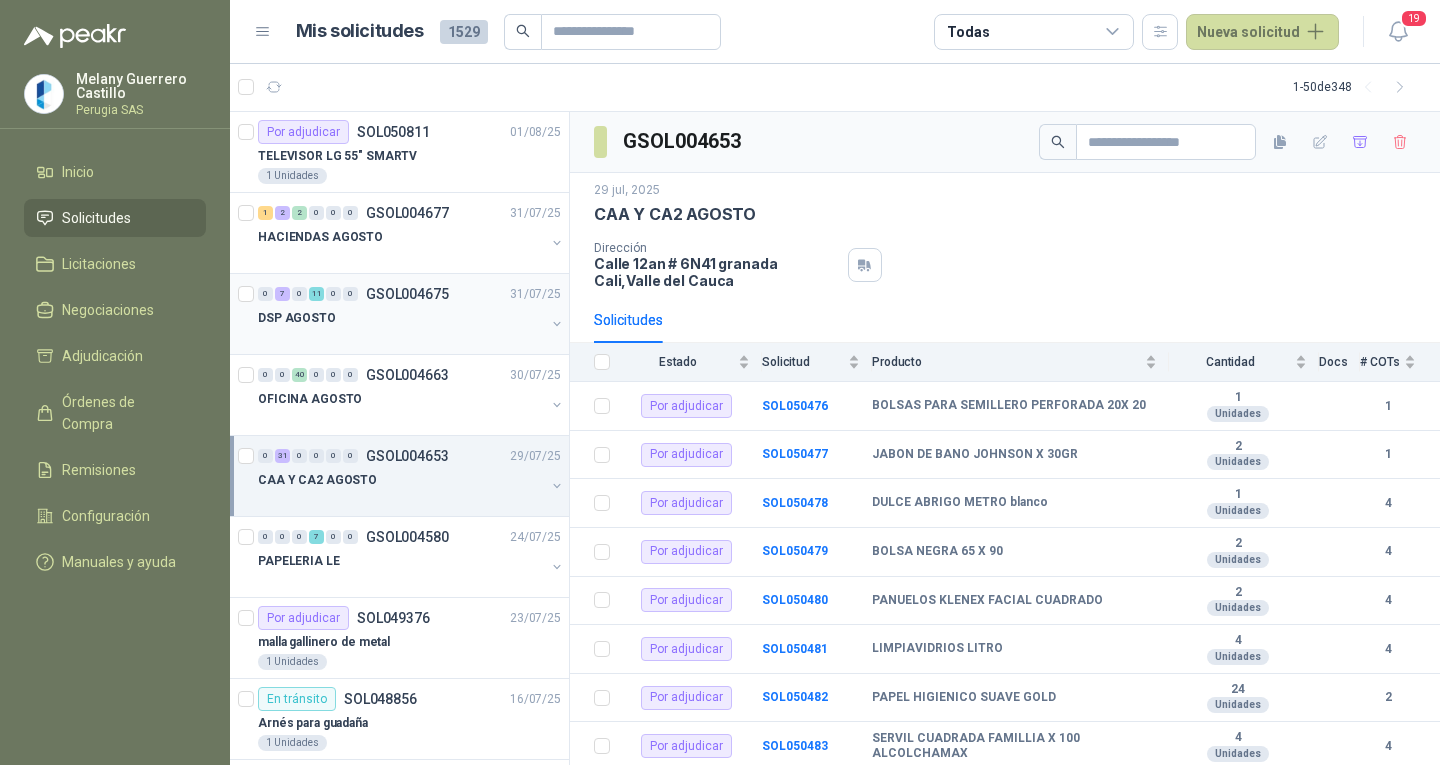 click on "[NUMBER]   [NUMBER]   [NUMBER]   [NUMBER]   [NUMBER]   [NUMBER]   GSOL004675 [DATE]" at bounding box center [411, 294] 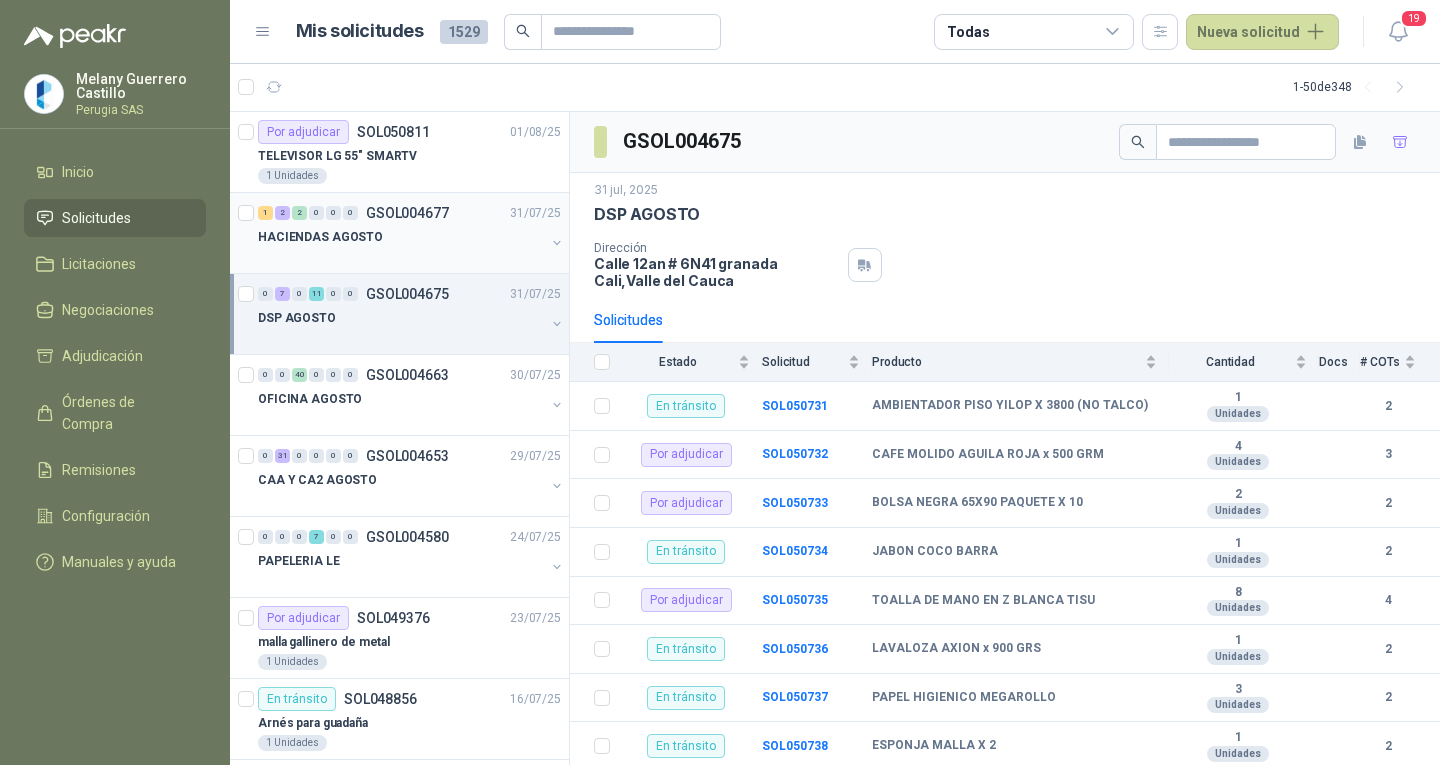 click on "HACIENDAS AGOSTO" at bounding box center [401, 237] 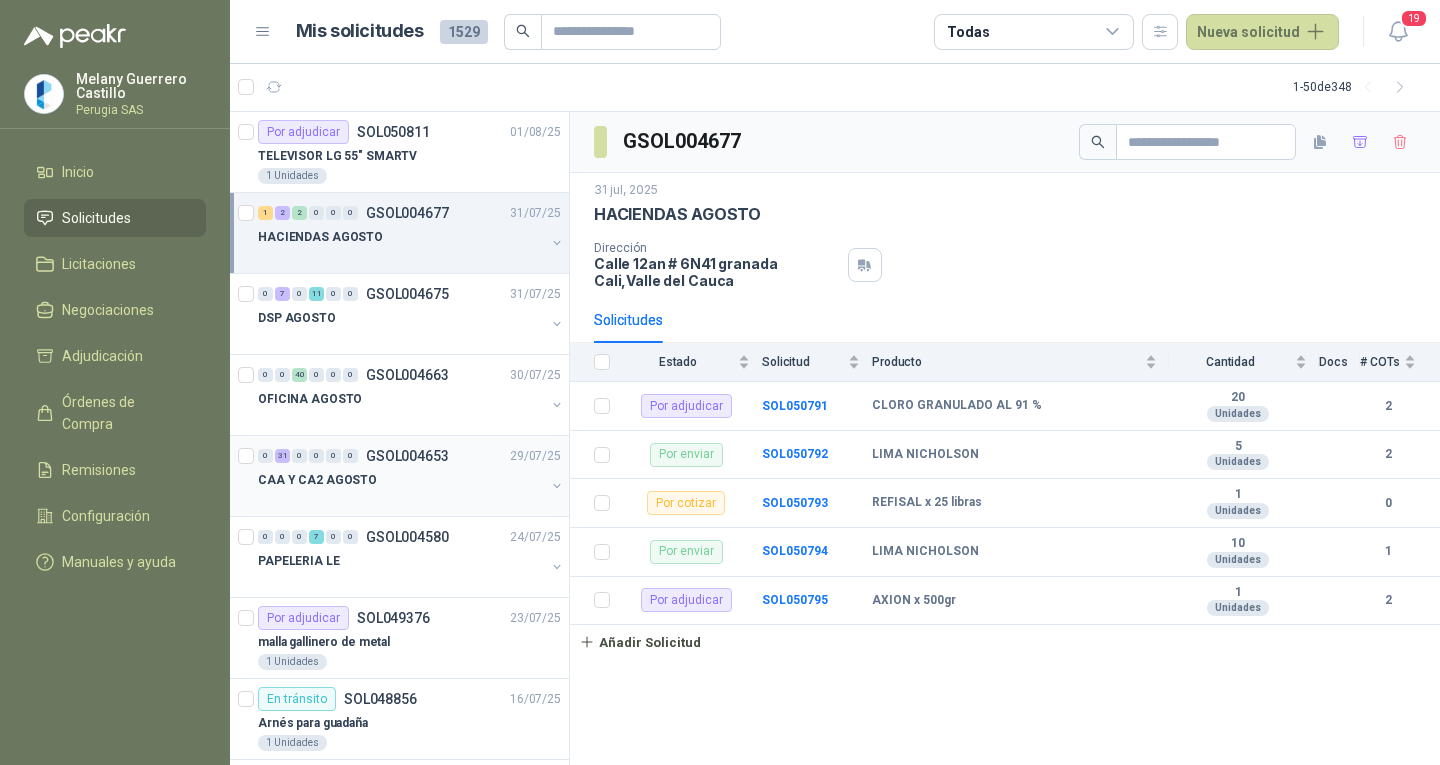 click on "CAA Y CA2 AGOSTO" at bounding box center (401, 480) 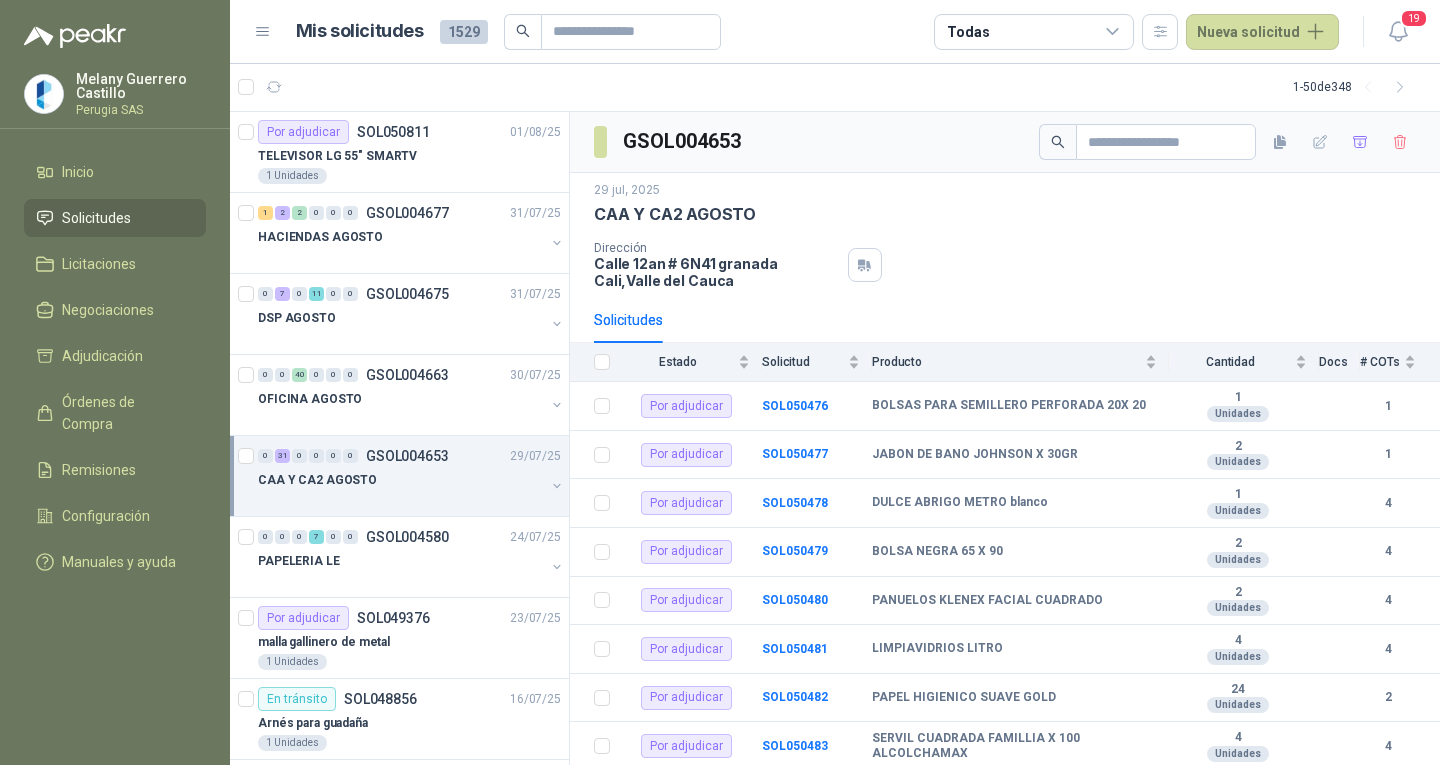 click on "CAA Y CA2 AGOSTO" at bounding box center (401, 480) 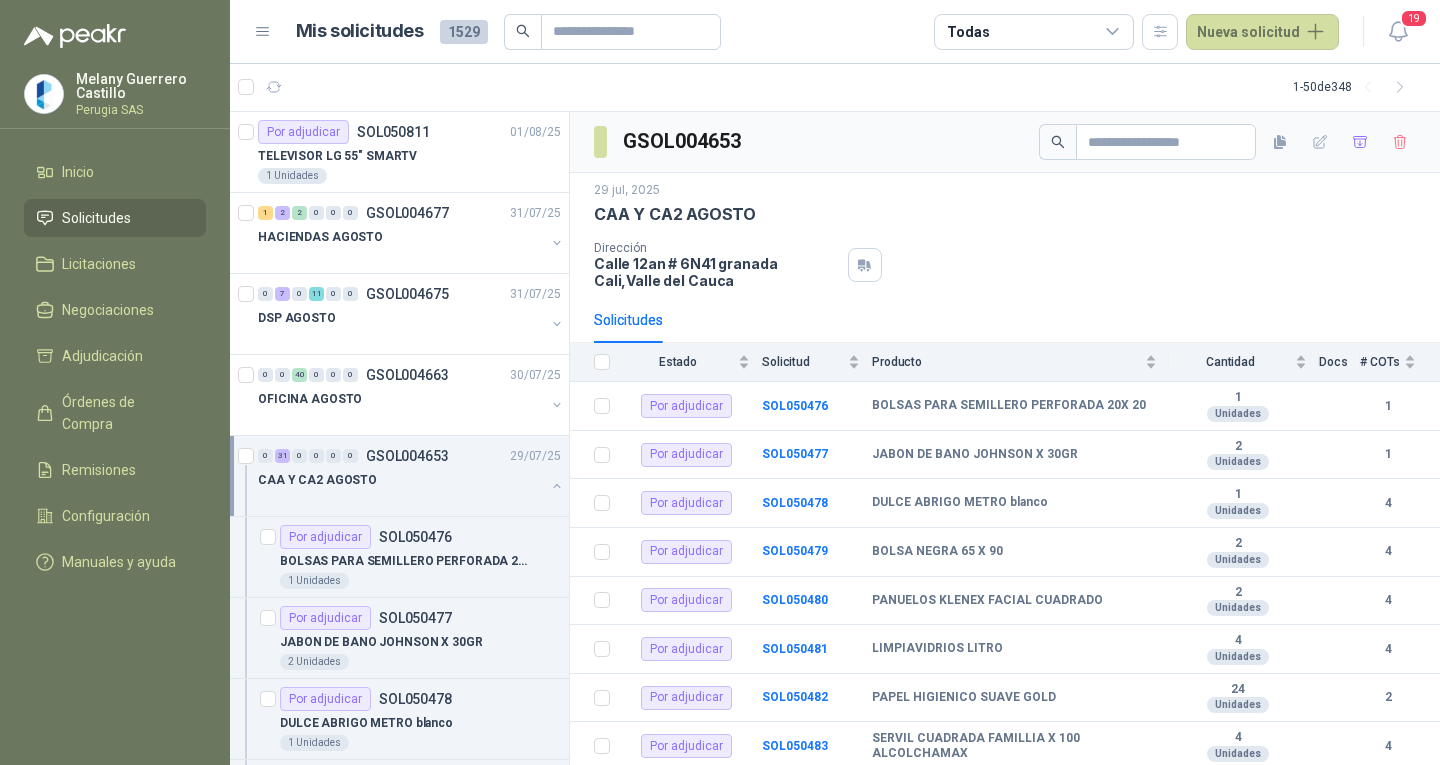 click on "CAA Y CA2 AGOSTO" at bounding box center (401, 480) 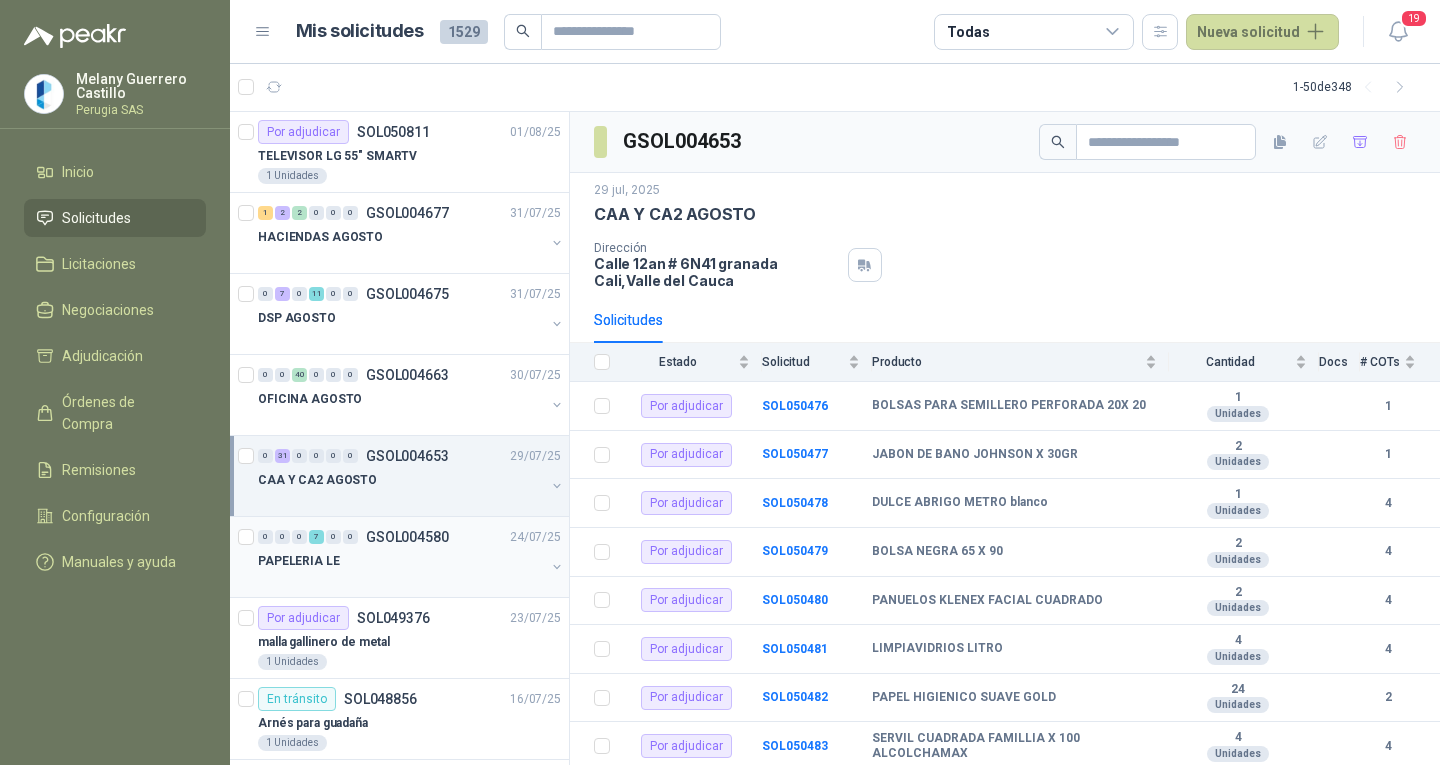 click on "GSOL004580" at bounding box center (407, 537) 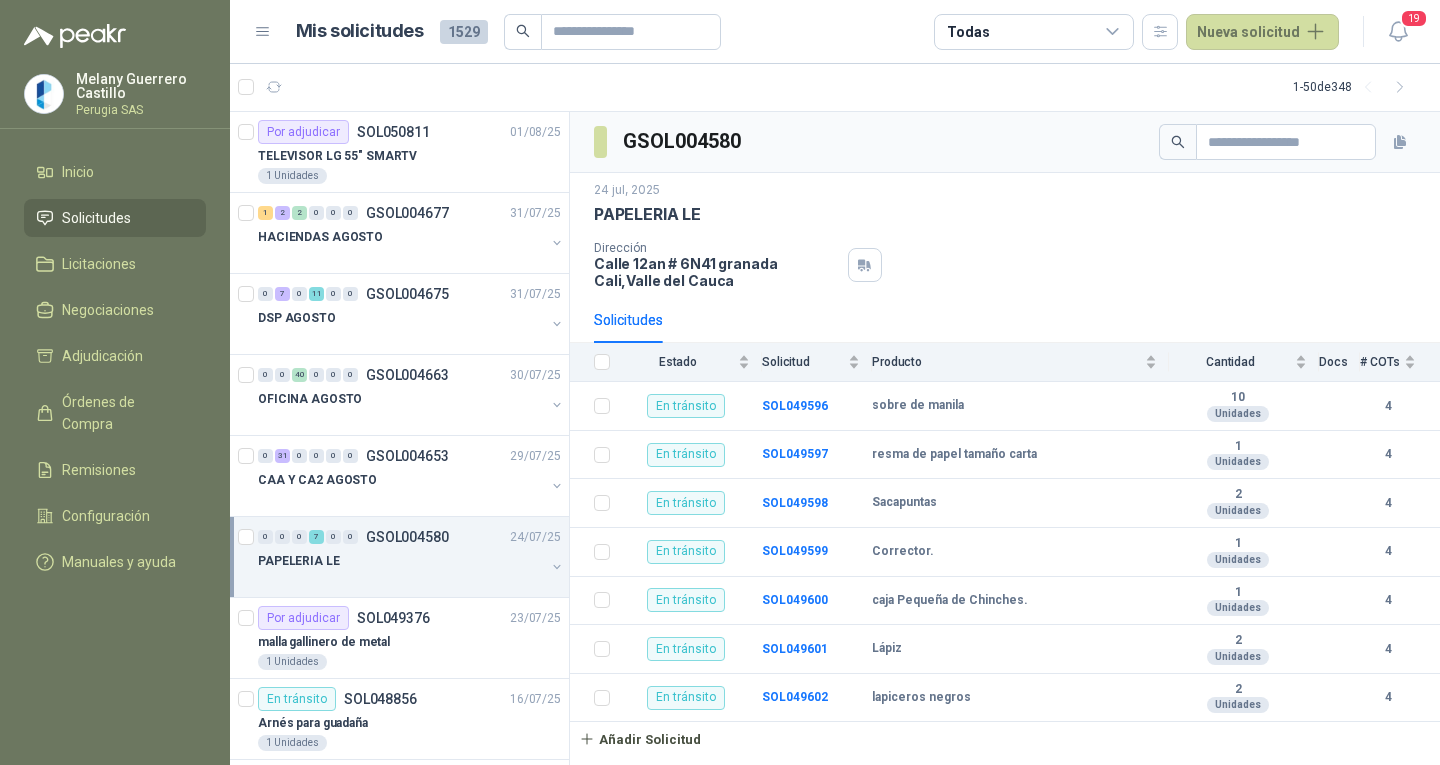 click on "GSOL004580" at bounding box center [407, 537] 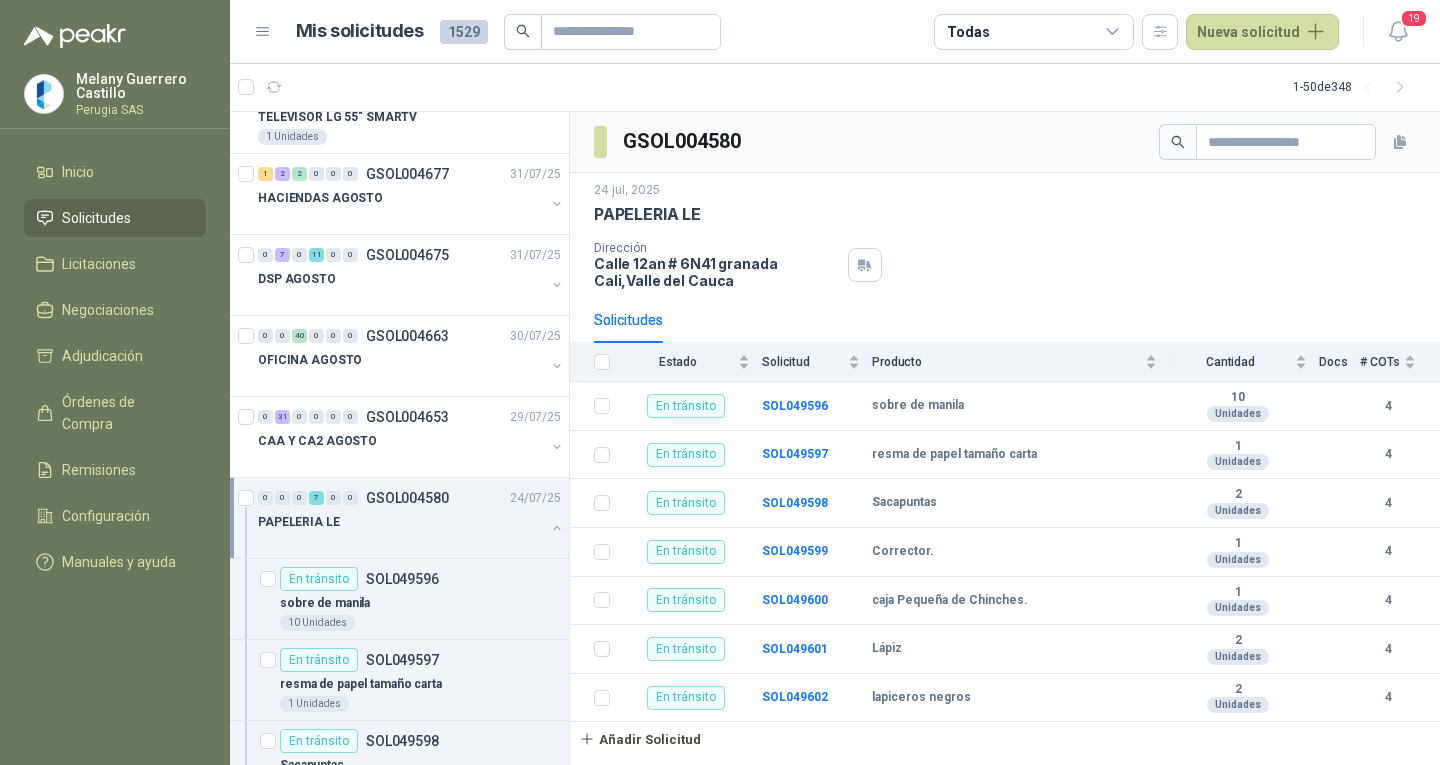 scroll, scrollTop: 100, scrollLeft: 0, axis: vertical 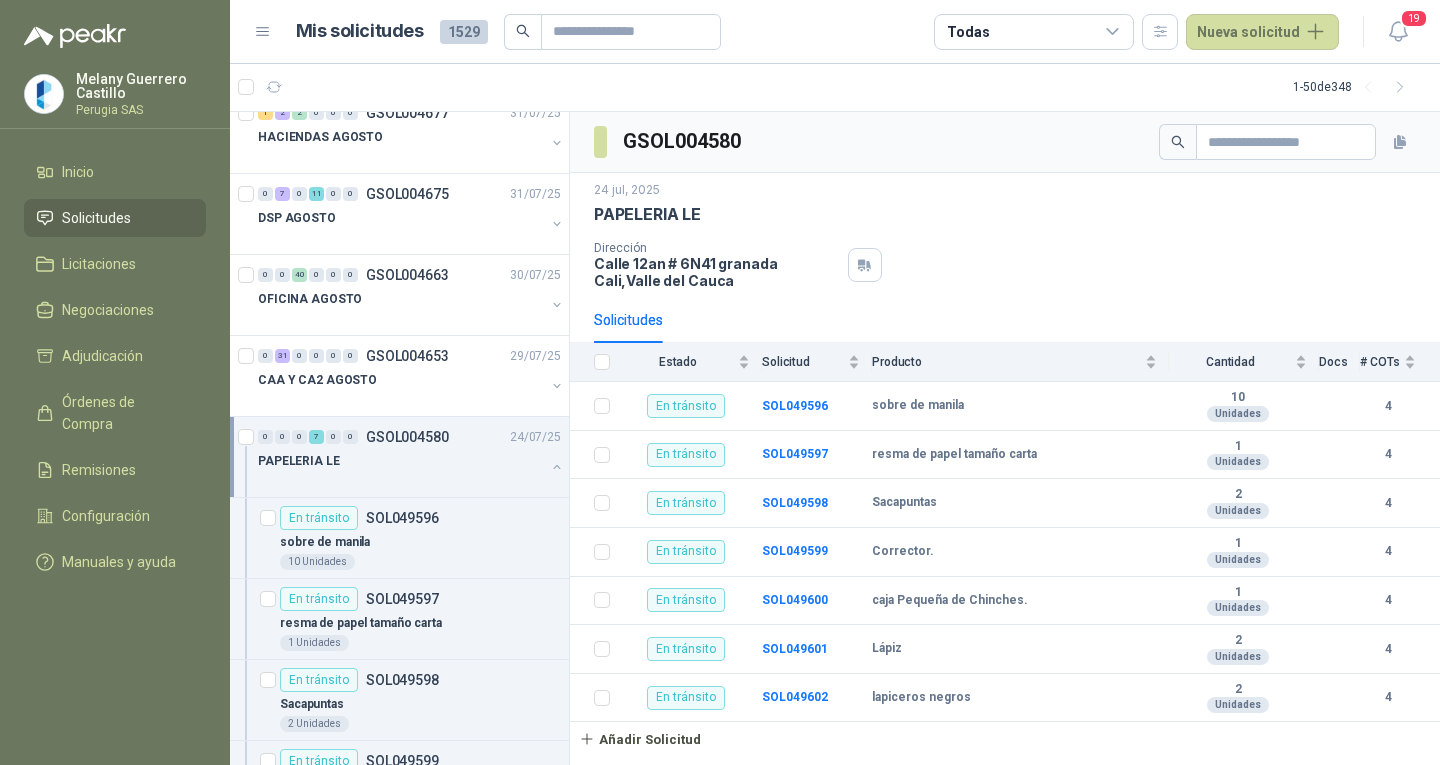 click on "[NUMBER]   [NUMBER]   [NUMBER]   [NUMBER]   [NUMBER]   [NUMBER]   GSOL004580 [DATE]   PAPELERIA LE" at bounding box center [399, 457] 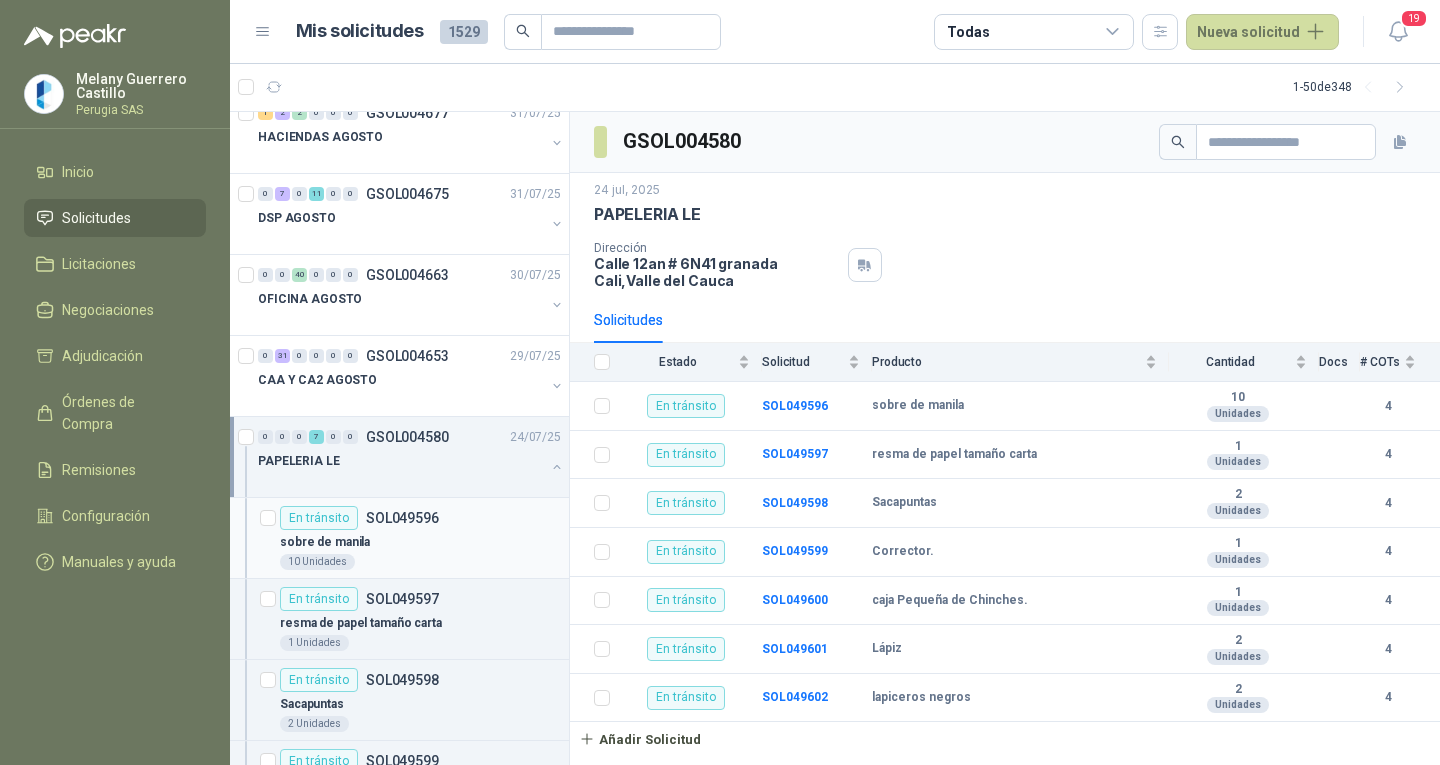click on "En tránsito SOL049596" at bounding box center [359, 518] 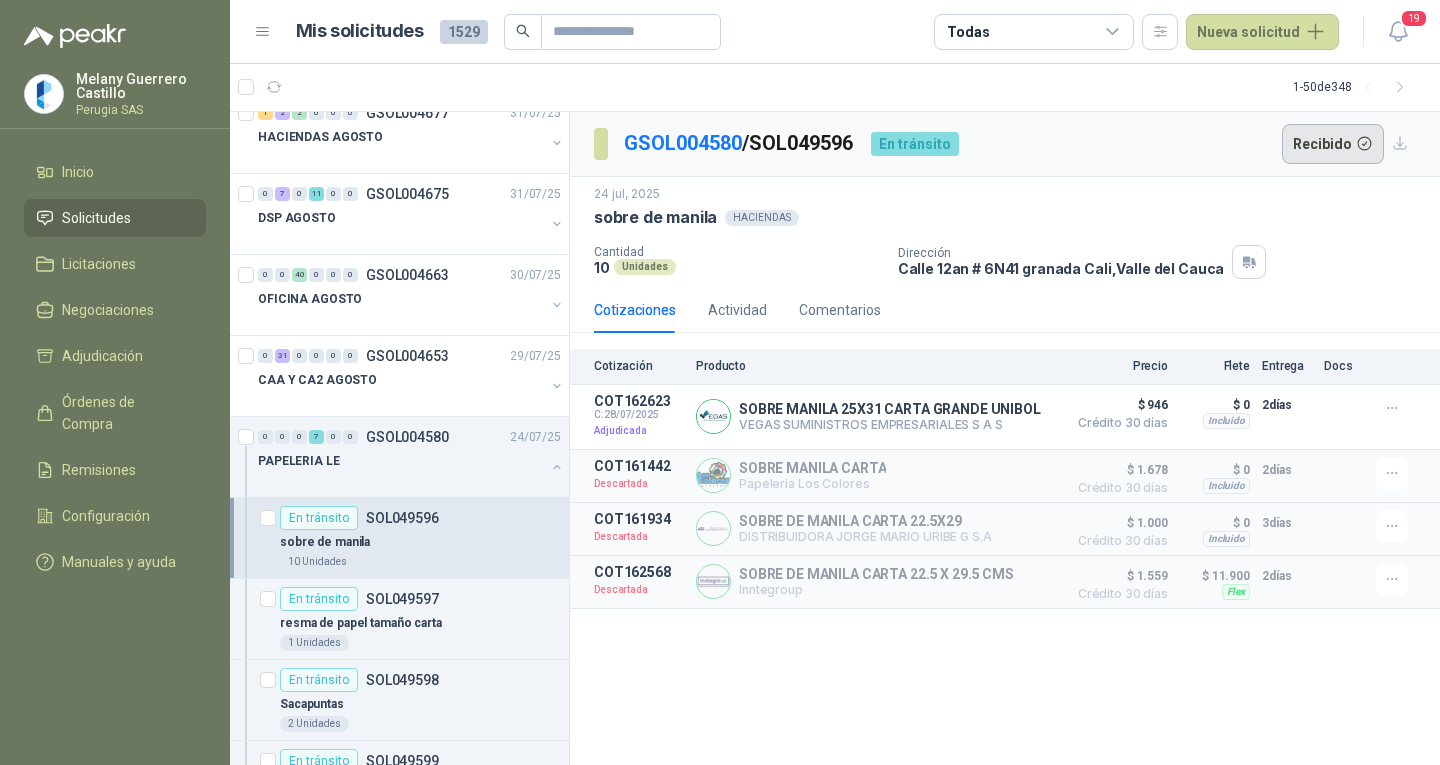 click on "Recibido" at bounding box center (1333, 144) 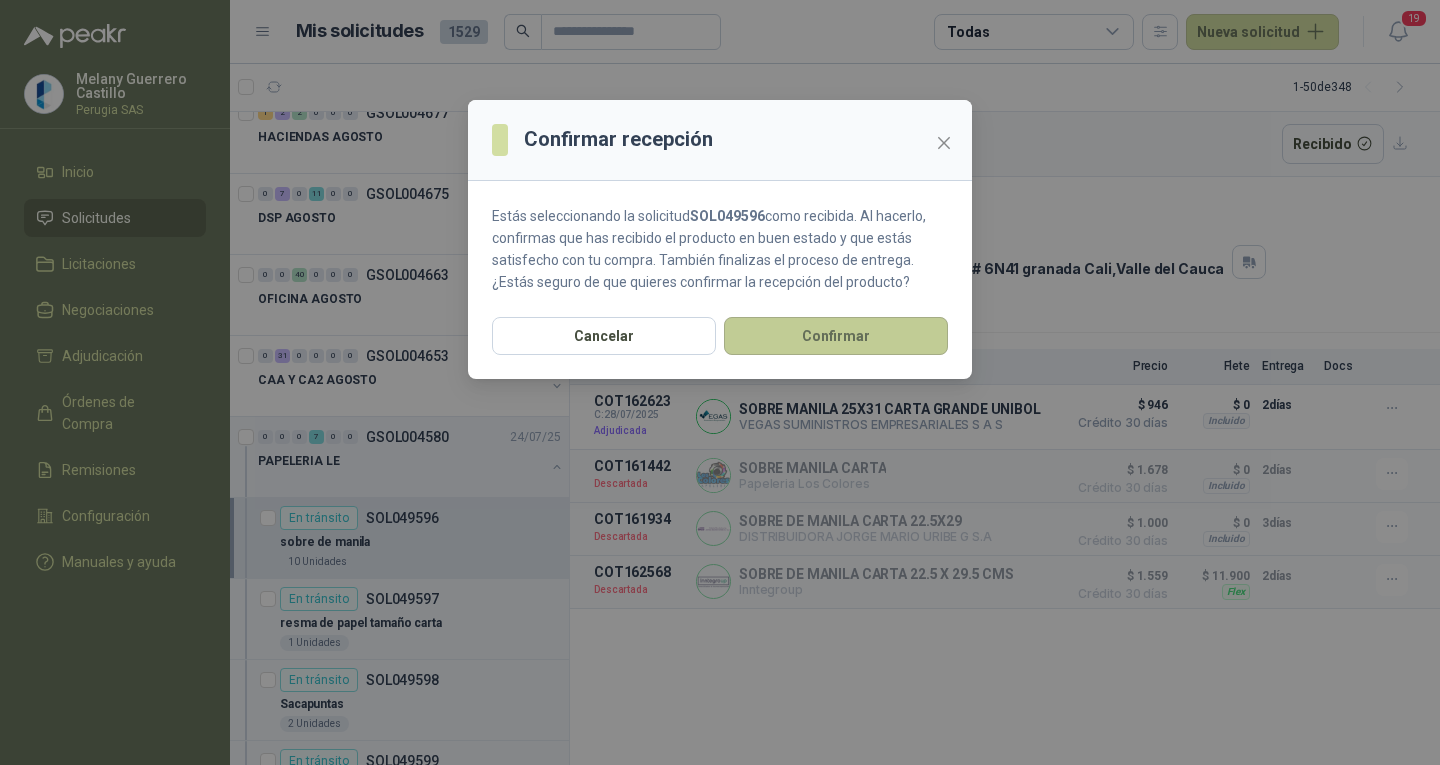 click on "Confirmar" at bounding box center (836, 336) 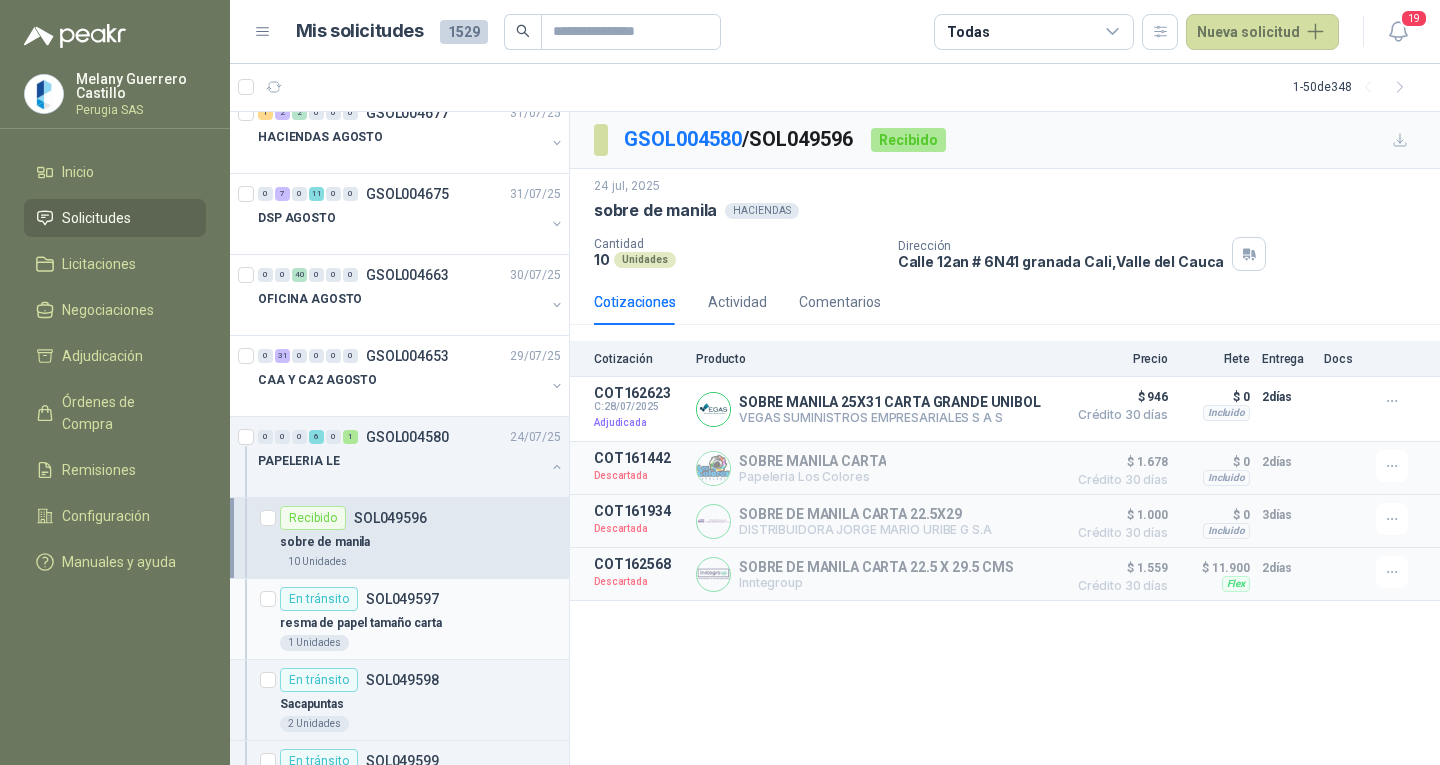 click on "resma de papel tamaño carta" at bounding box center (420, 623) 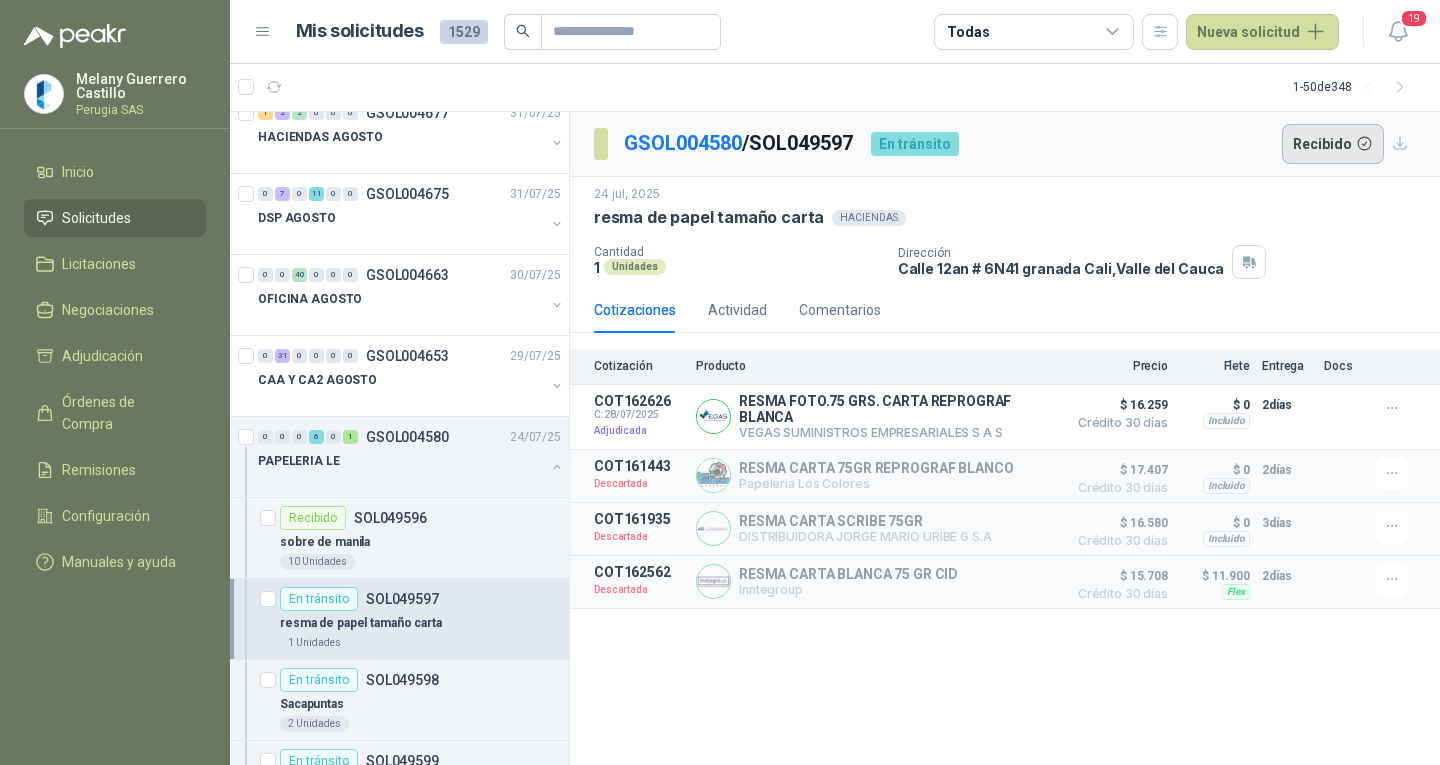 click on "Recibido" at bounding box center [1333, 144] 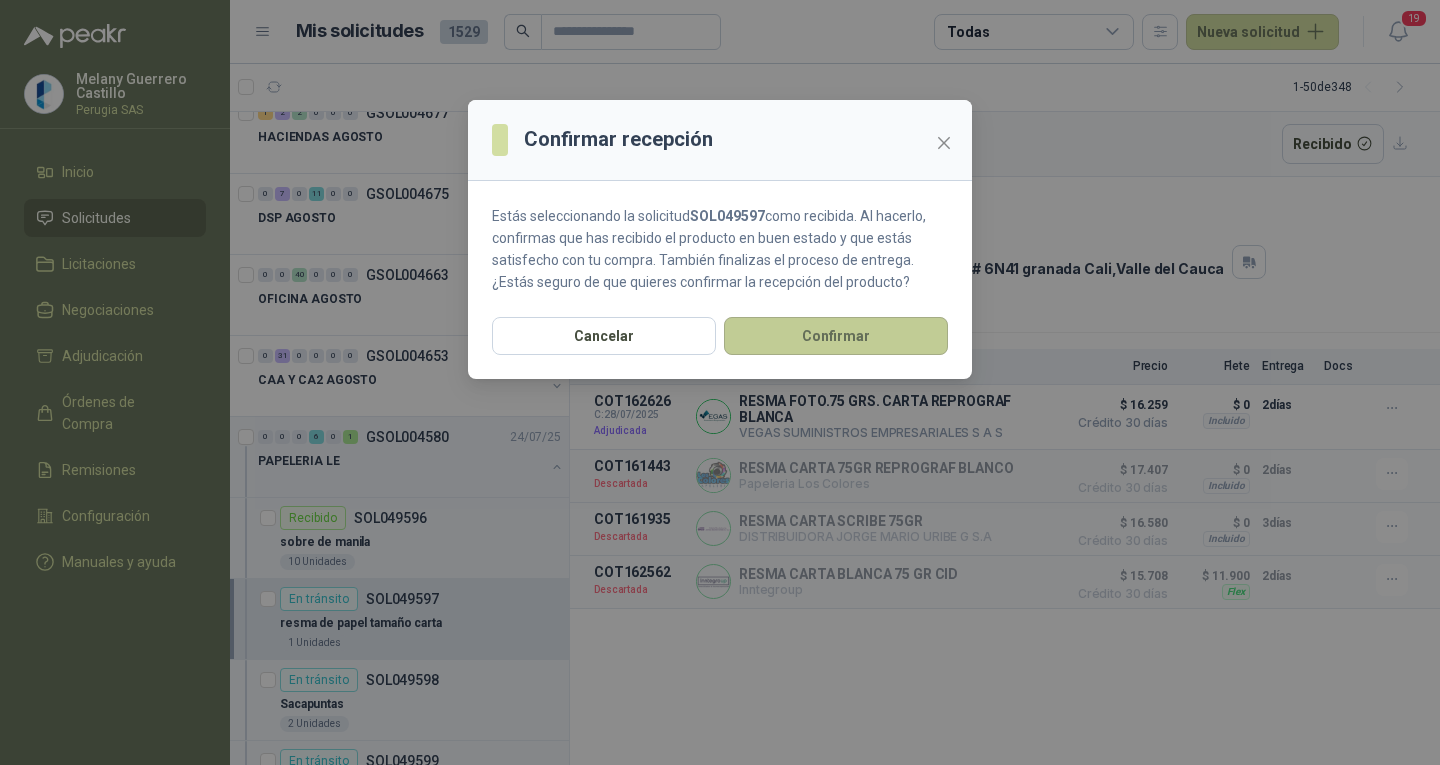 click on "Confirmar" at bounding box center [836, 336] 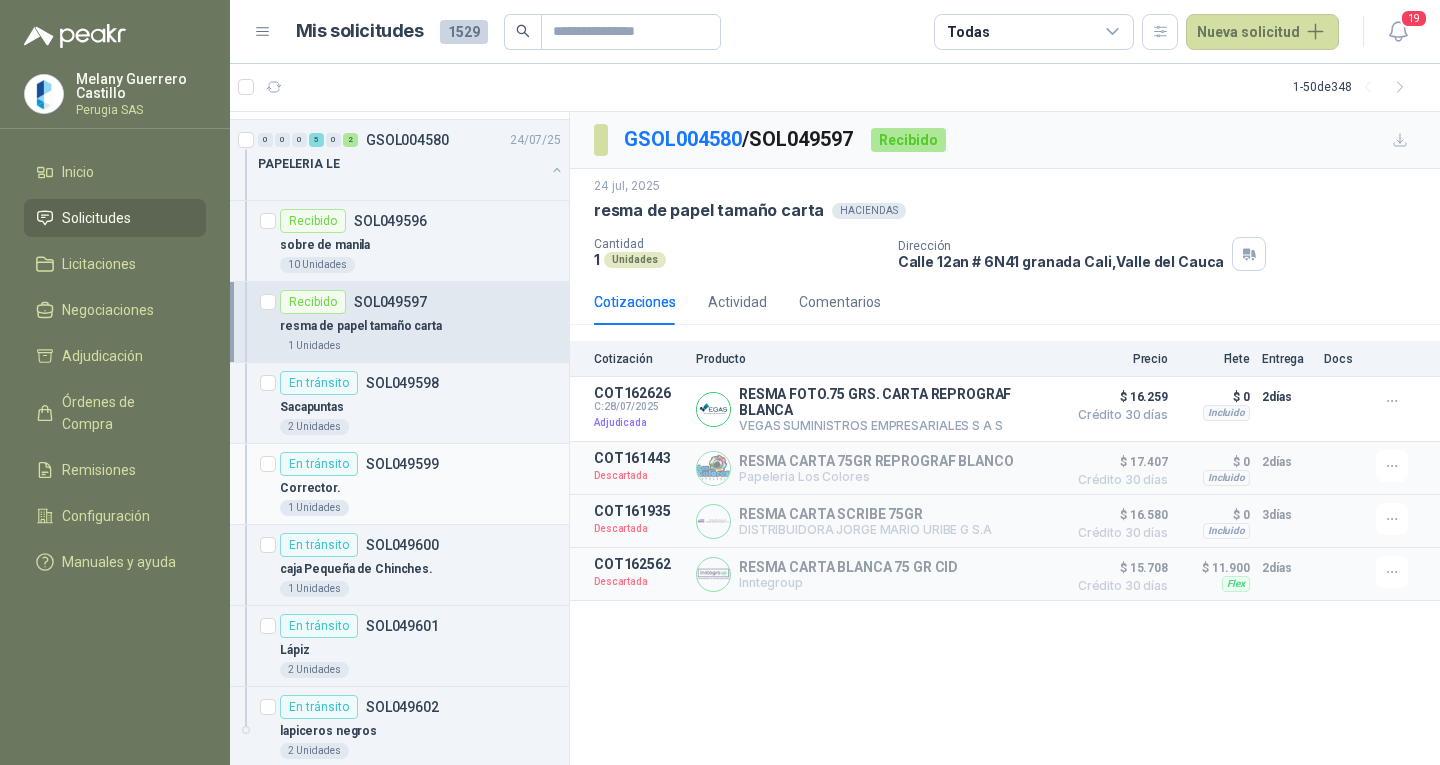 scroll, scrollTop: 500, scrollLeft: 0, axis: vertical 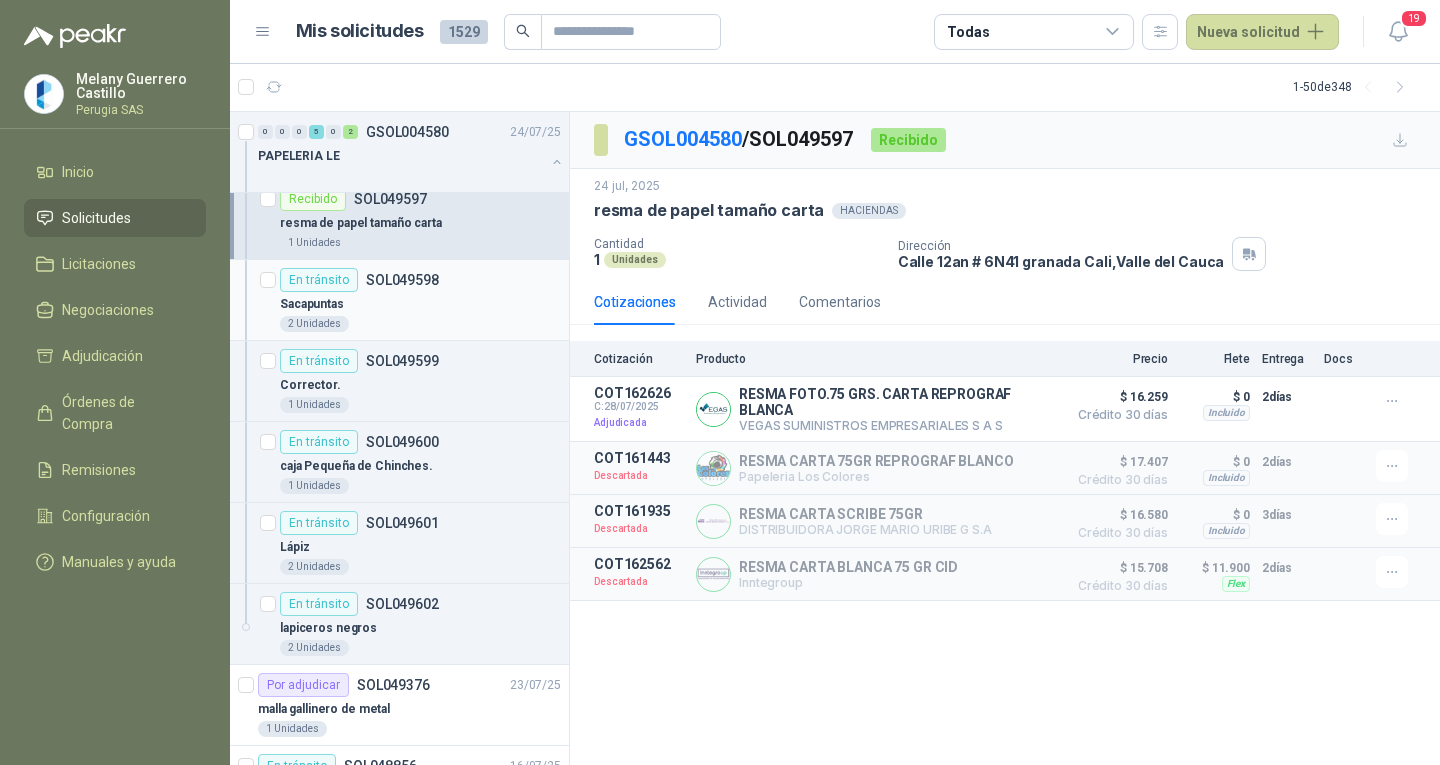 click on "Sacapuntas" at bounding box center [420, 304] 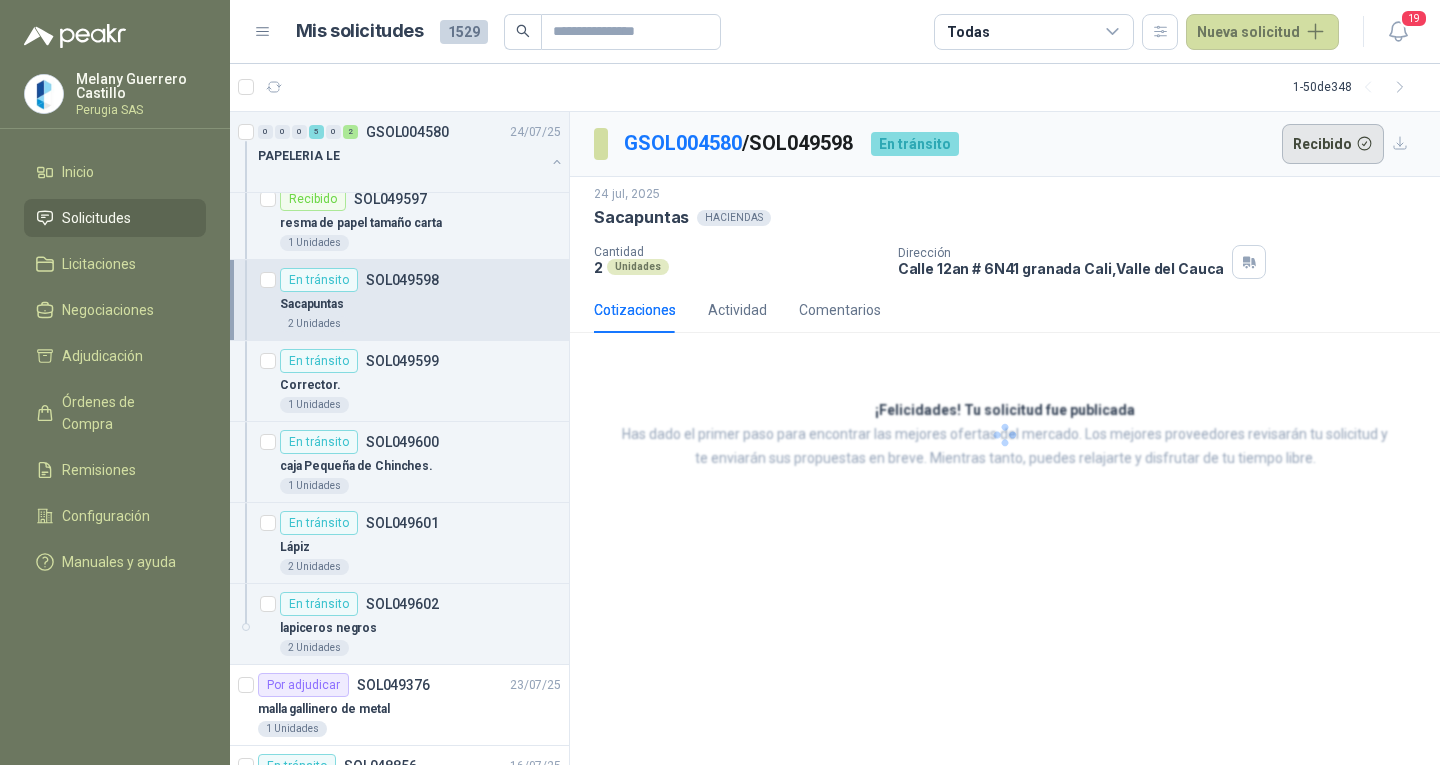 click on "Recibido" at bounding box center [1333, 144] 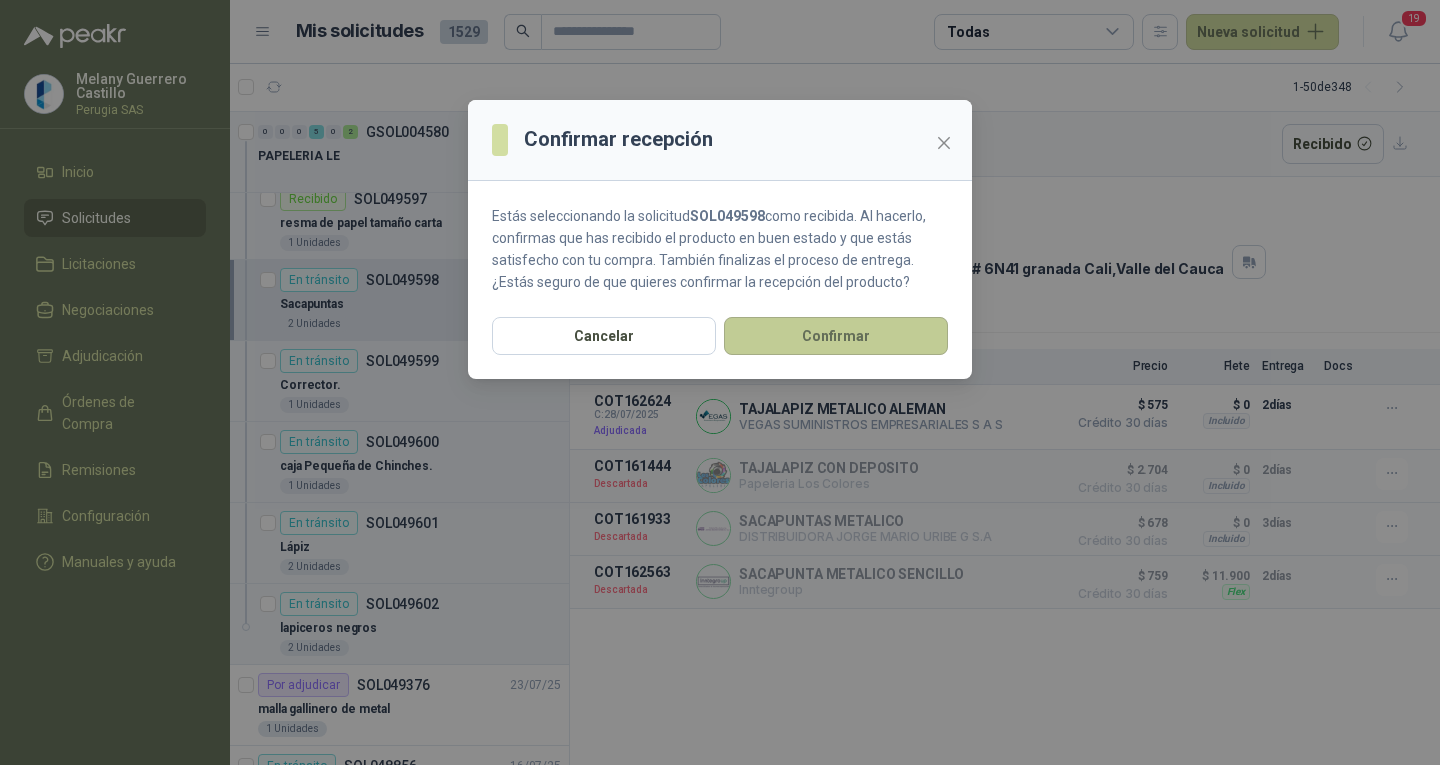 click on "Confirmar" at bounding box center [836, 336] 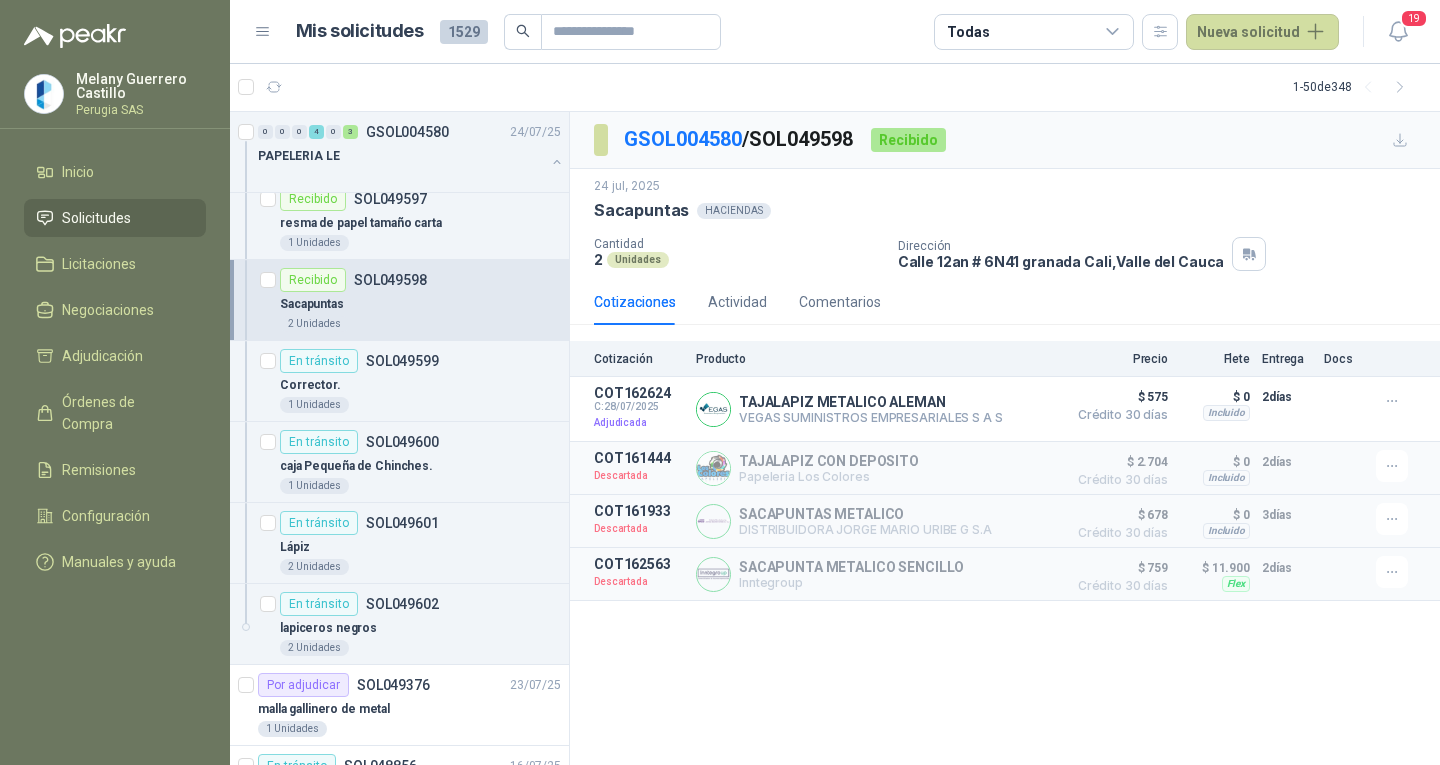 click on "Corrector." at bounding box center (420, 385) 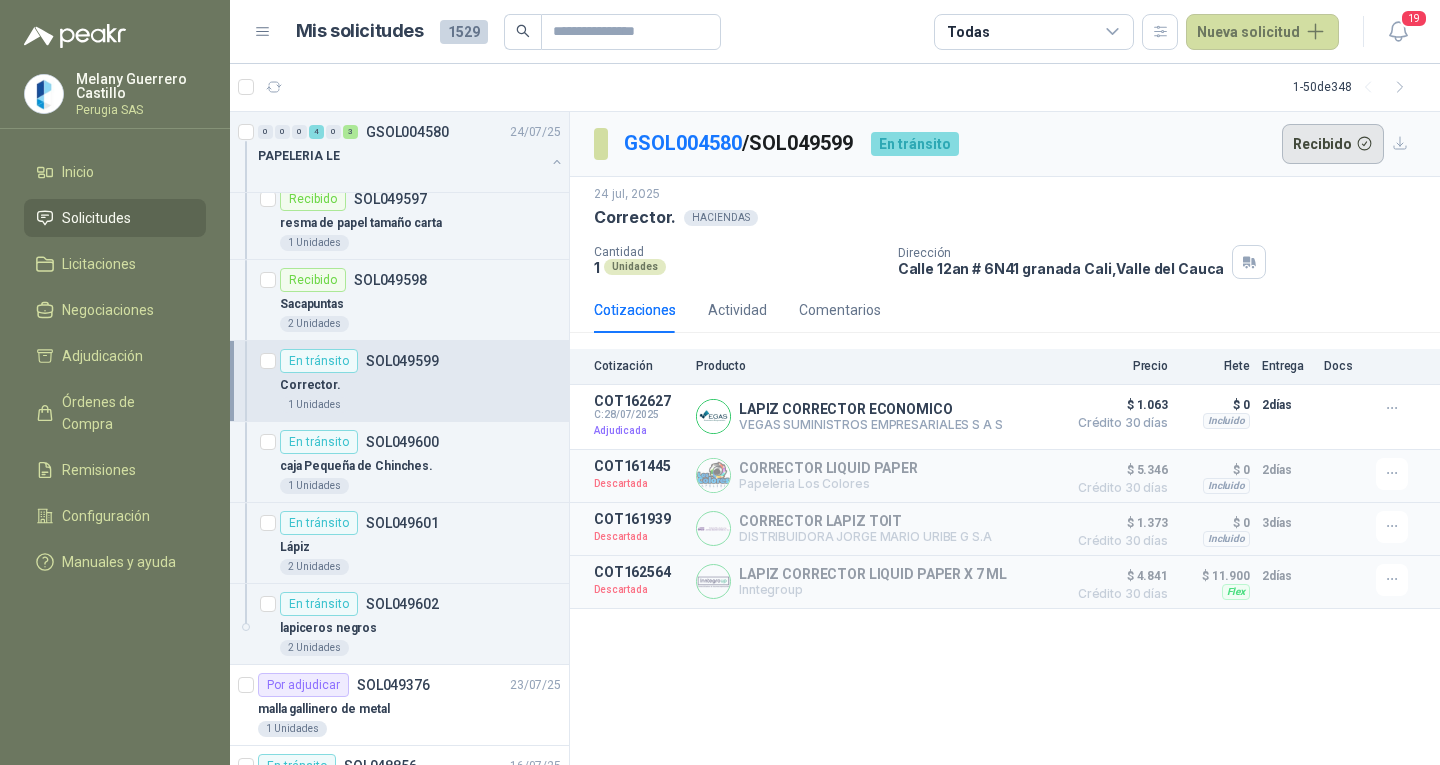 click on "Recibido" at bounding box center (1333, 144) 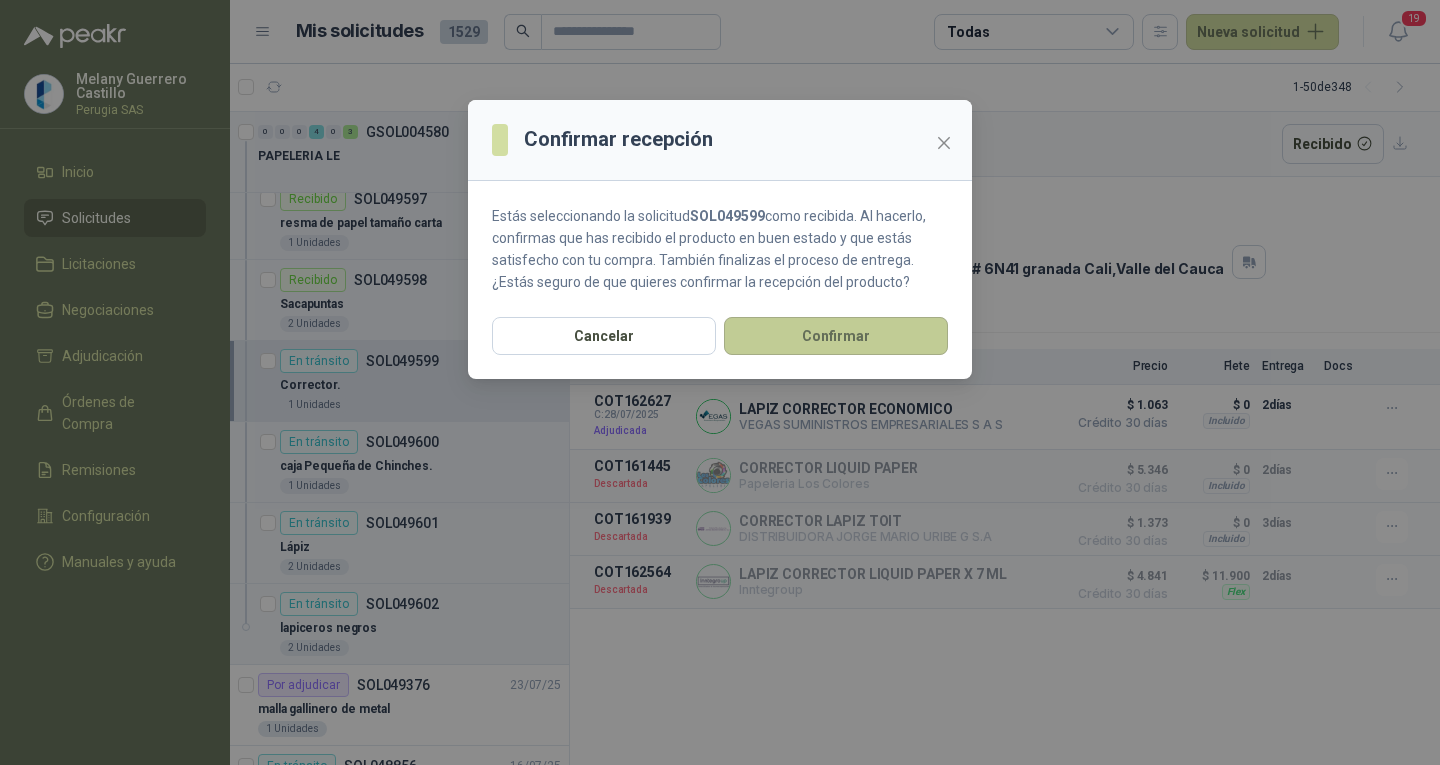 click on "Confirmar" at bounding box center [836, 336] 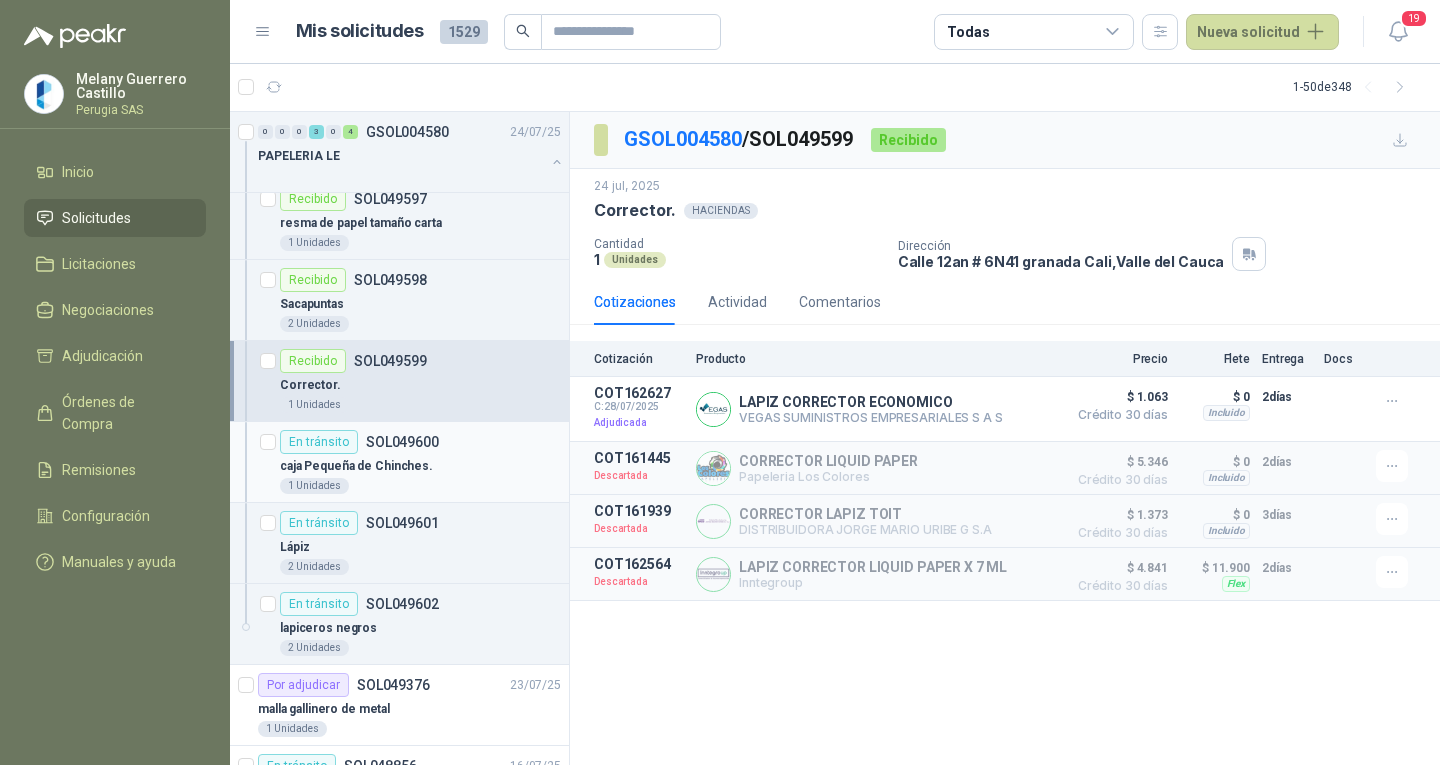 click on "caja Pequeña de Chinches." at bounding box center (420, 466) 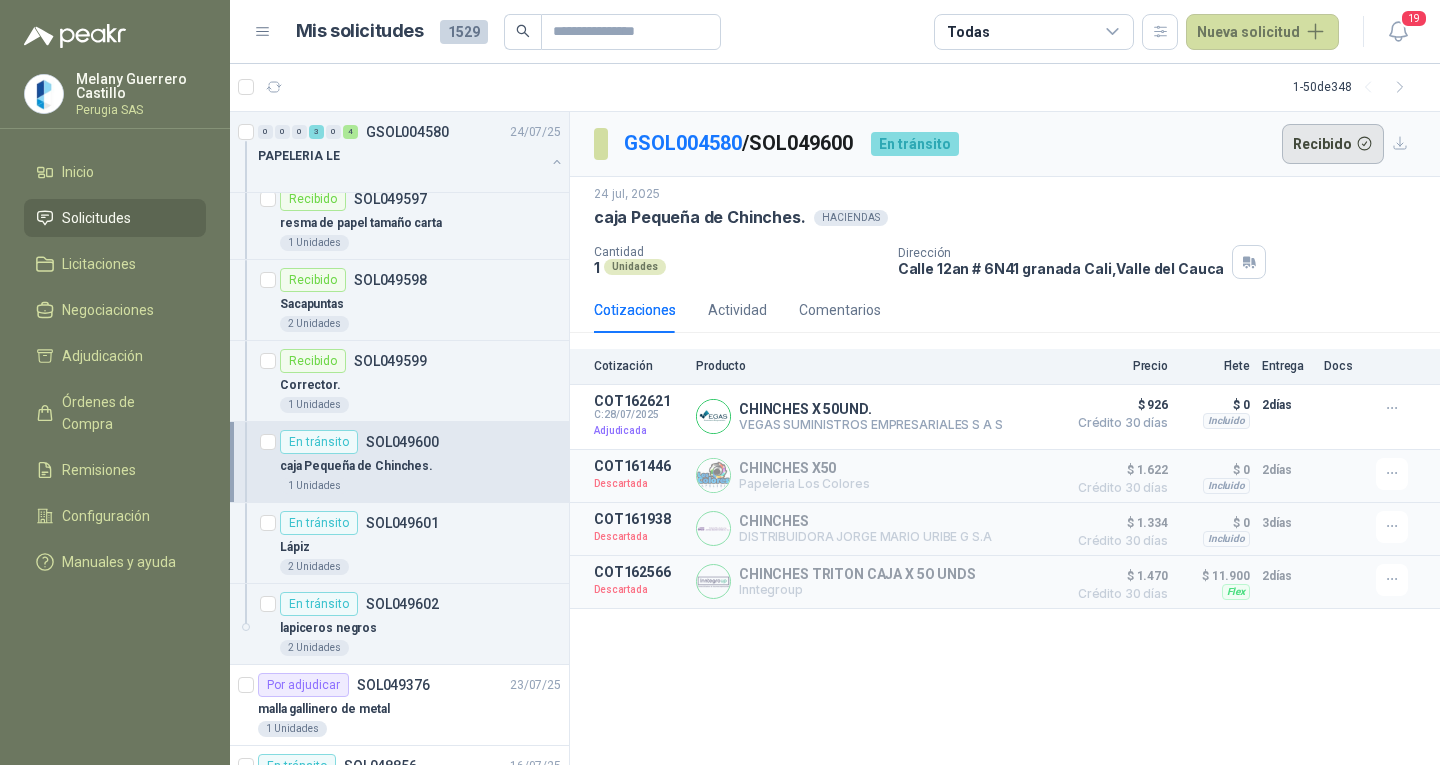 click on "Recibido" at bounding box center [1333, 144] 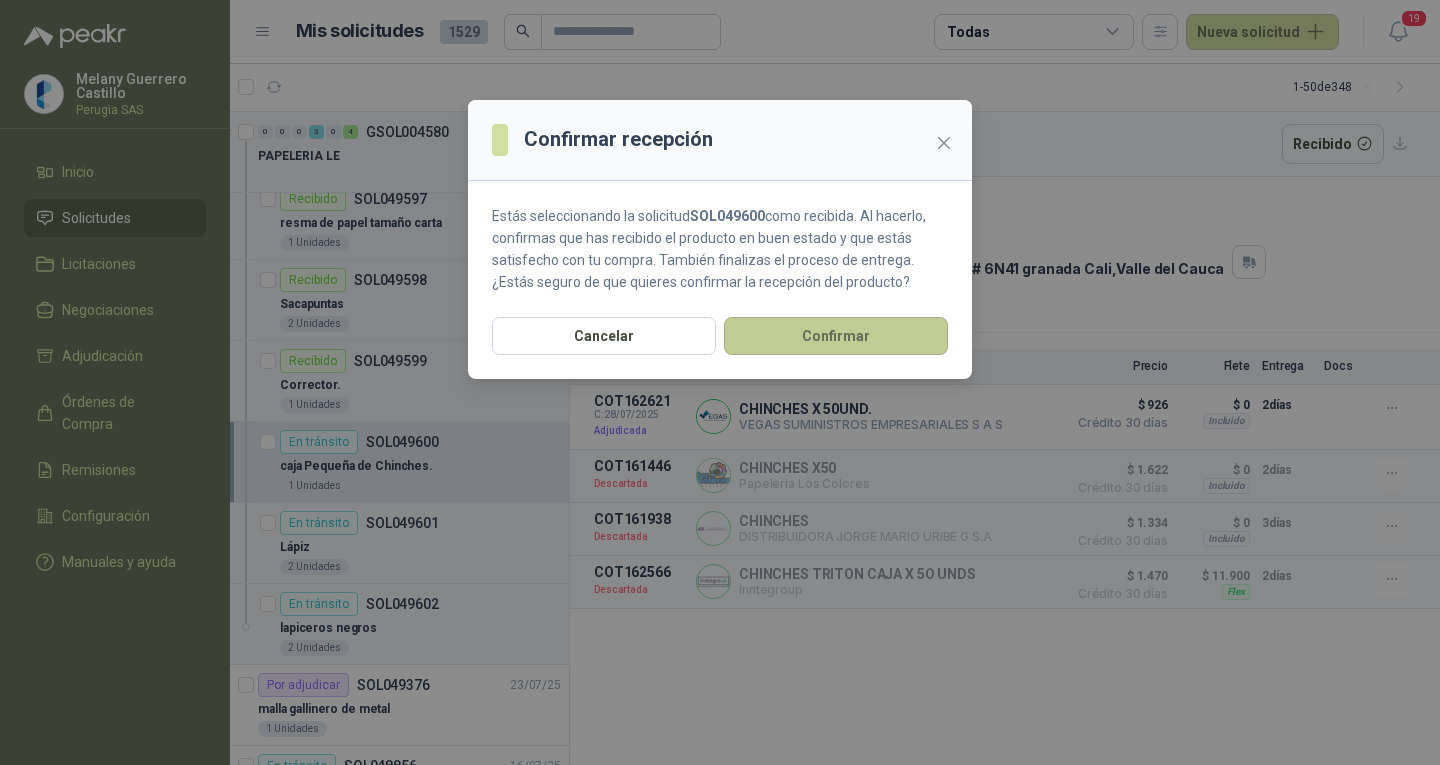 click on "Confirmar" at bounding box center (836, 336) 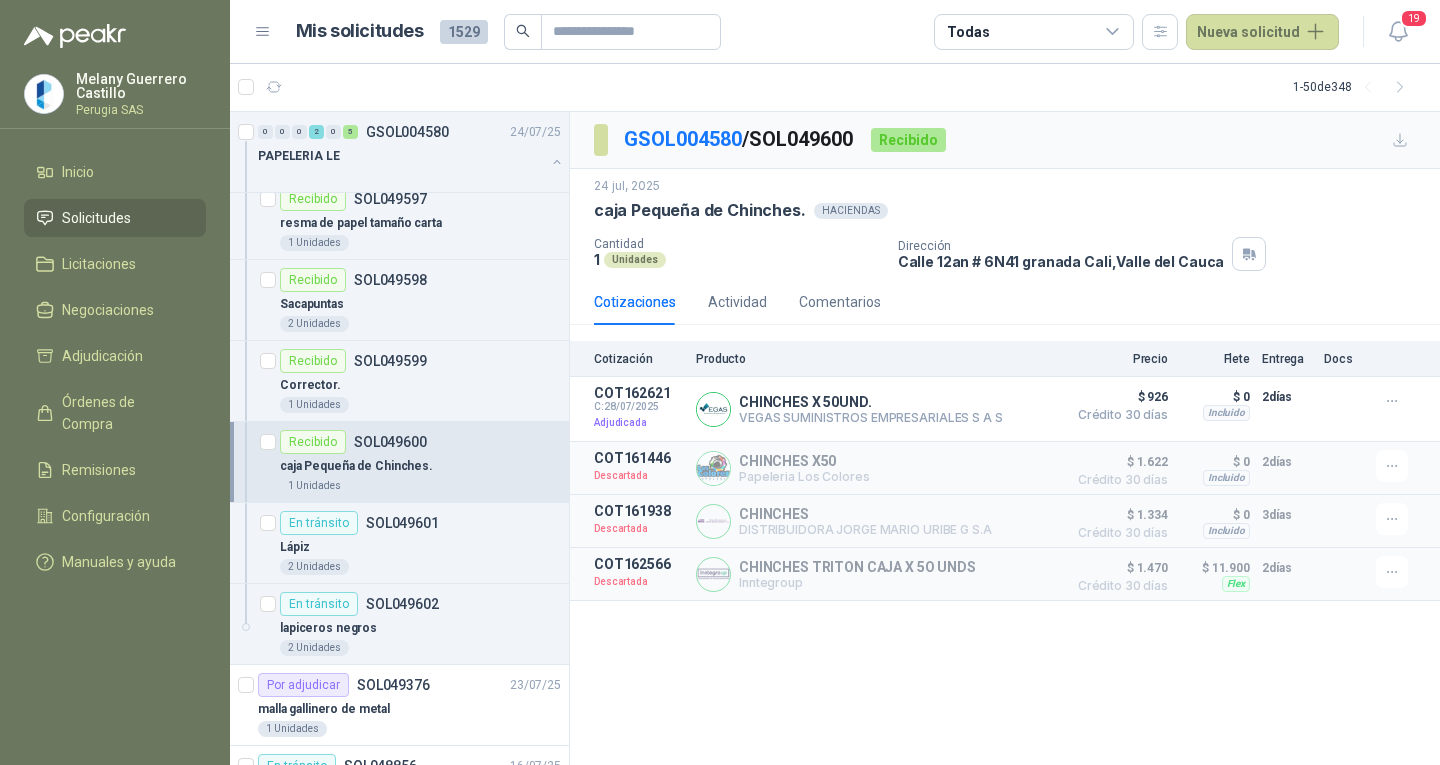 click on "1   Unidades" at bounding box center (420, 486) 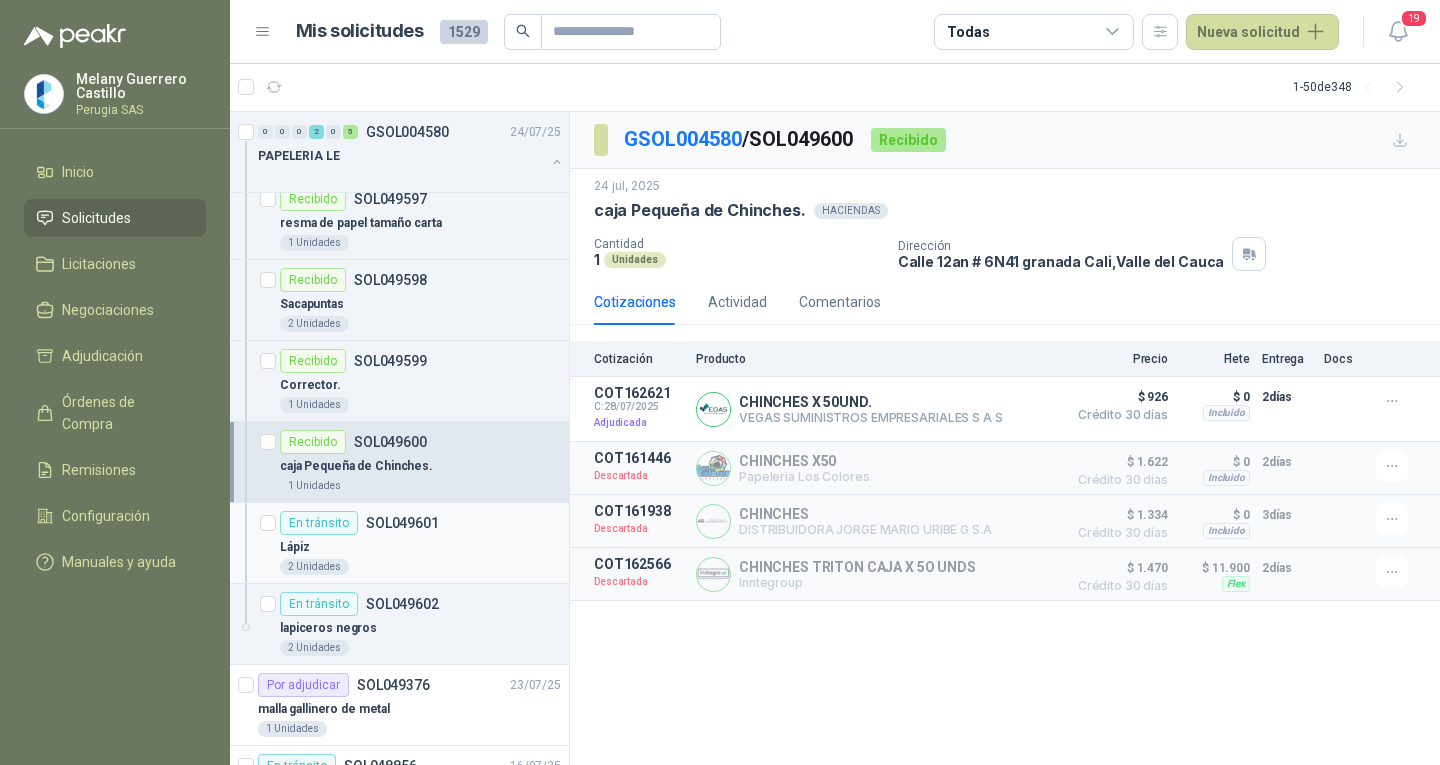 click on "SOL049601" at bounding box center [402, 523] 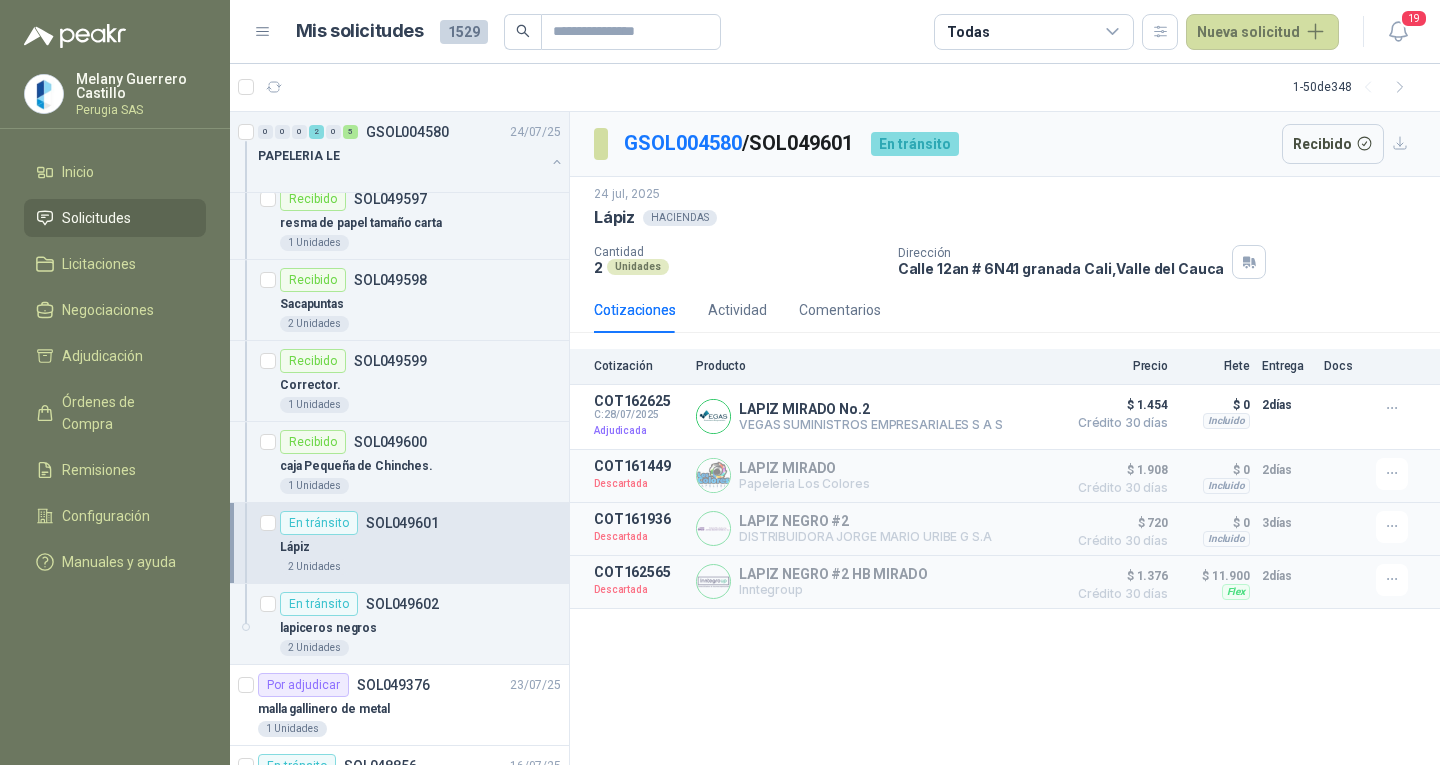 click on "Recibido" at bounding box center [1333, 144] 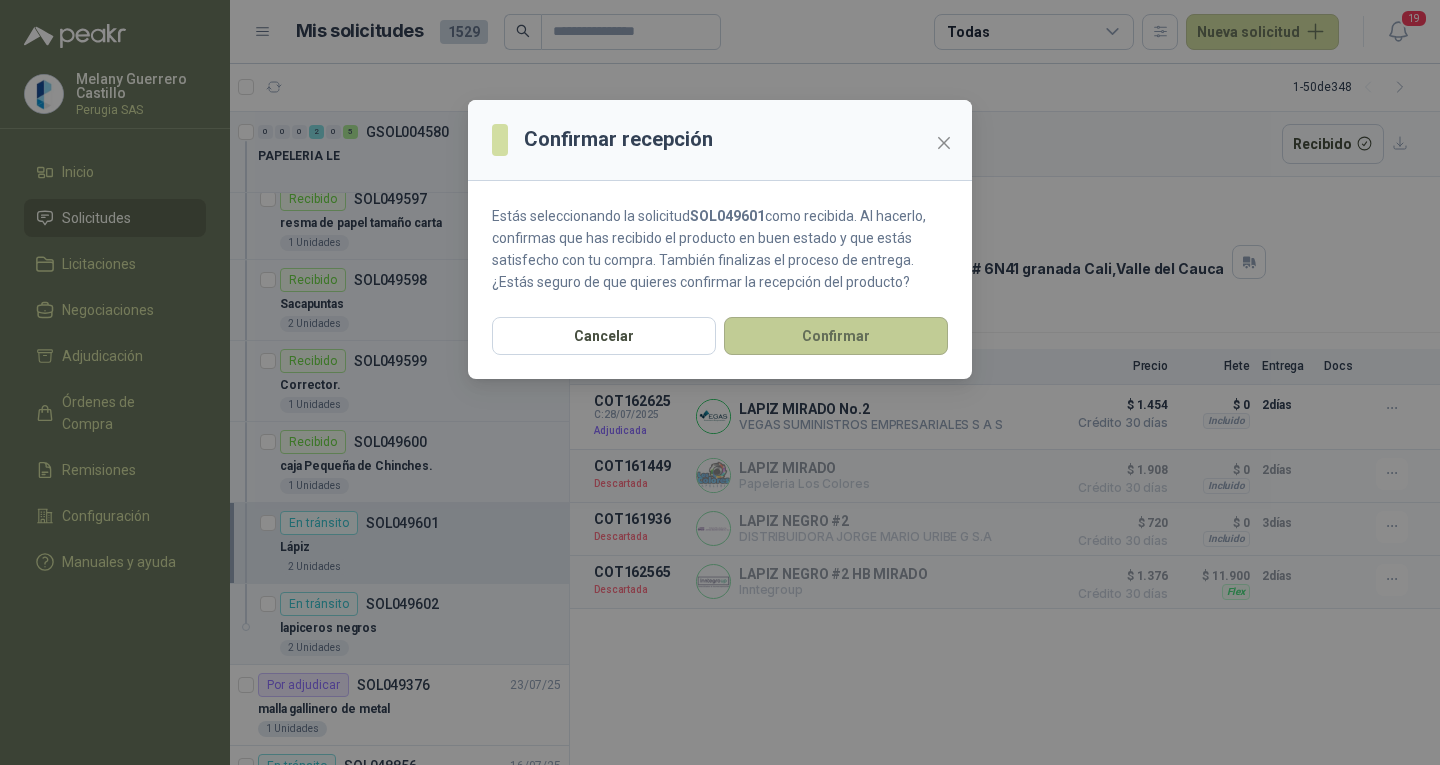 click on "Confirmar" at bounding box center [836, 336] 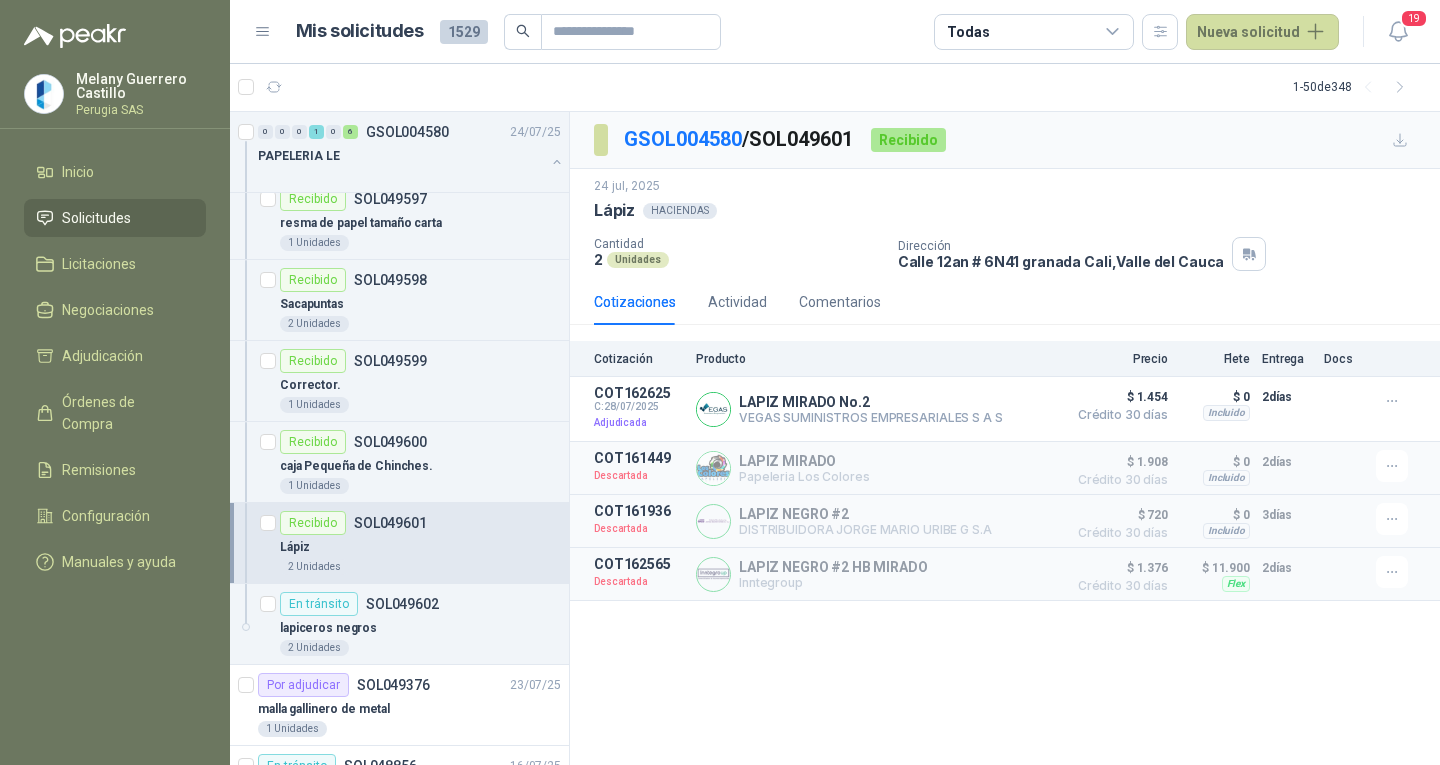 click on "SOL049602" at bounding box center [402, 604] 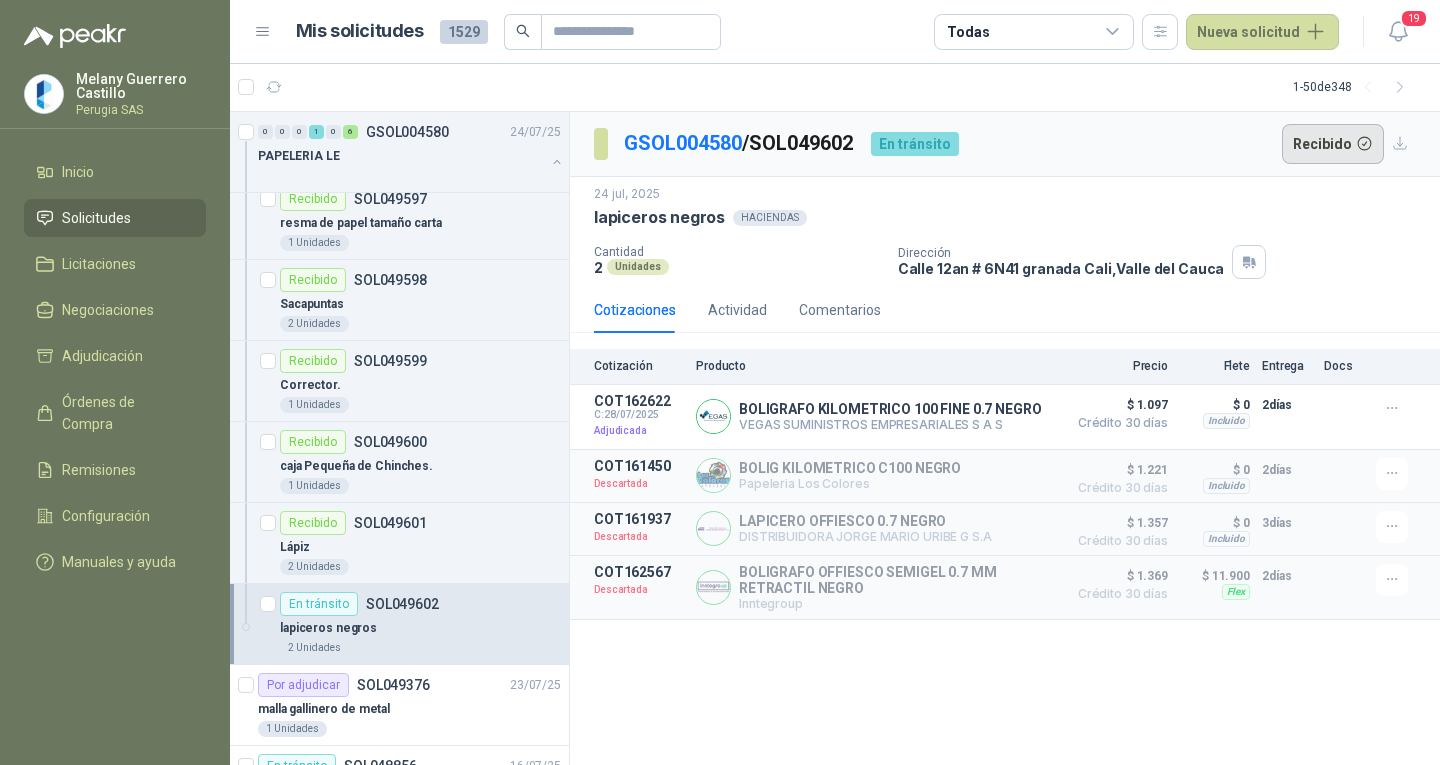 click on "Recibido" at bounding box center [1333, 144] 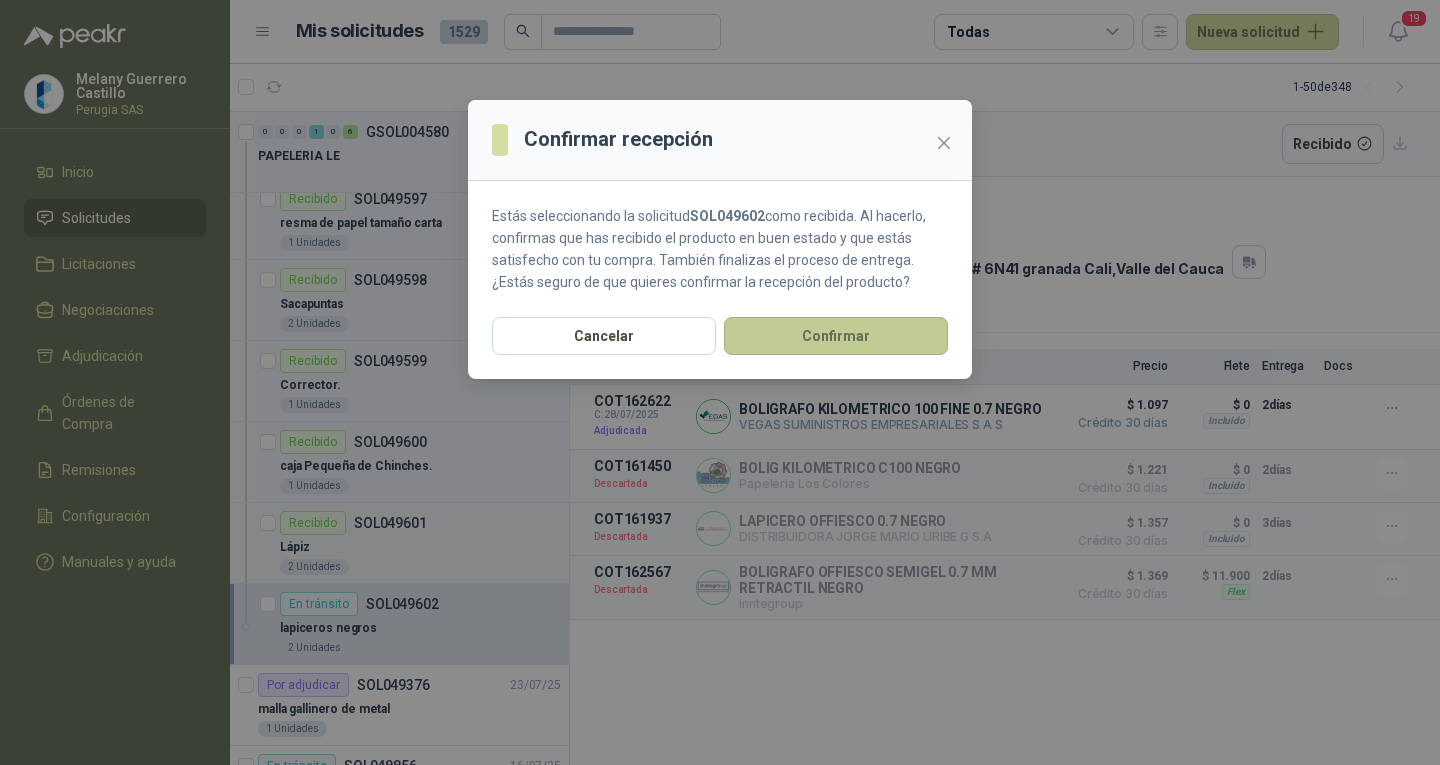 click on "Confirmar" at bounding box center [836, 336] 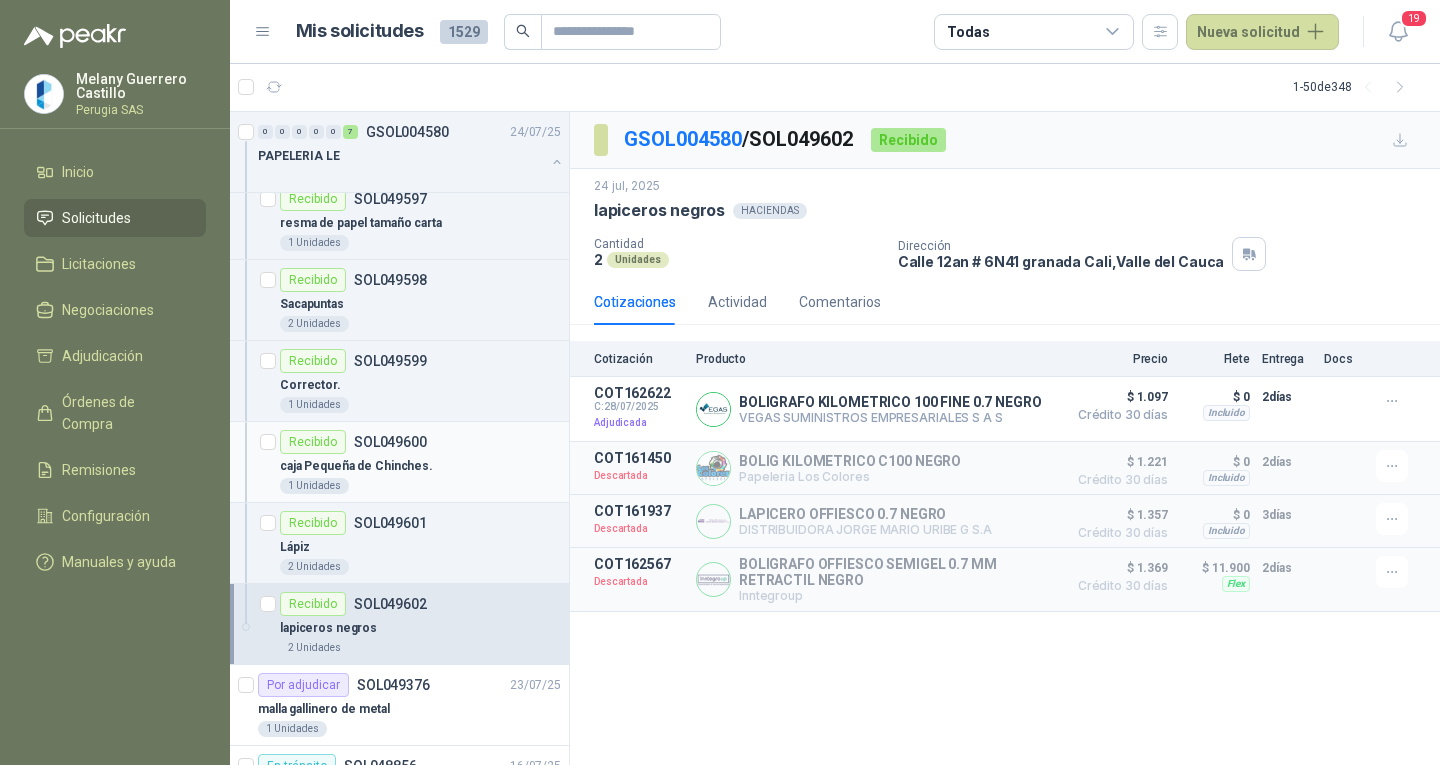 scroll, scrollTop: 300, scrollLeft: 0, axis: vertical 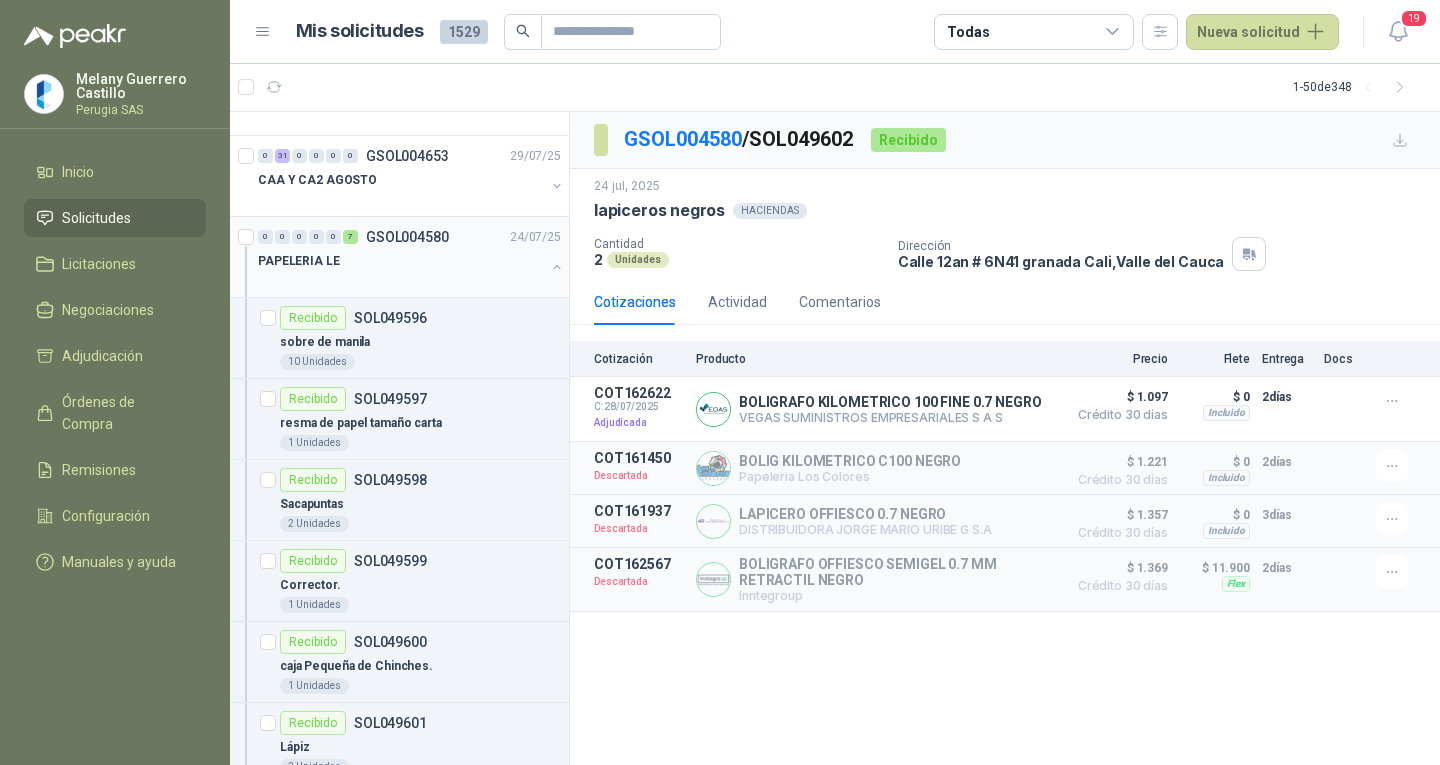 click on "PAPELERIA LE" at bounding box center [401, 261] 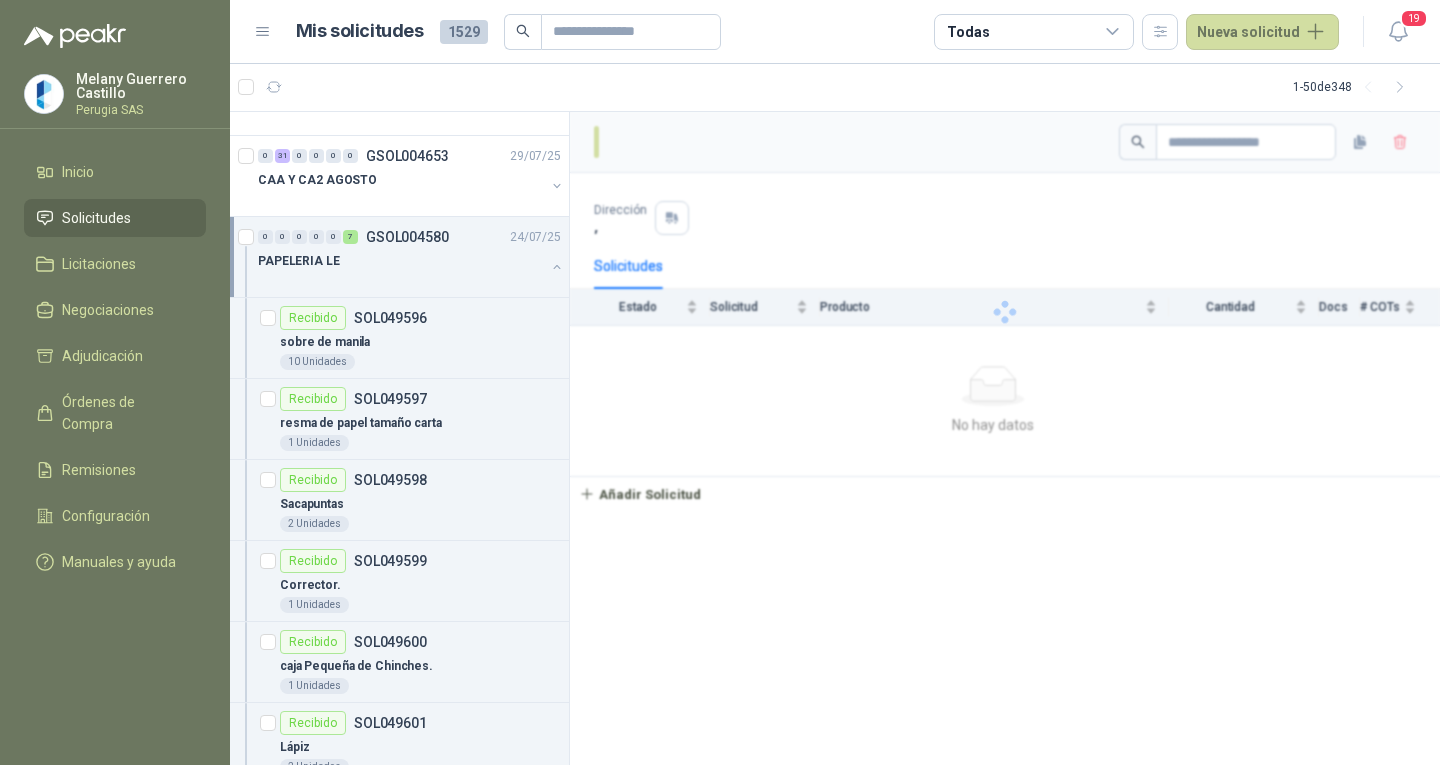 click on "PAPELERIA LE" at bounding box center [401, 261] 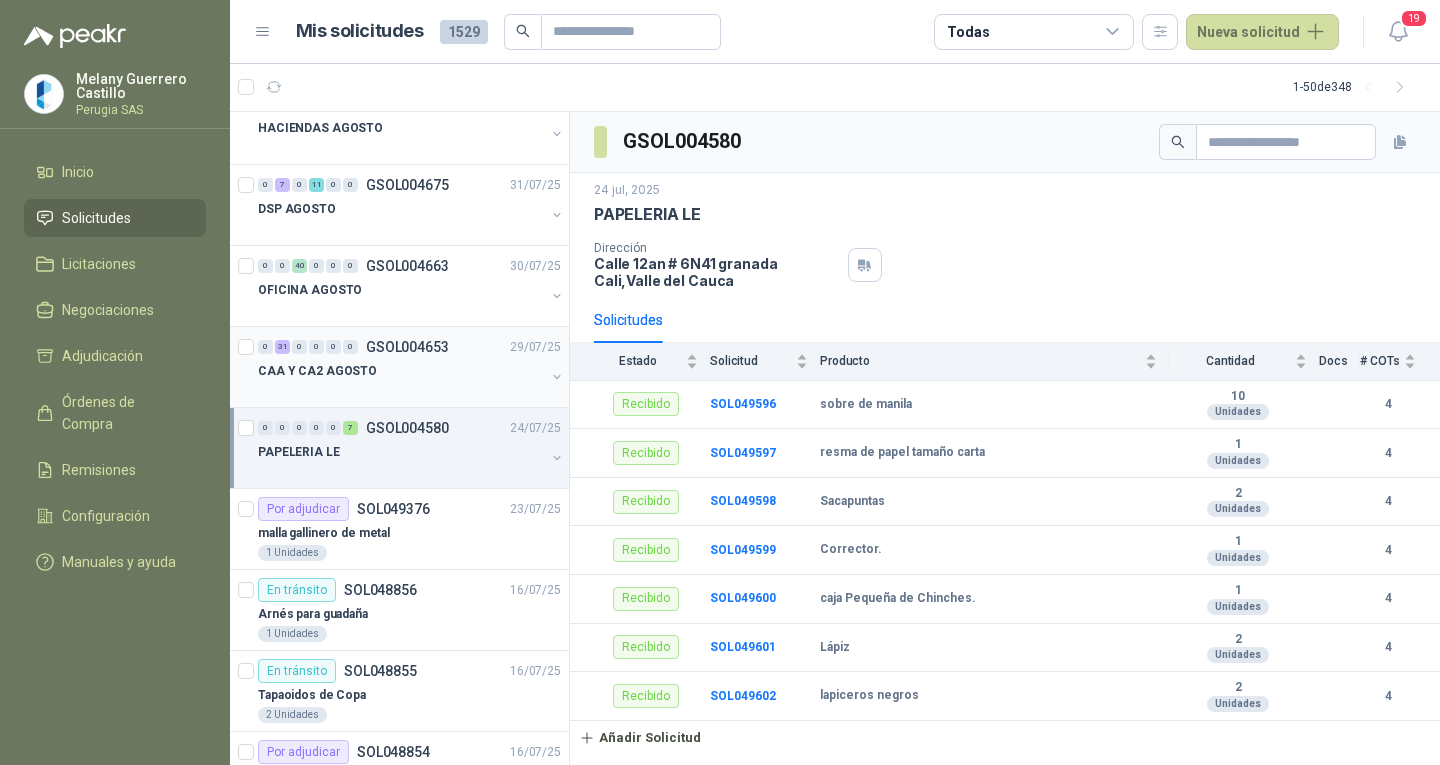 scroll, scrollTop: 100, scrollLeft: 0, axis: vertical 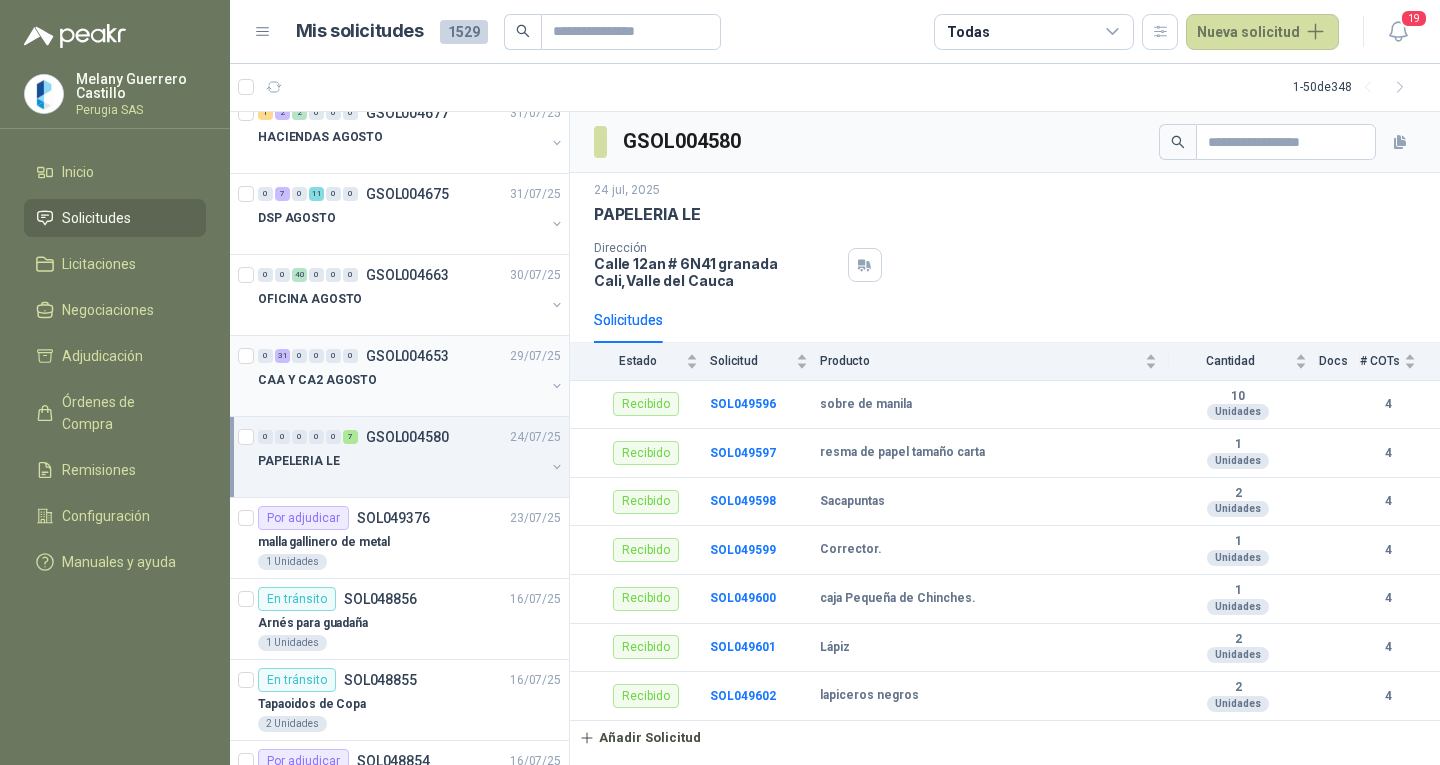 click on "CAA Y CA2 AGOSTO" at bounding box center (401, 380) 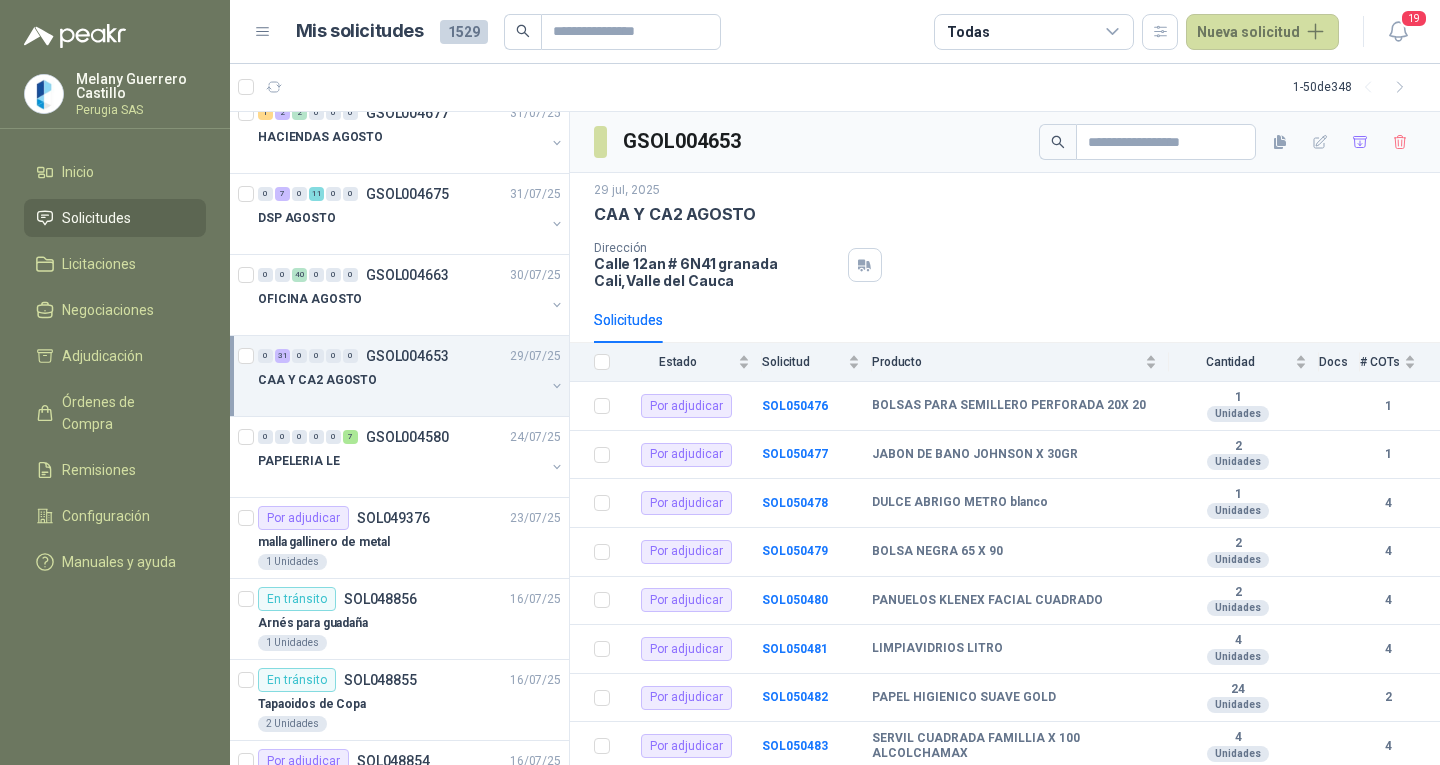 scroll, scrollTop: 0, scrollLeft: 0, axis: both 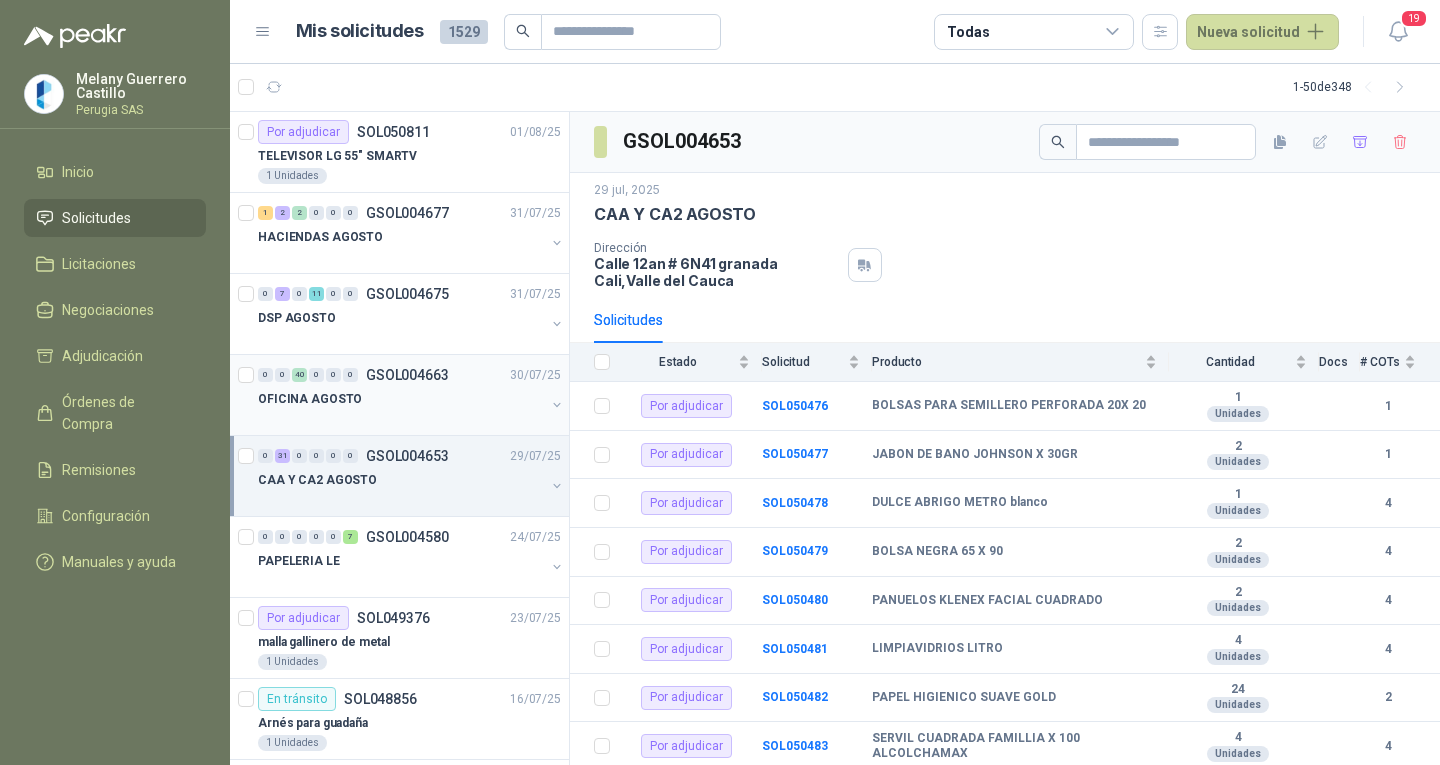 click on "OFICINA AGOSTO" at bounding box center [401, 399] 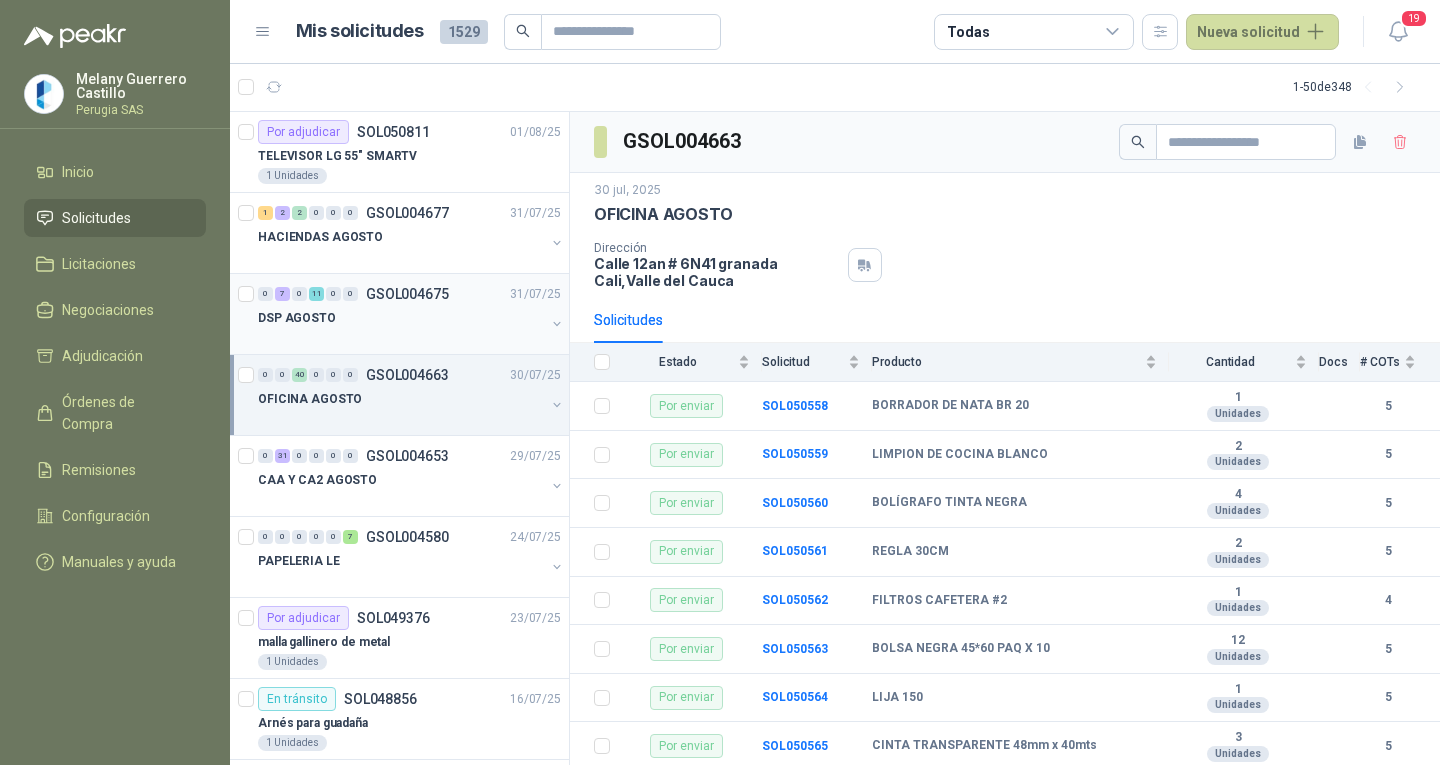 click on "DSP AGOSTO" at bounding box center [401, 318] 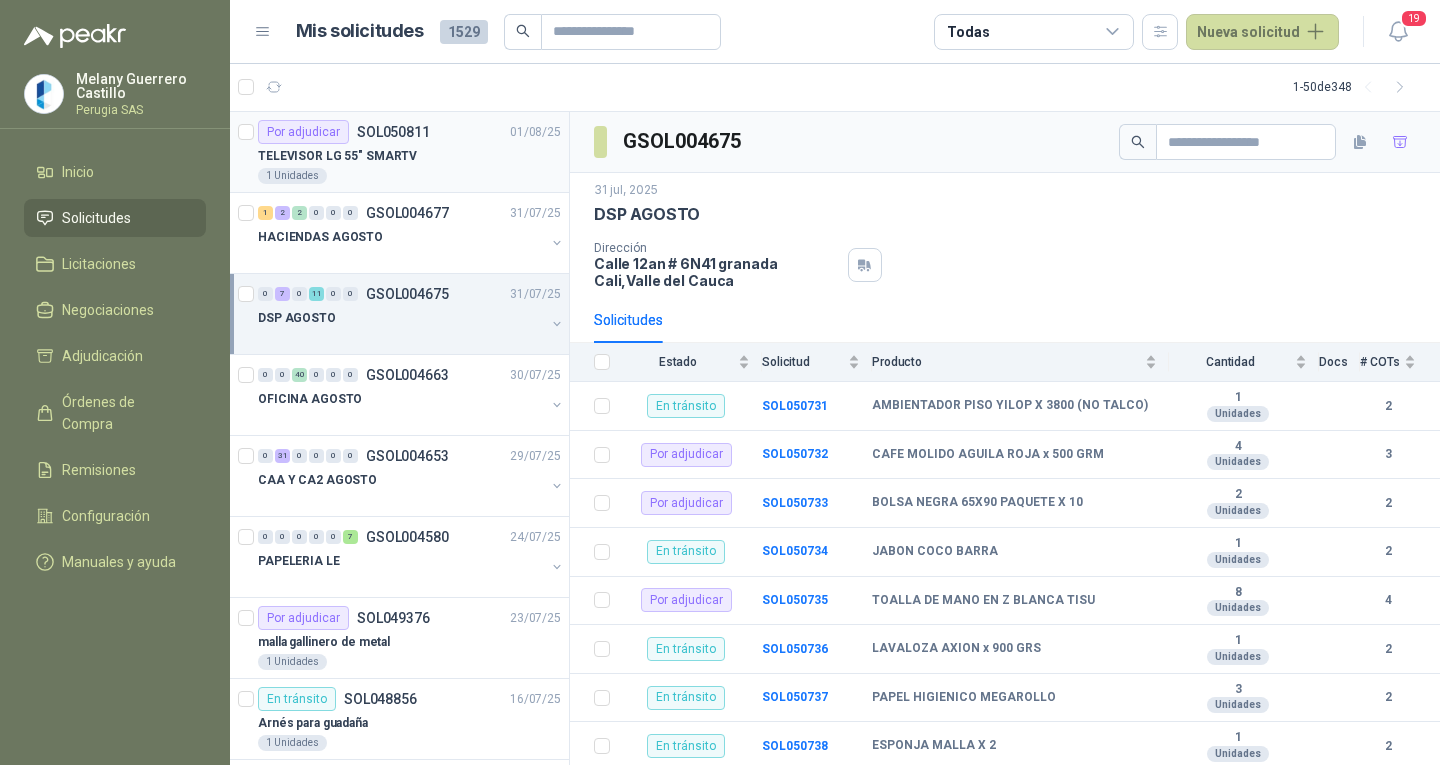 click on "TELEVISOR LG 55" SMARTV" at bounding box center (409, 156) 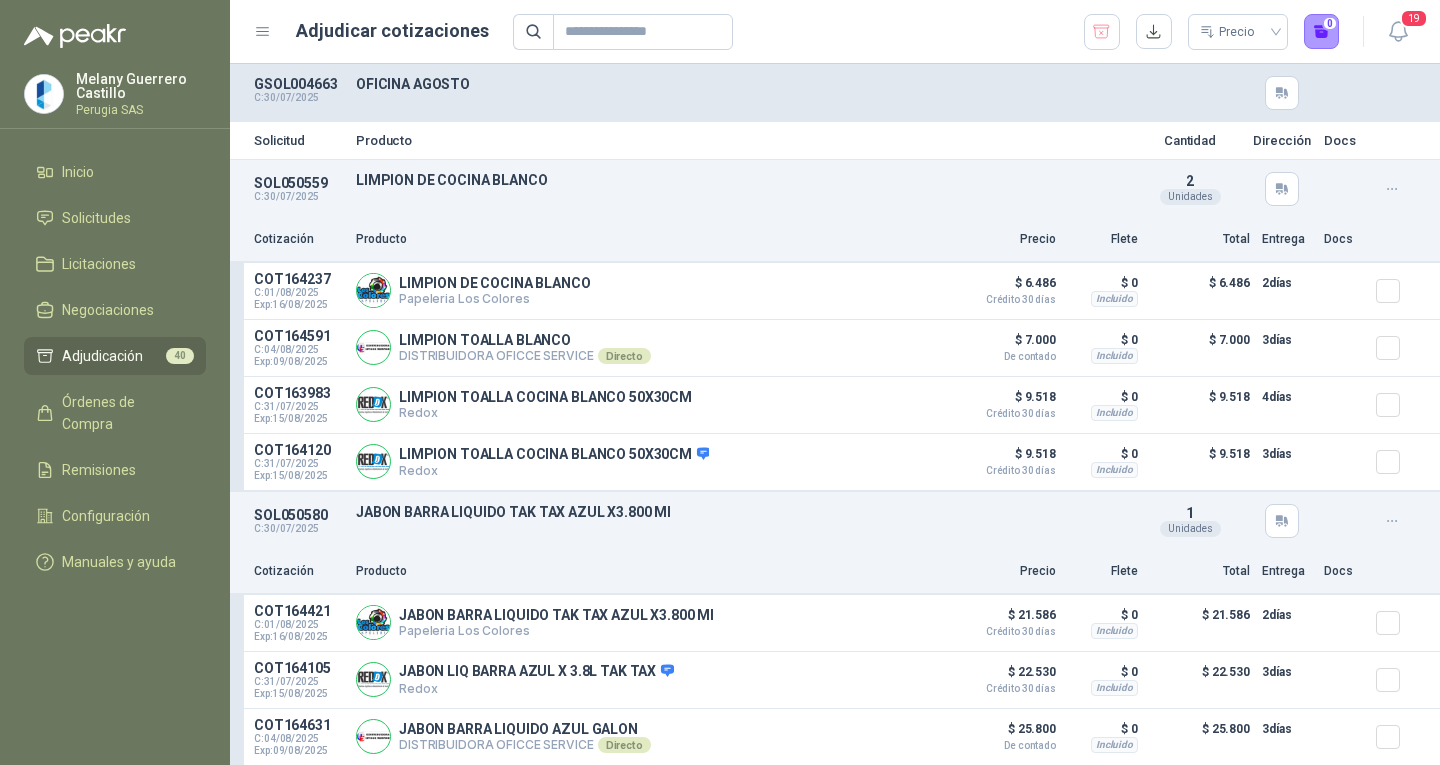 scroll, scrollTop: 0, scrollLeft: 0, axis: both 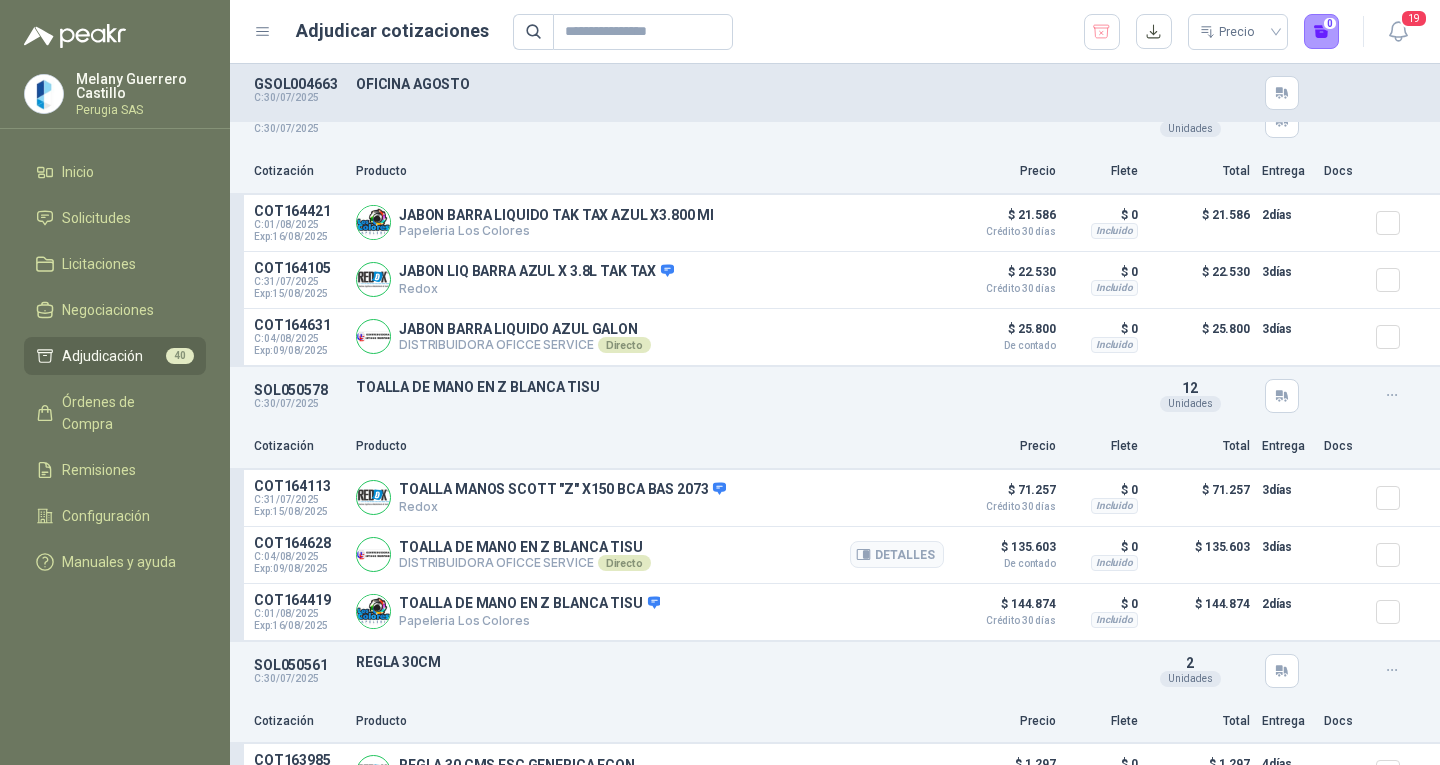 click on "TOALLA DE MANO EN Z BLANCA TISU" at bounding box center [525, 547] 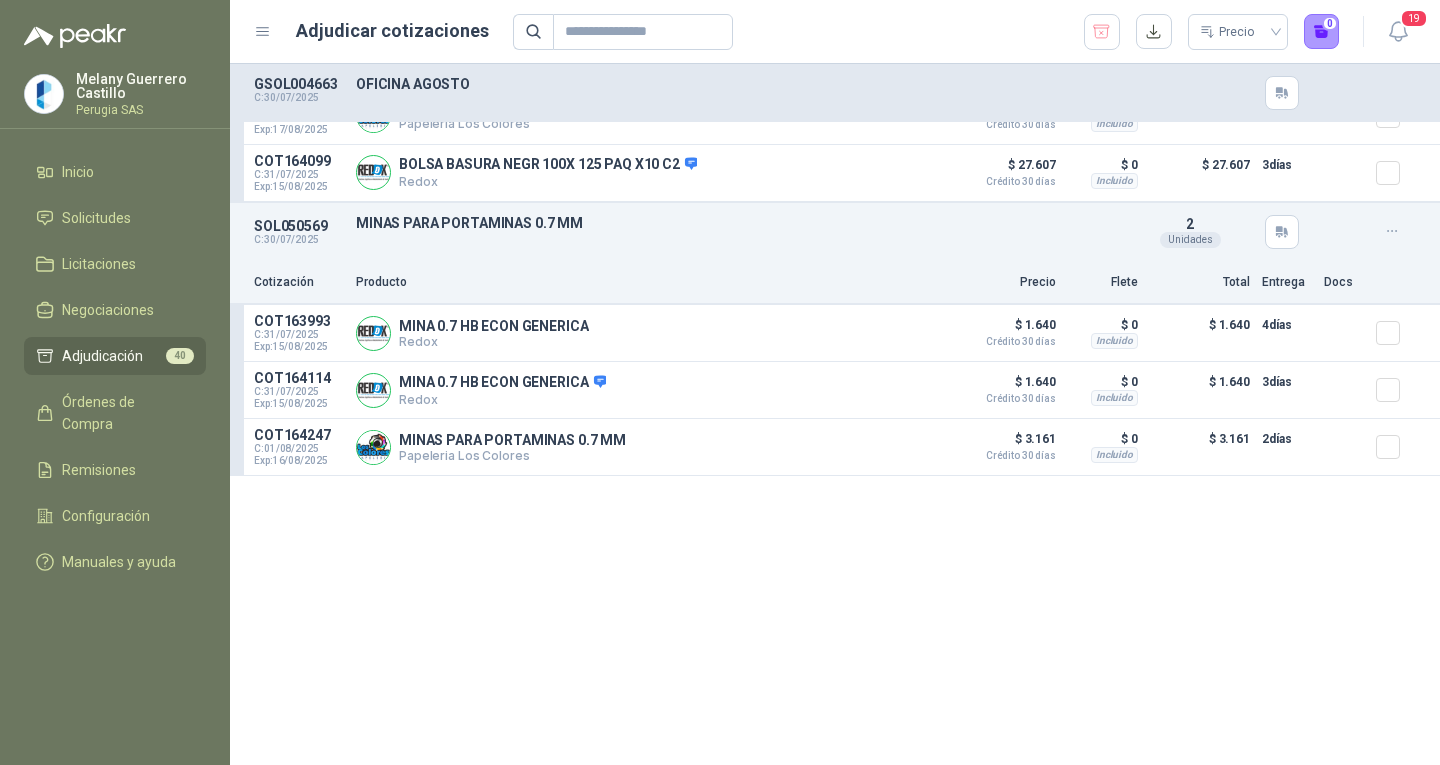 scroll, scrollTop: 2400, scrollLeft: 0, axis: vertical 